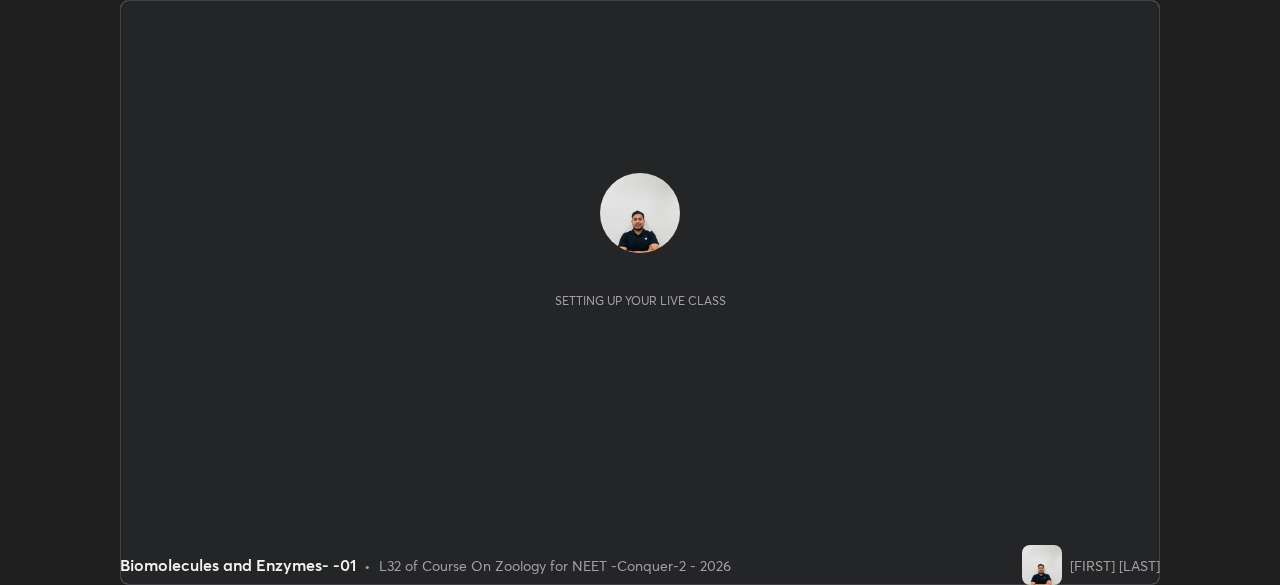 scroll, scrollTop: 0, scrollLeft: 0, axis: both 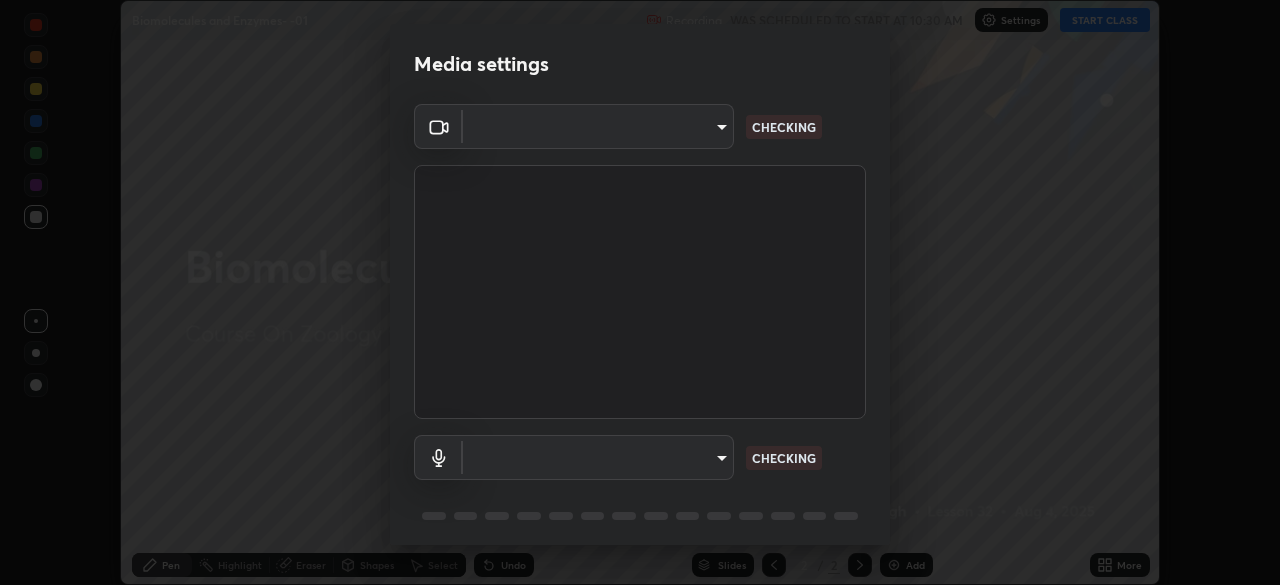 type on "ad23c5e1eec40c929e15baf649206283bee037f2ec2e6fc856d192bb2adaae55" 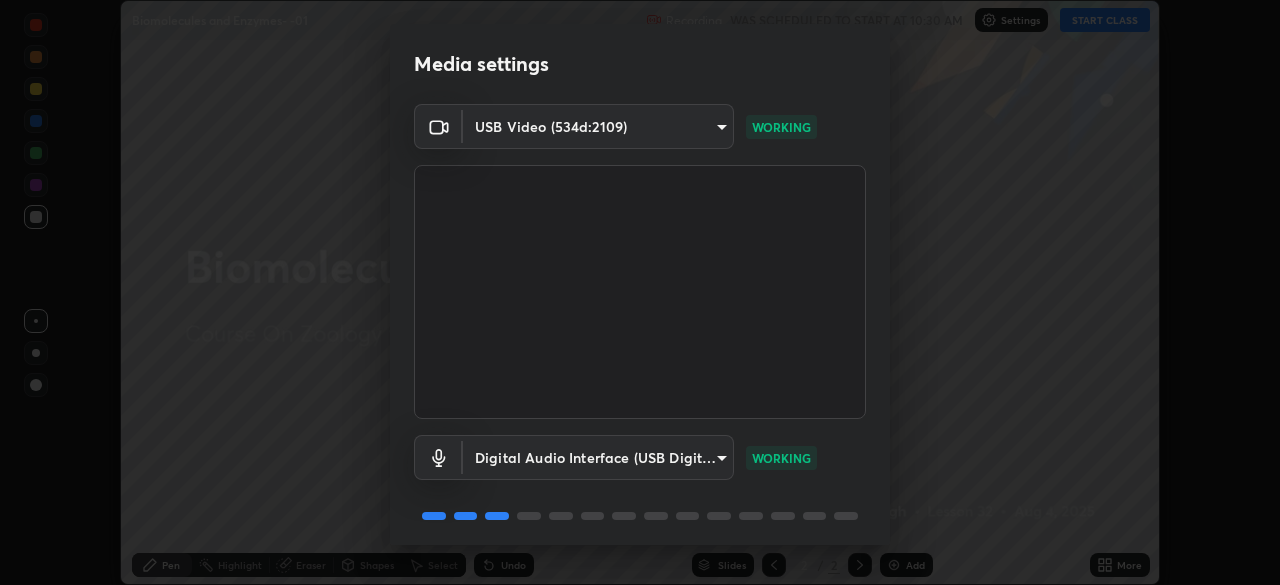 scroll, scrollTop: 71, scrollLeft: 0, axis: vertical 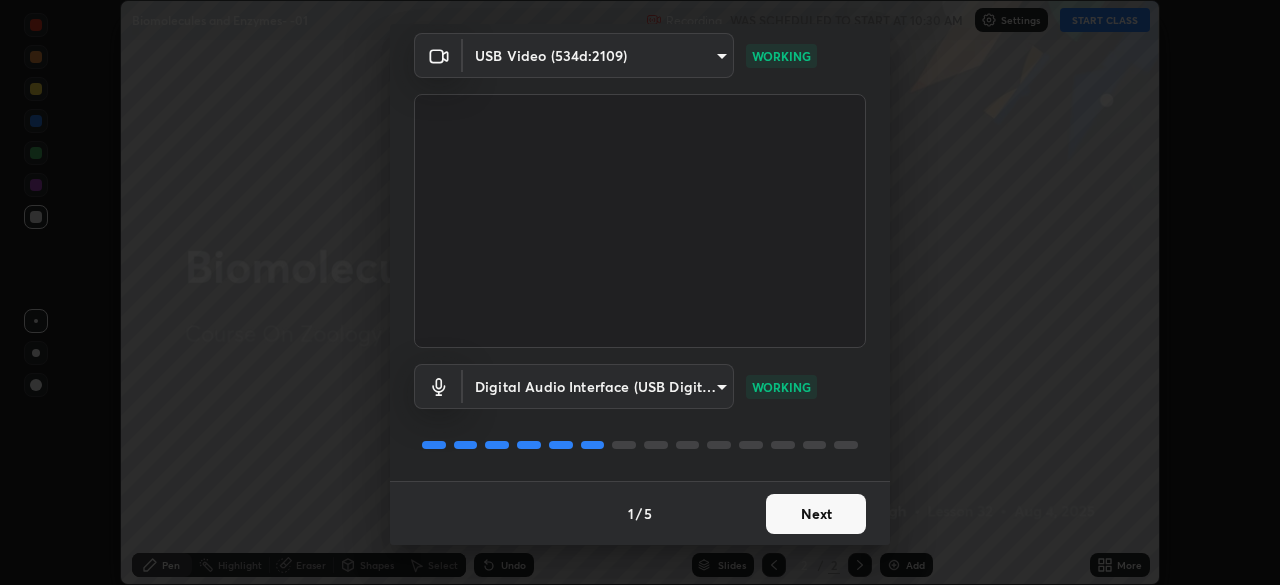 click on "Next" at bounding box center (816, 514) 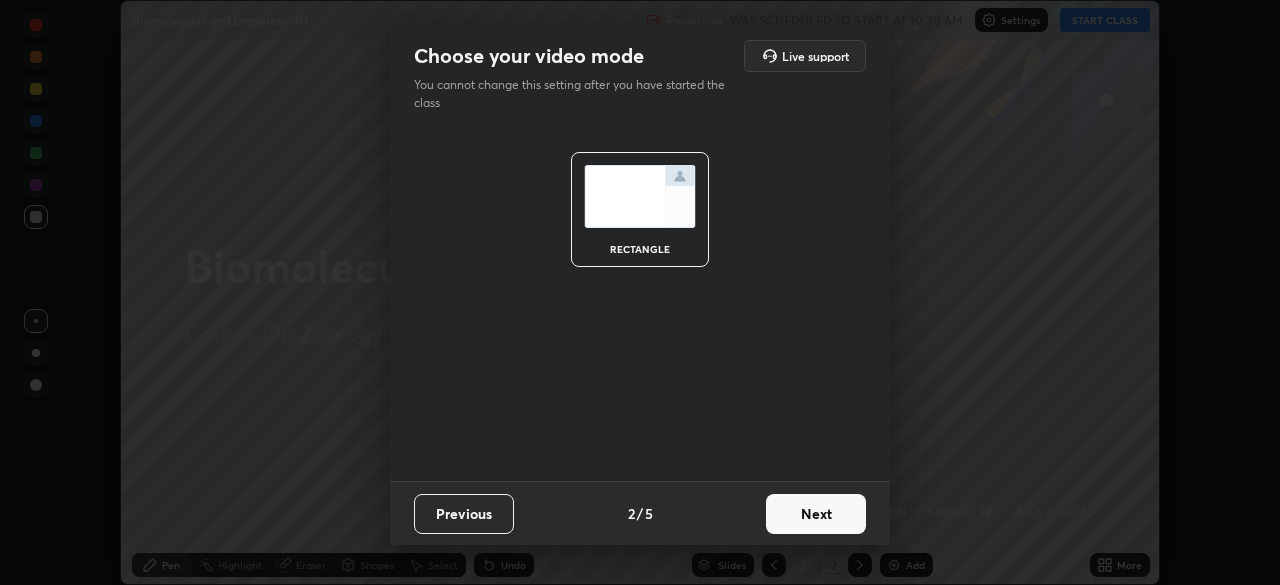 scroll, scrollTop: 0, scrollLeft: 0, axis: both 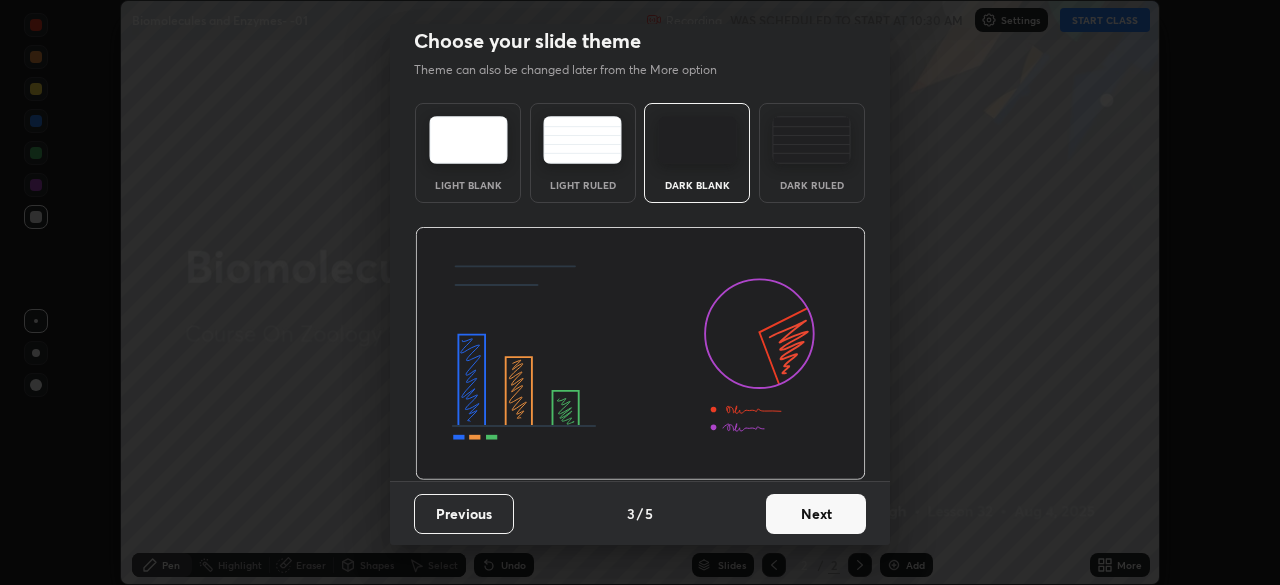 click on "Next" at bounding box center [816, 514] 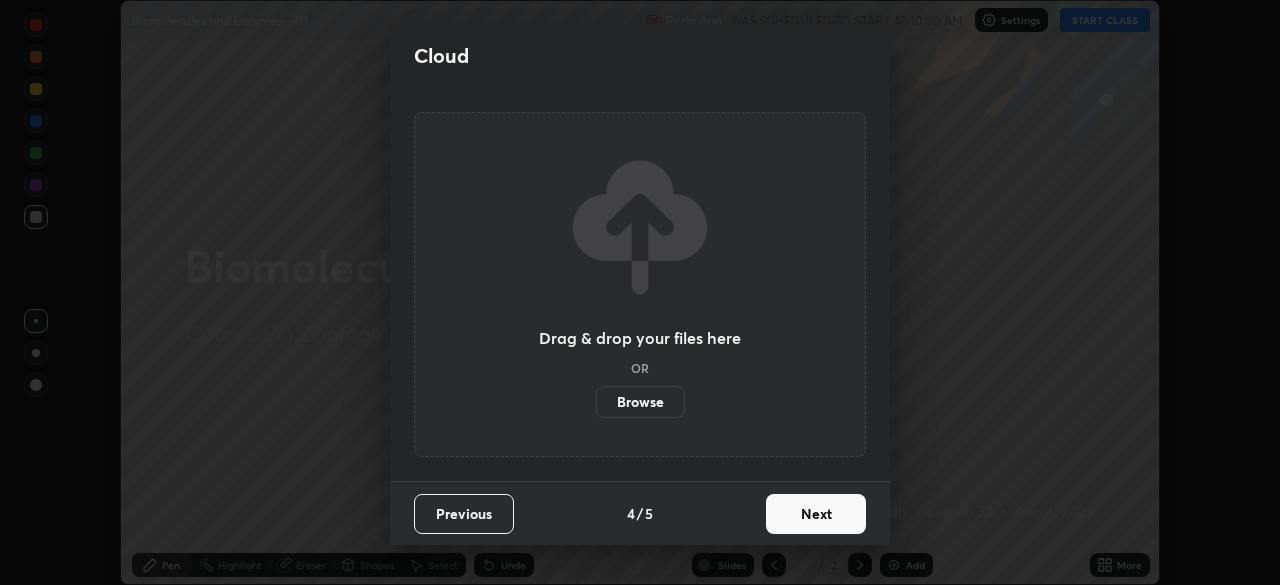 click on "Next" at bounding box center (816, 514) 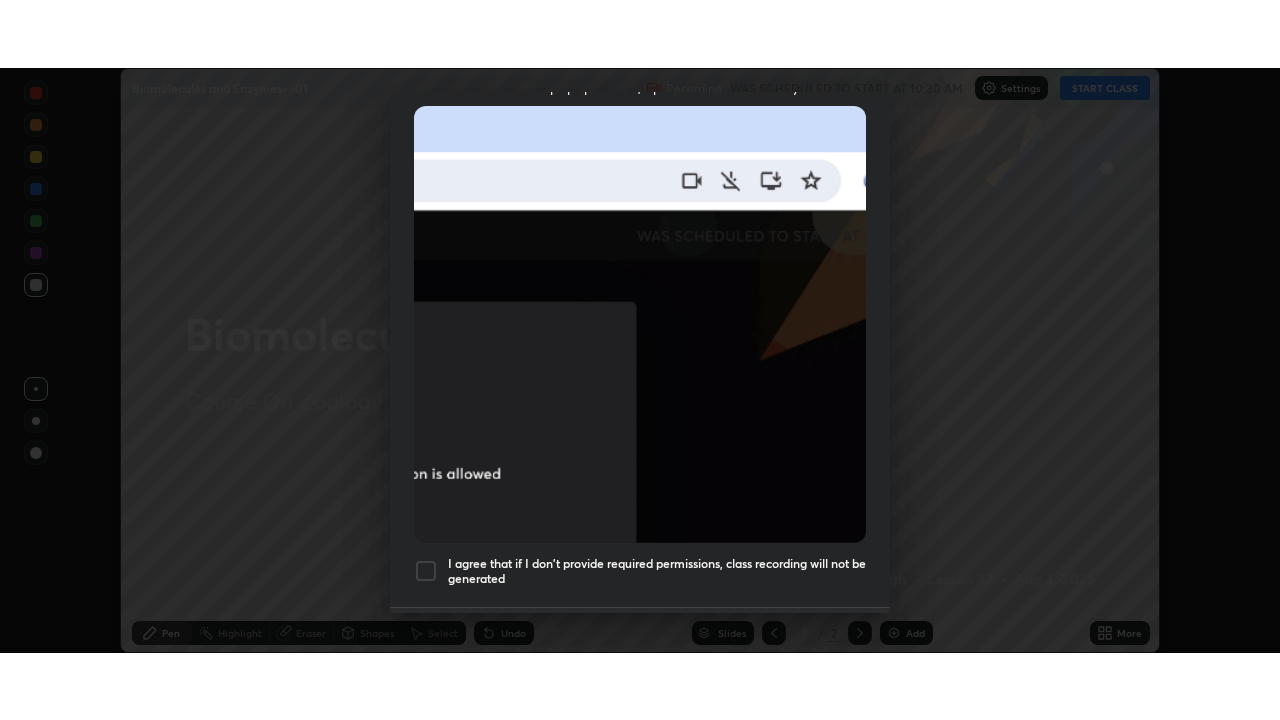 scroll, scrollTop: 479, scrollLeft: 0, axis: vertical 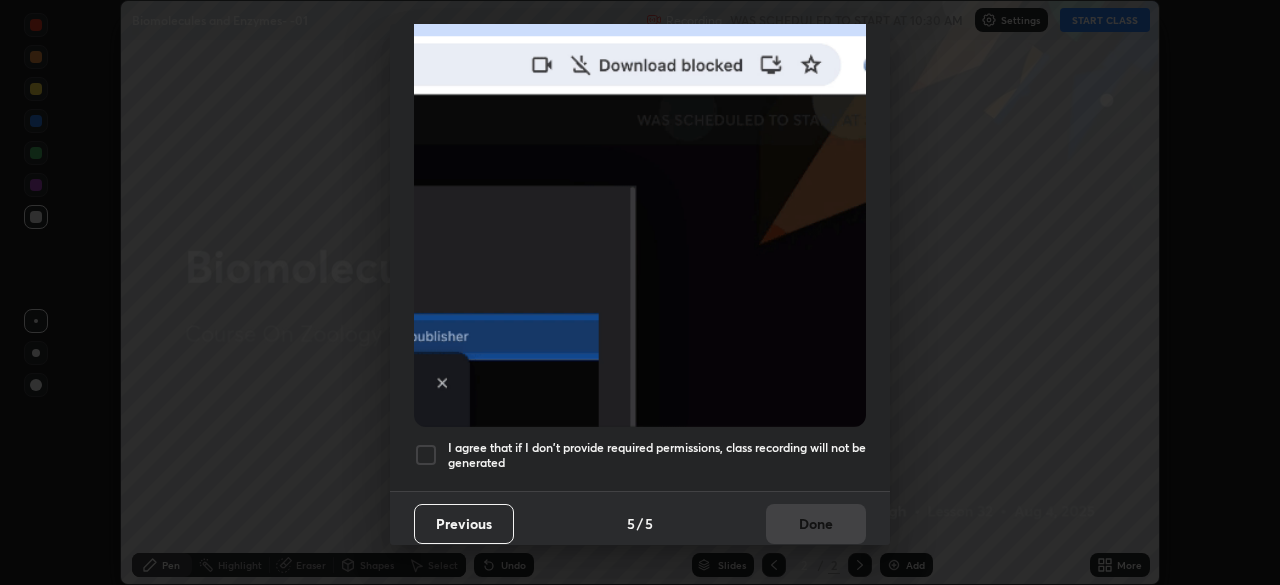 click at bounding box center (426, 455) 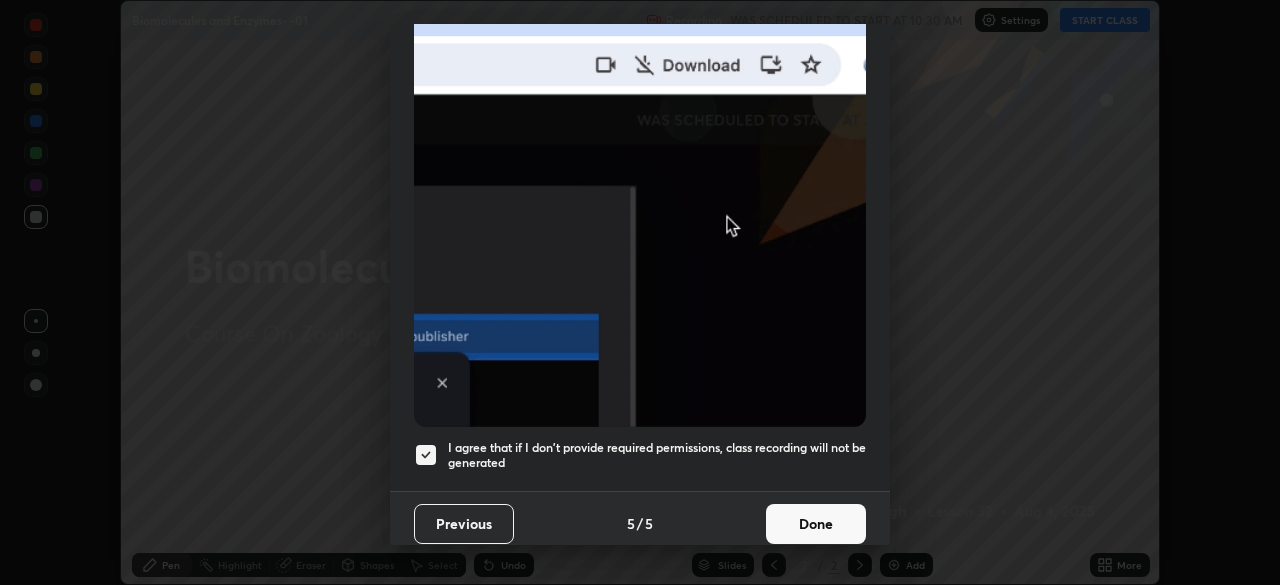 click on "Done" at bounding box center (816, 524) 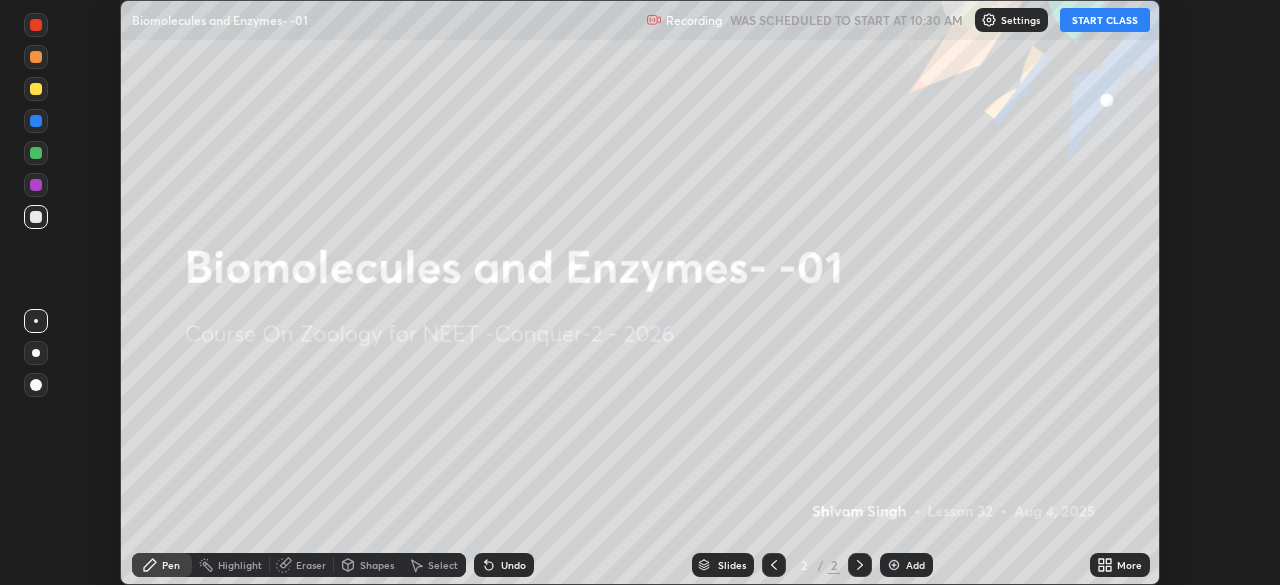 click 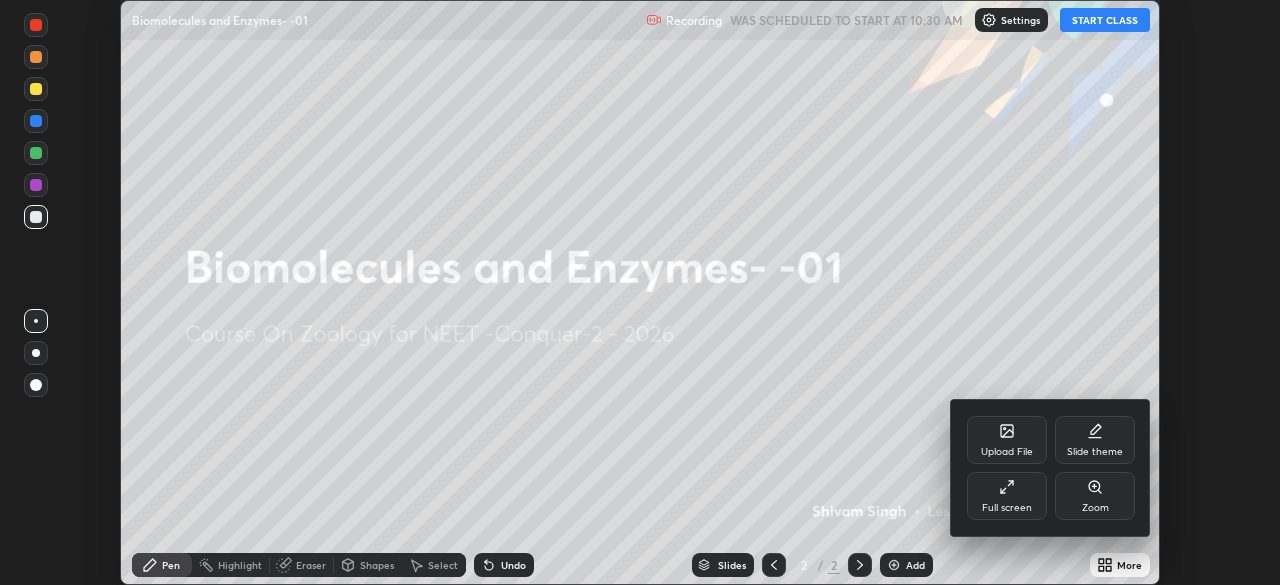 click on "Full screen" at bounding box center (1007, 496) 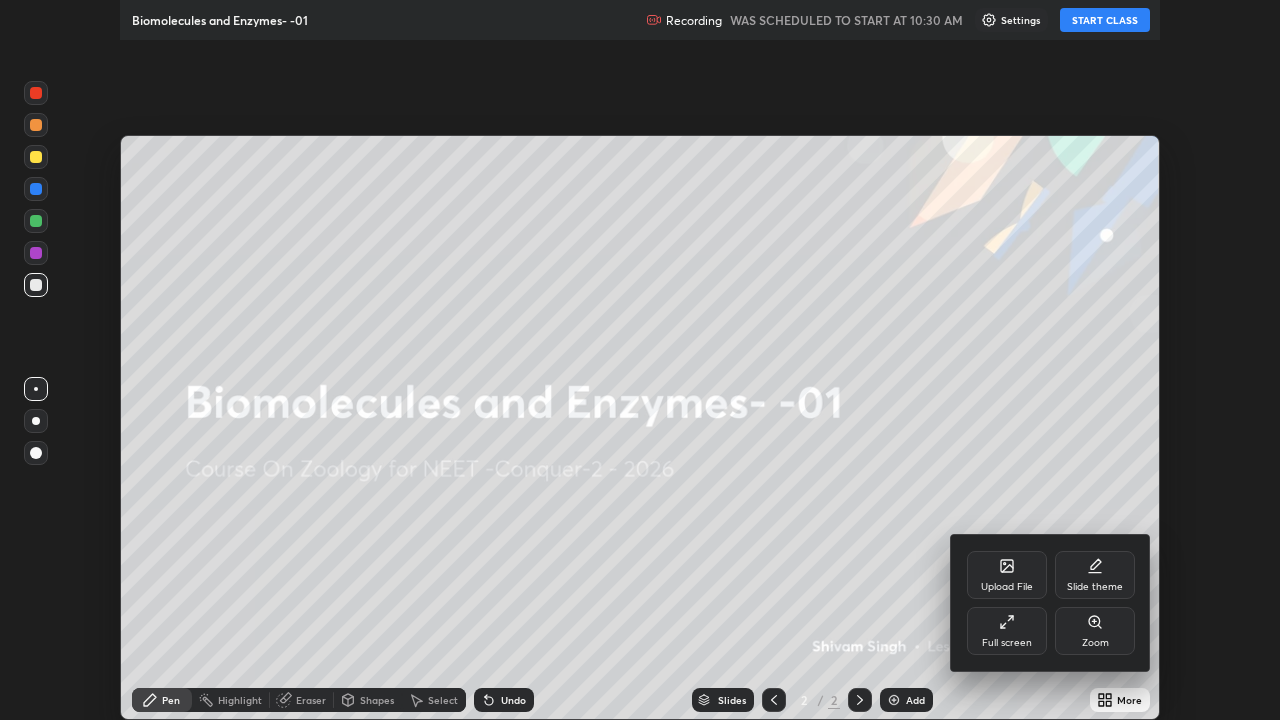 scroll, scrollTop: 99280, scrollLeft: 98720, axis: both 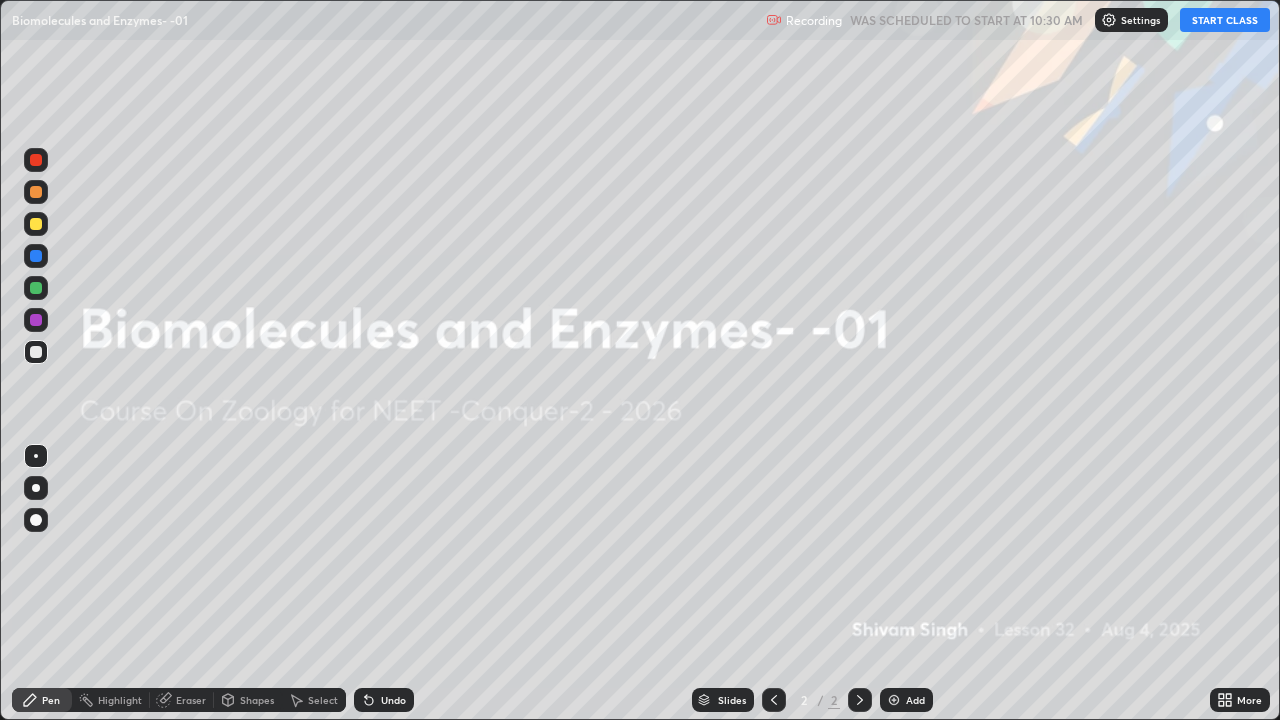click on "START CLASS" at bounding box center (1225, 20) 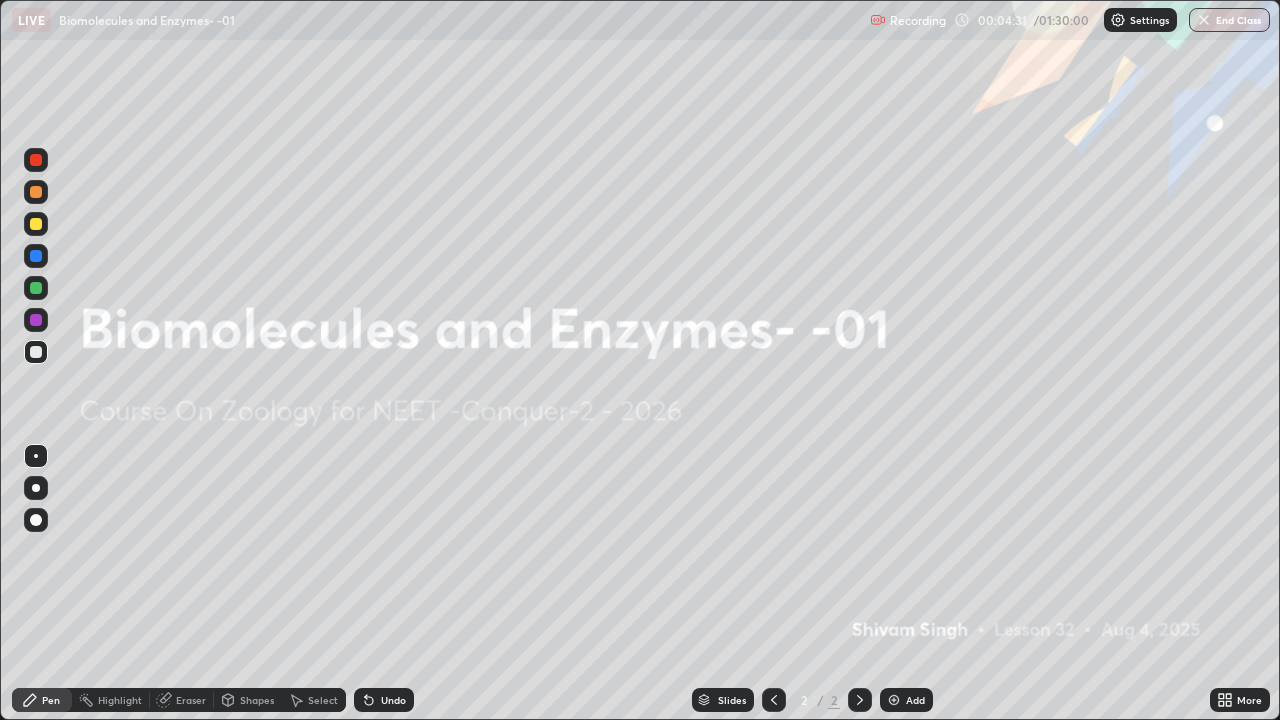 click on "Add" at bounding box center (906, 700) 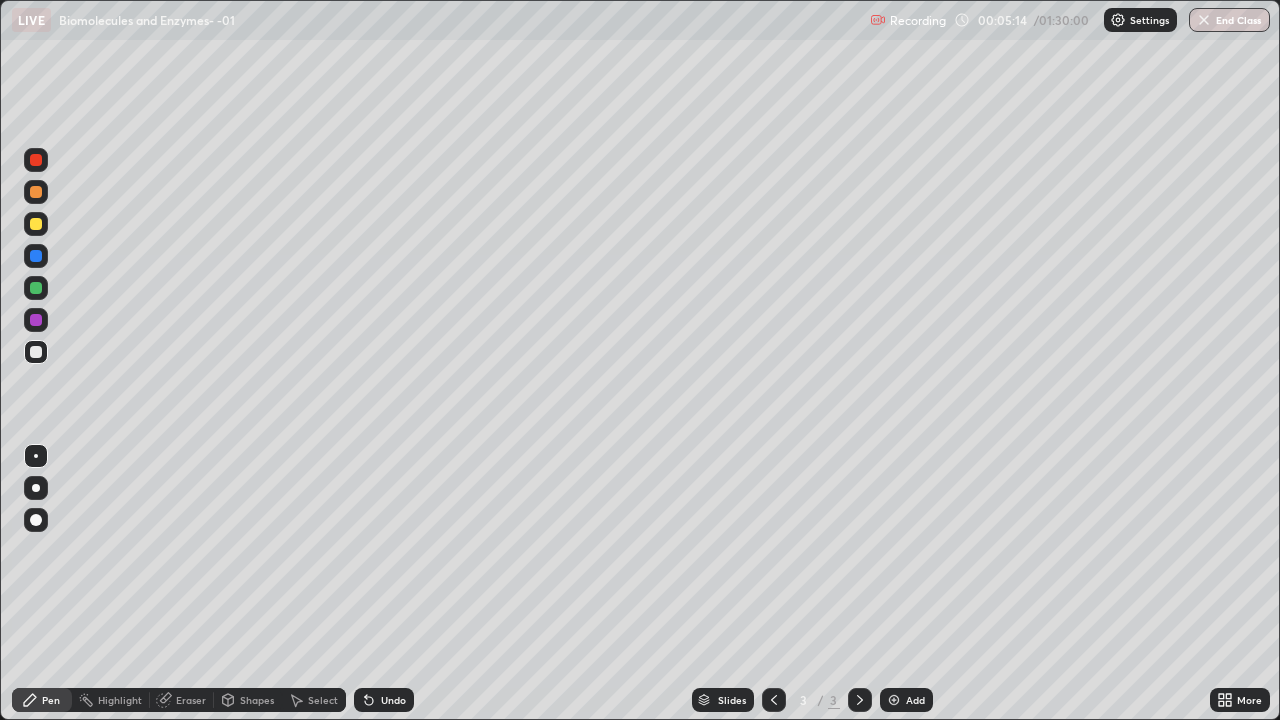 click at bounding box center (36, 224) 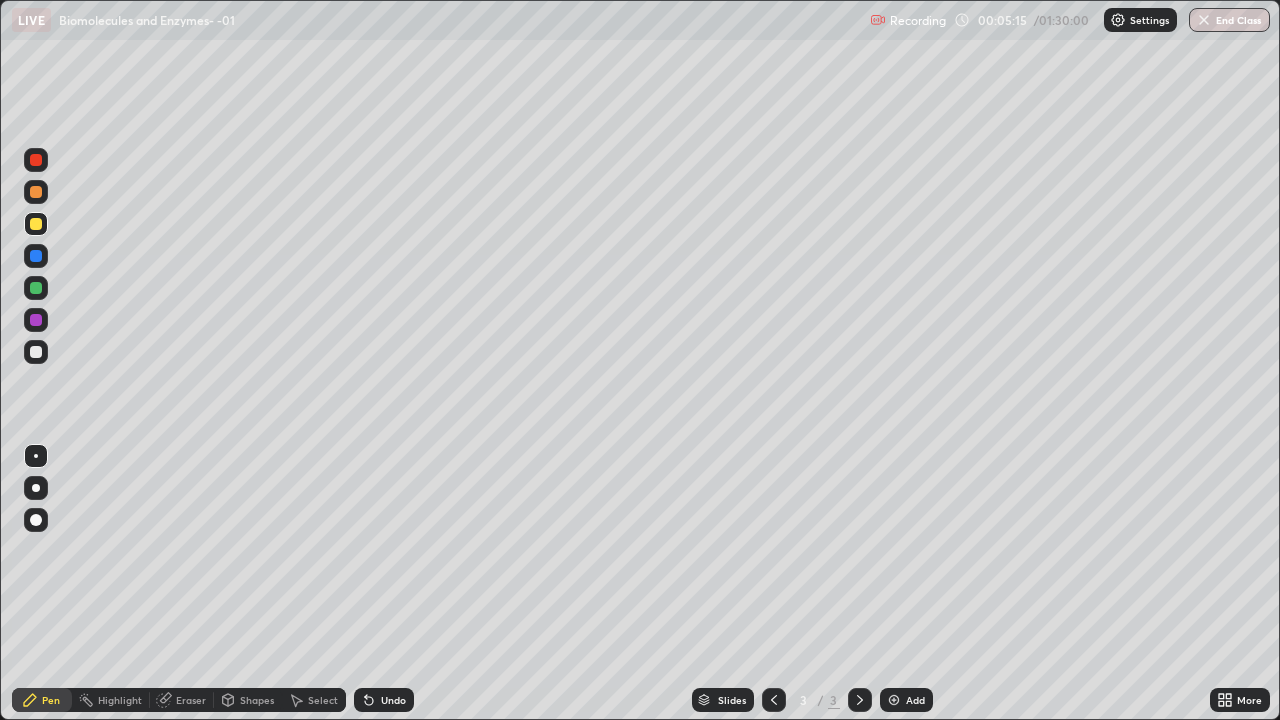 click at bounding box center (36, 488) 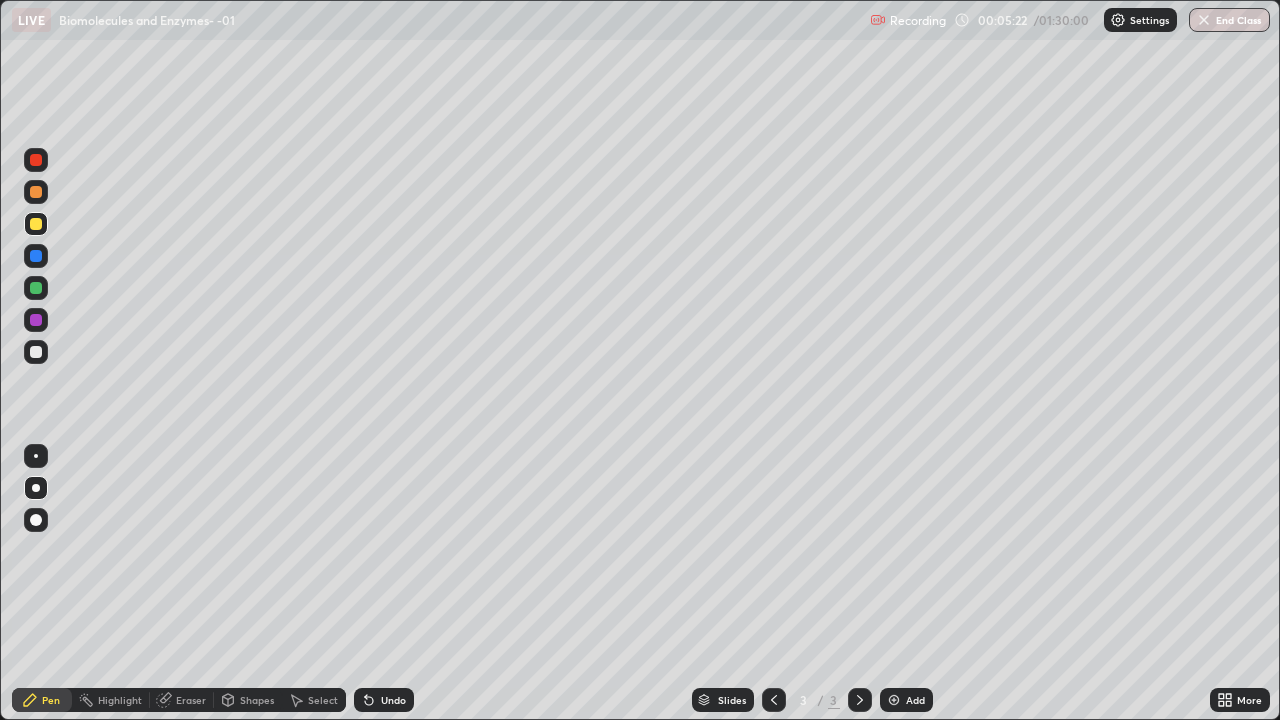 click on "Undo" at bounding box center (393, 700) 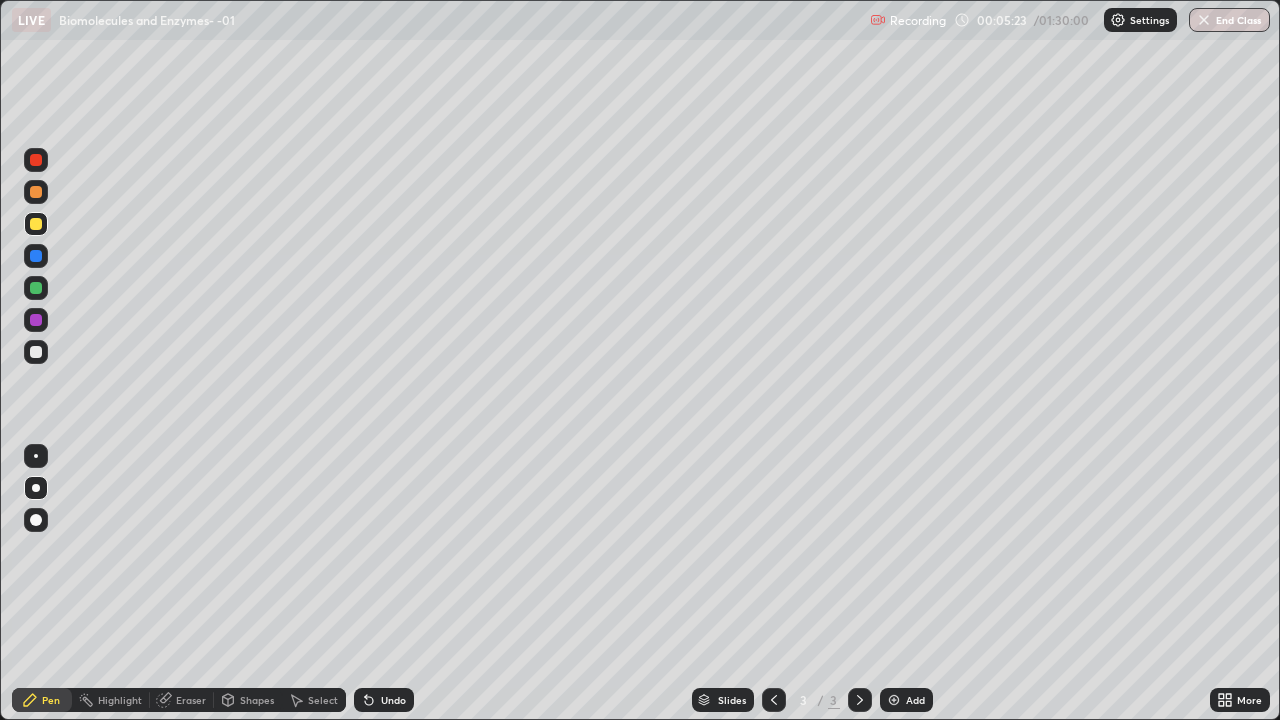click on "Undo" at bounding box center [393, 700] 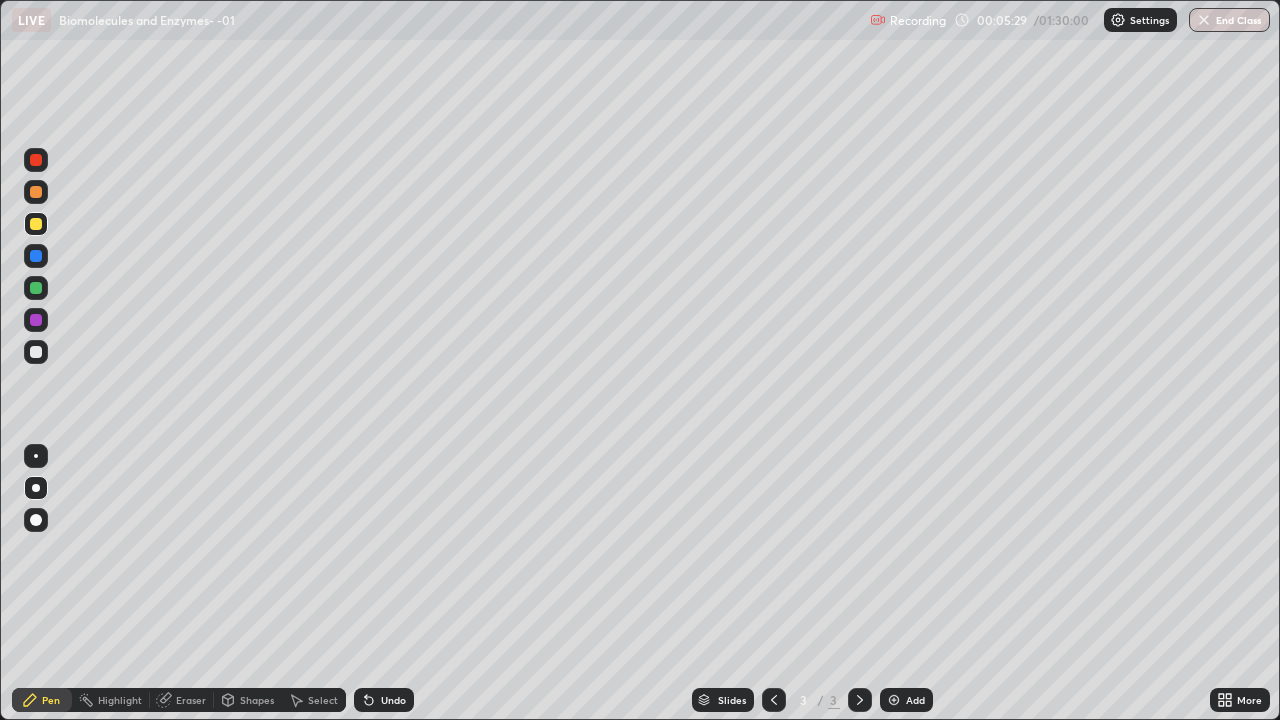 click at bounding box center (36, 320) 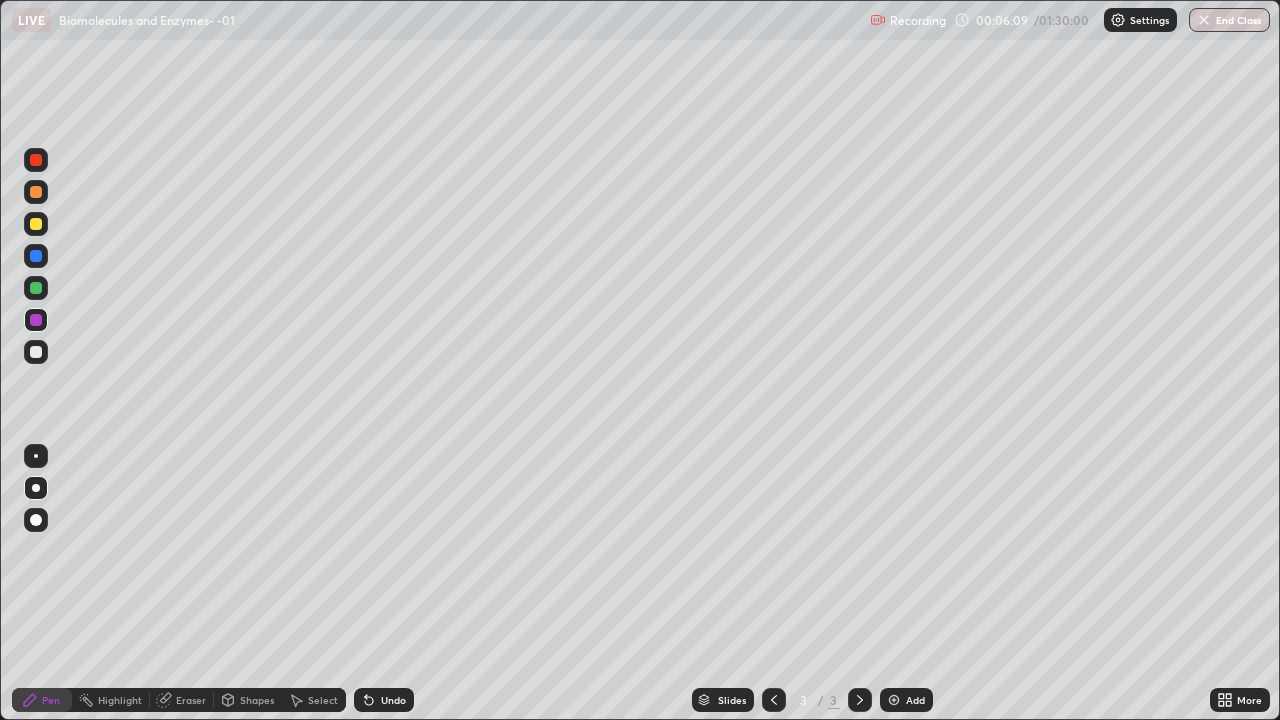 click at bounding box center [36, 288] 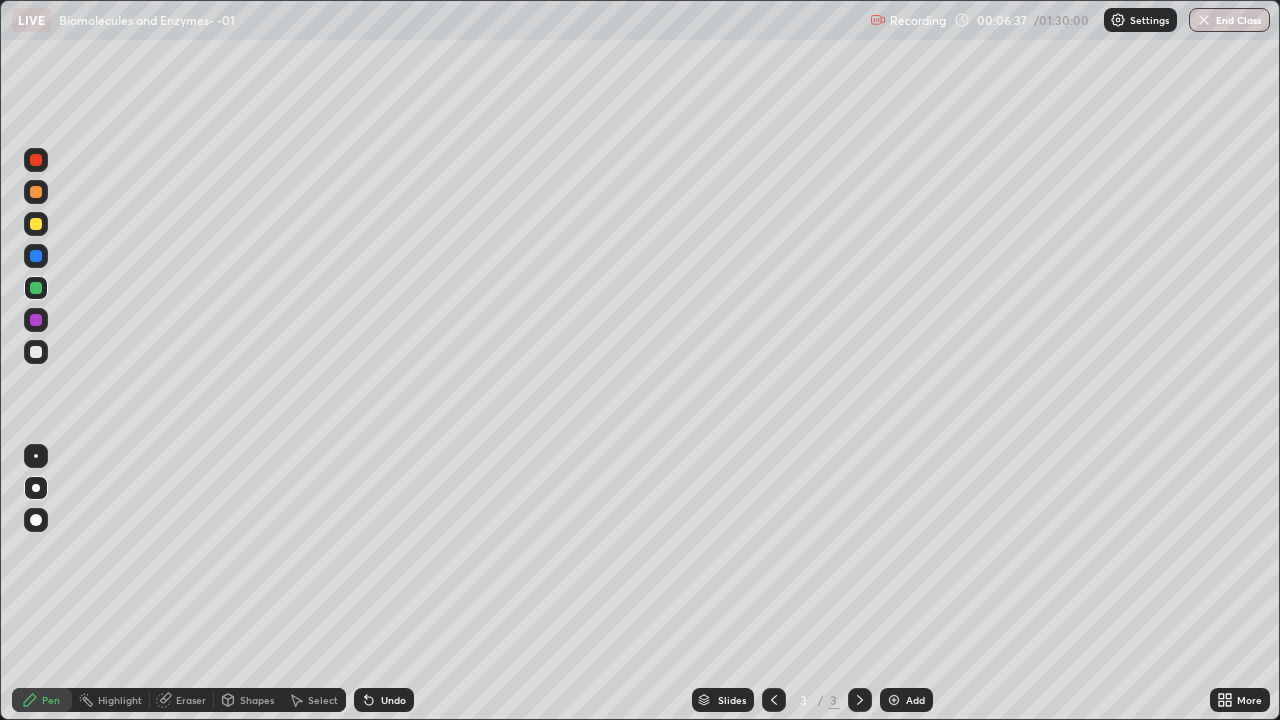 click at bounding box center (1118, 20) 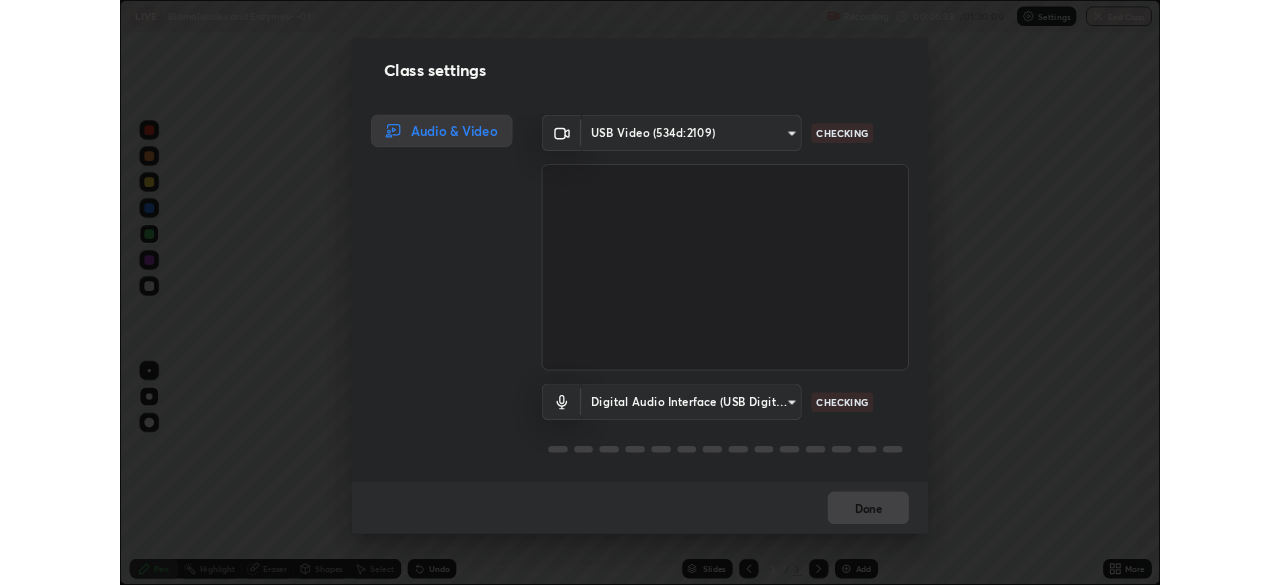 scroll, scrollTop: 2, scrollLeft: 0, axis: vertical 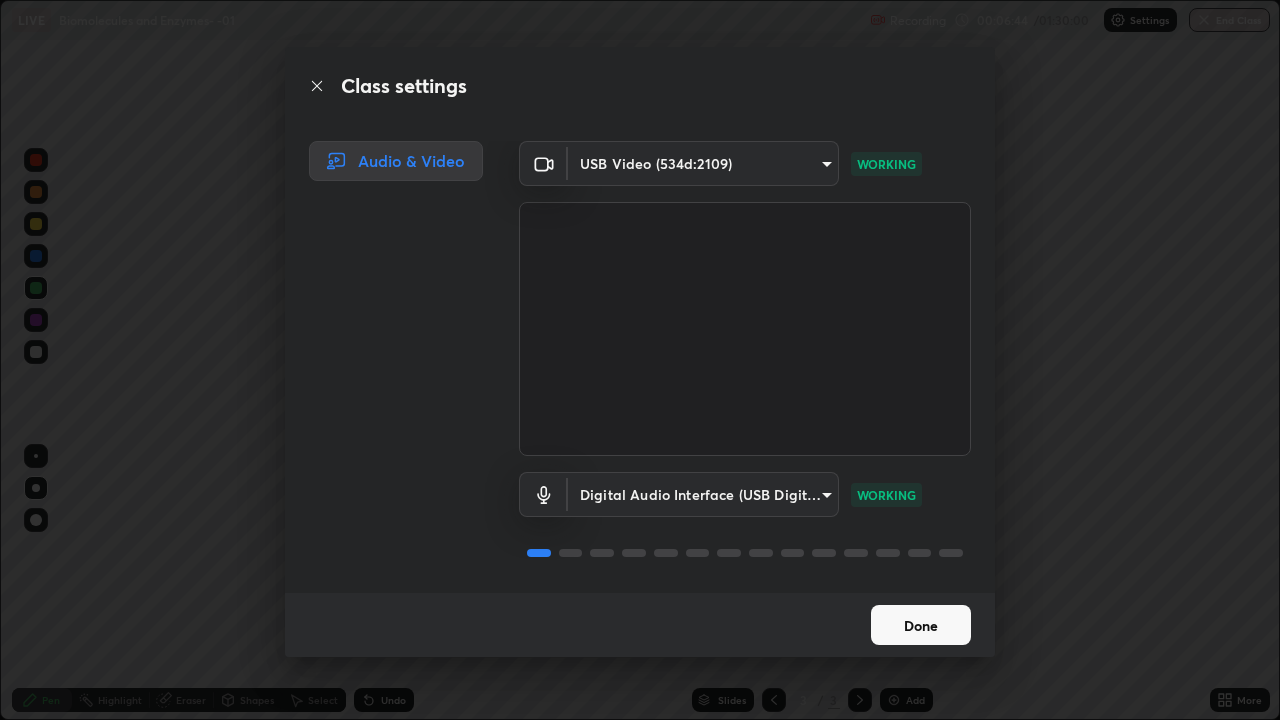 click on "Done" at bounding box center [921, 625] 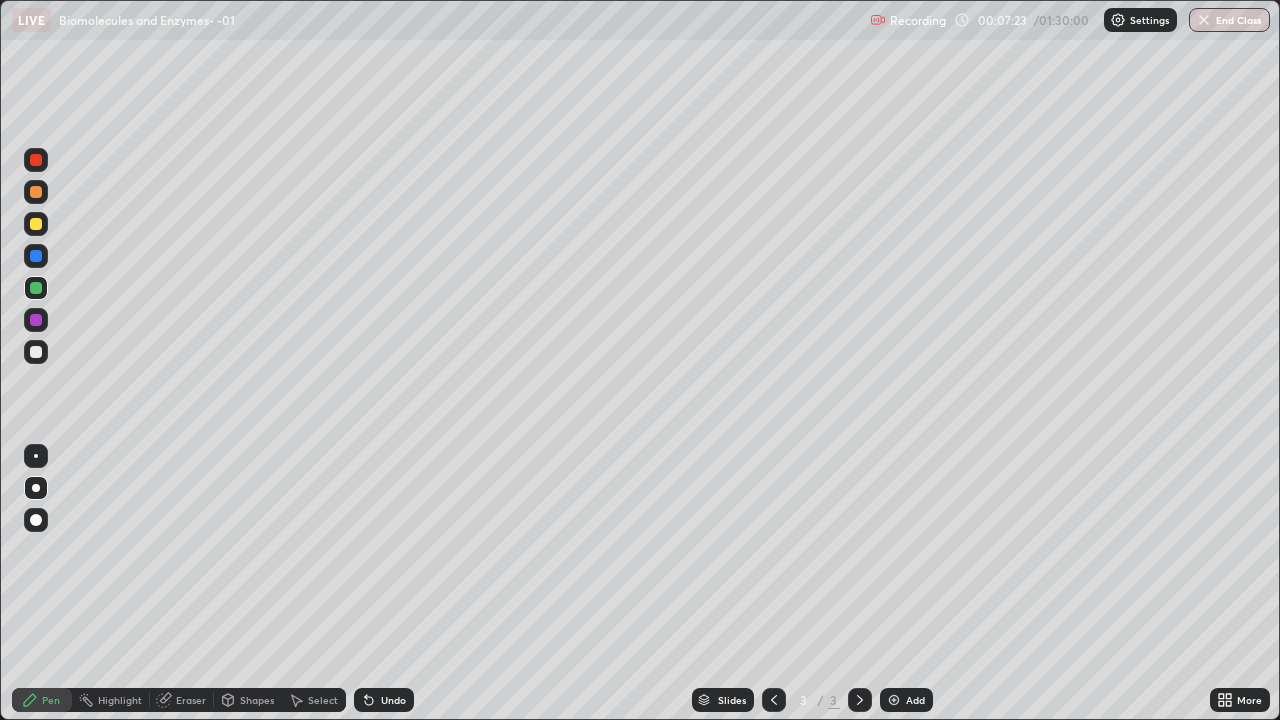 click at bounding box center (36, 320) 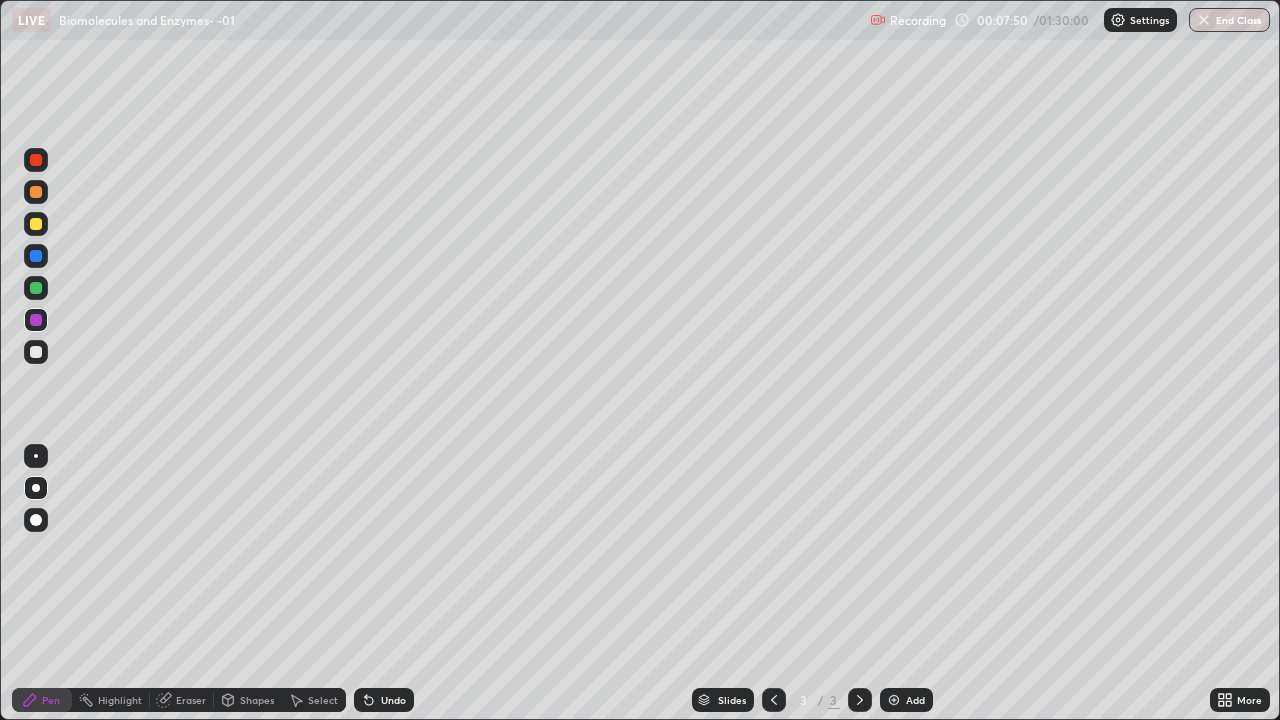 click at bounding box center [36, 256] 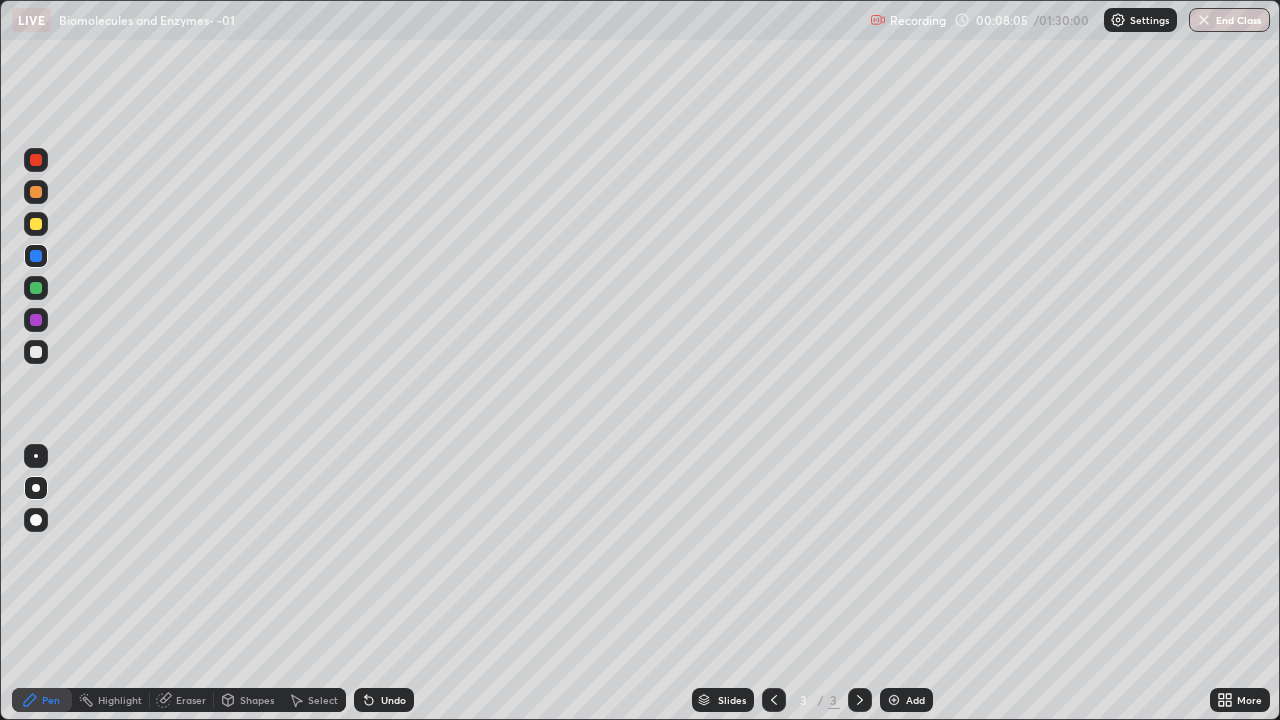 click at bounding box center [36, 224] 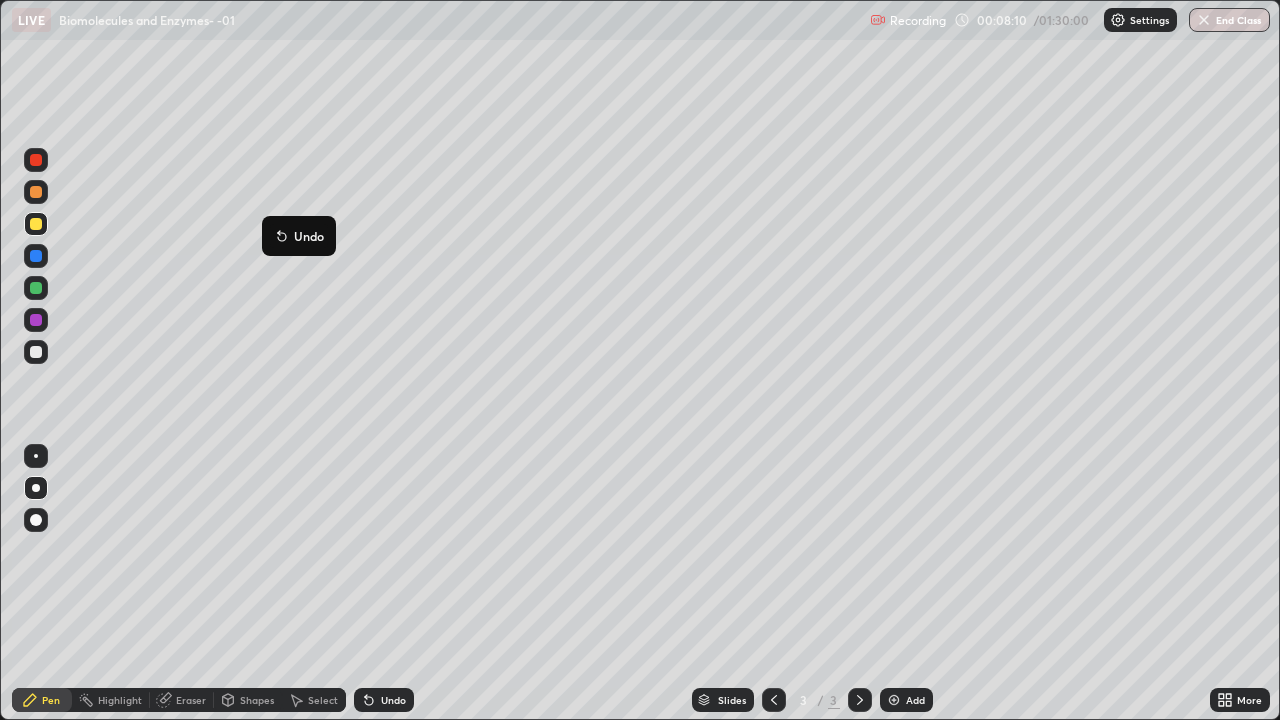 click 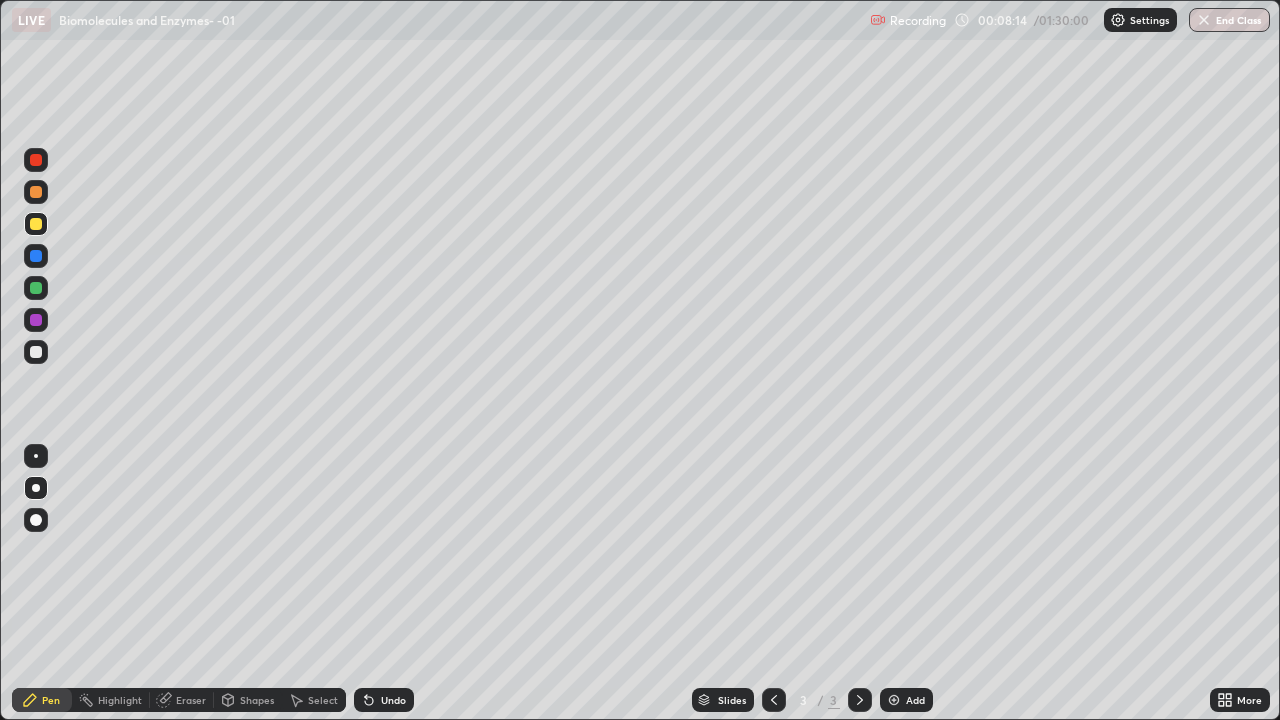 click at bounding box center (36, 256) 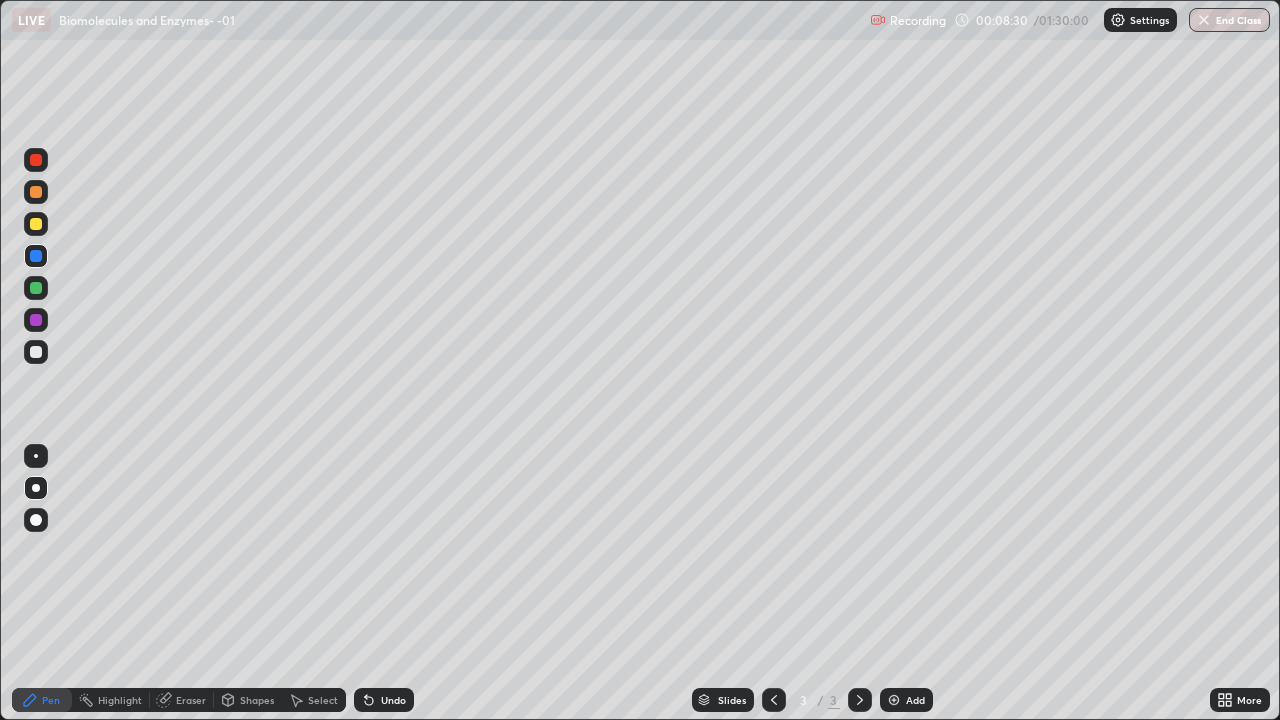 click at bounding box center (36, 288) 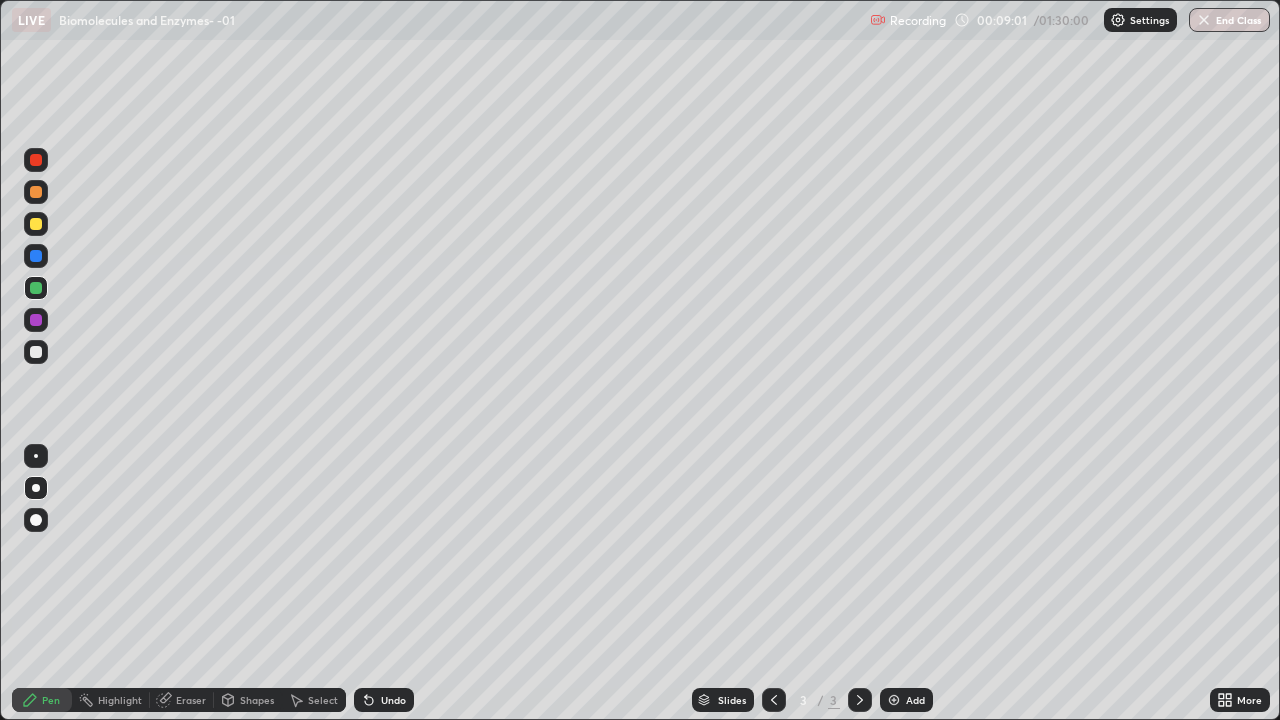 click on "Undo" at bounding box center (384, 700) 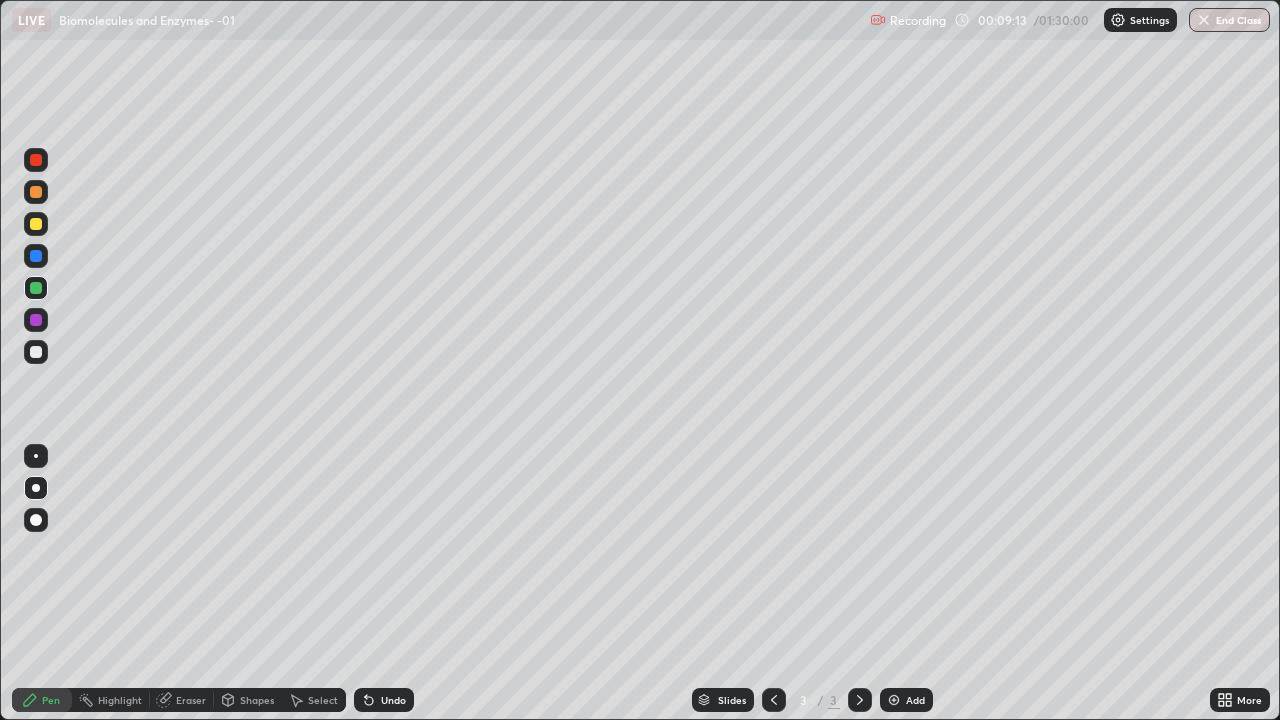 click at bounding box center [36, 320] 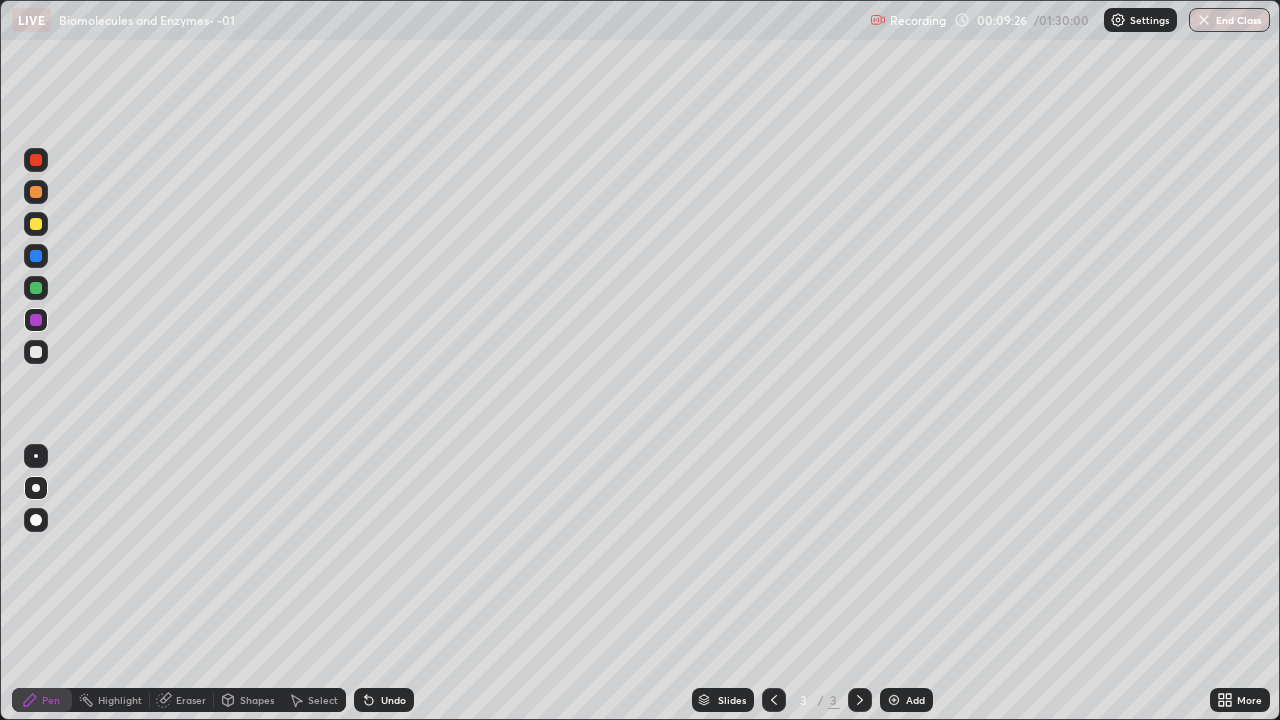 click at bounding box center [36, 192] 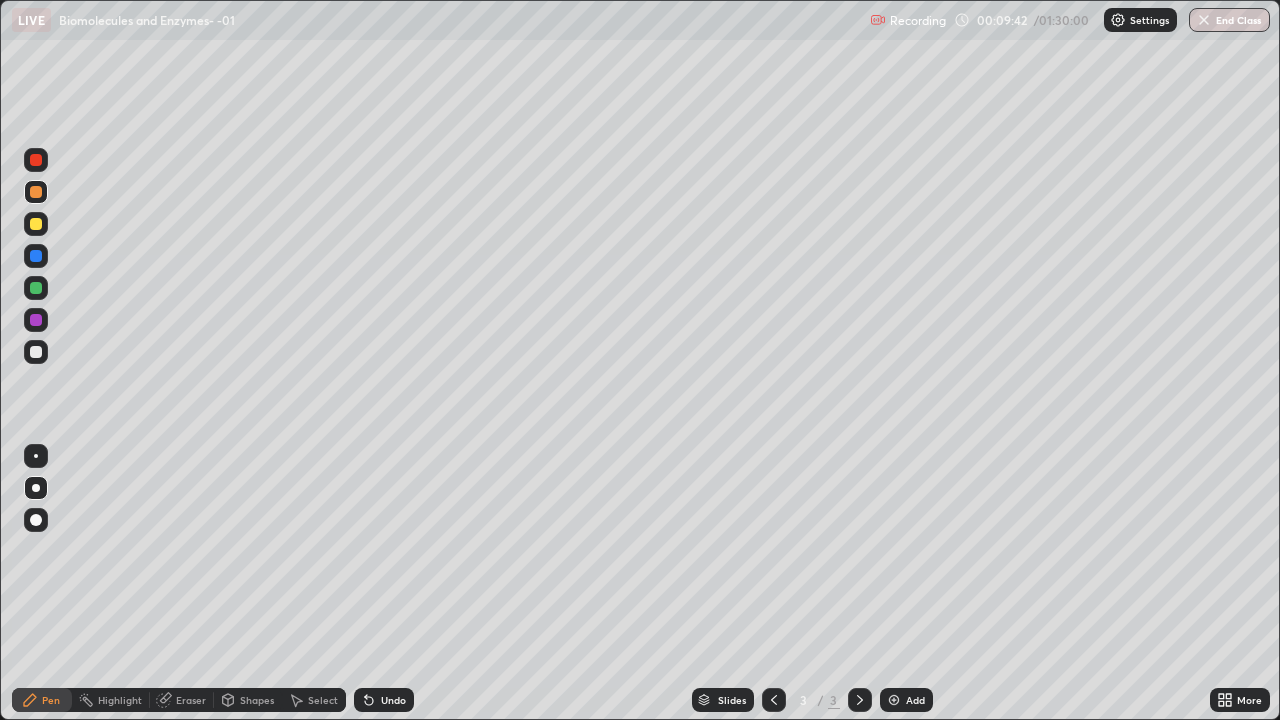 click at bounding box center (894, 700) 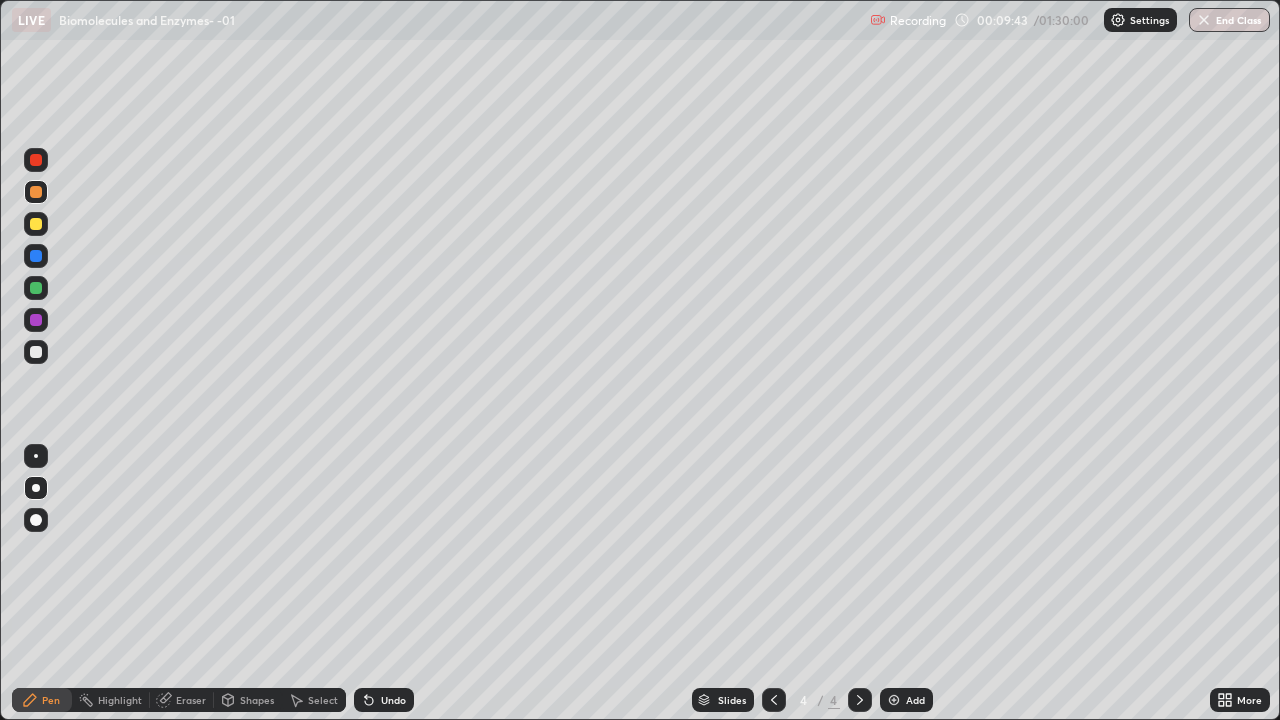click at bounding box center [36, 192] 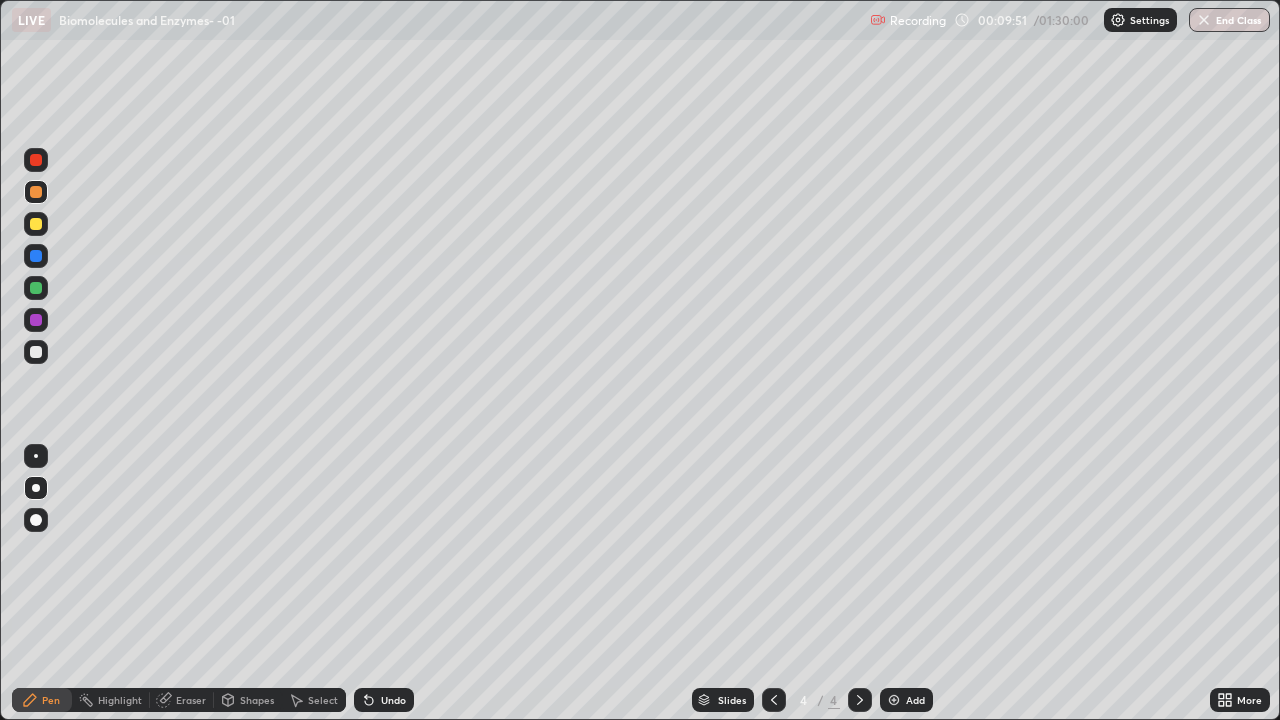 click at bounding box center (36, 256) 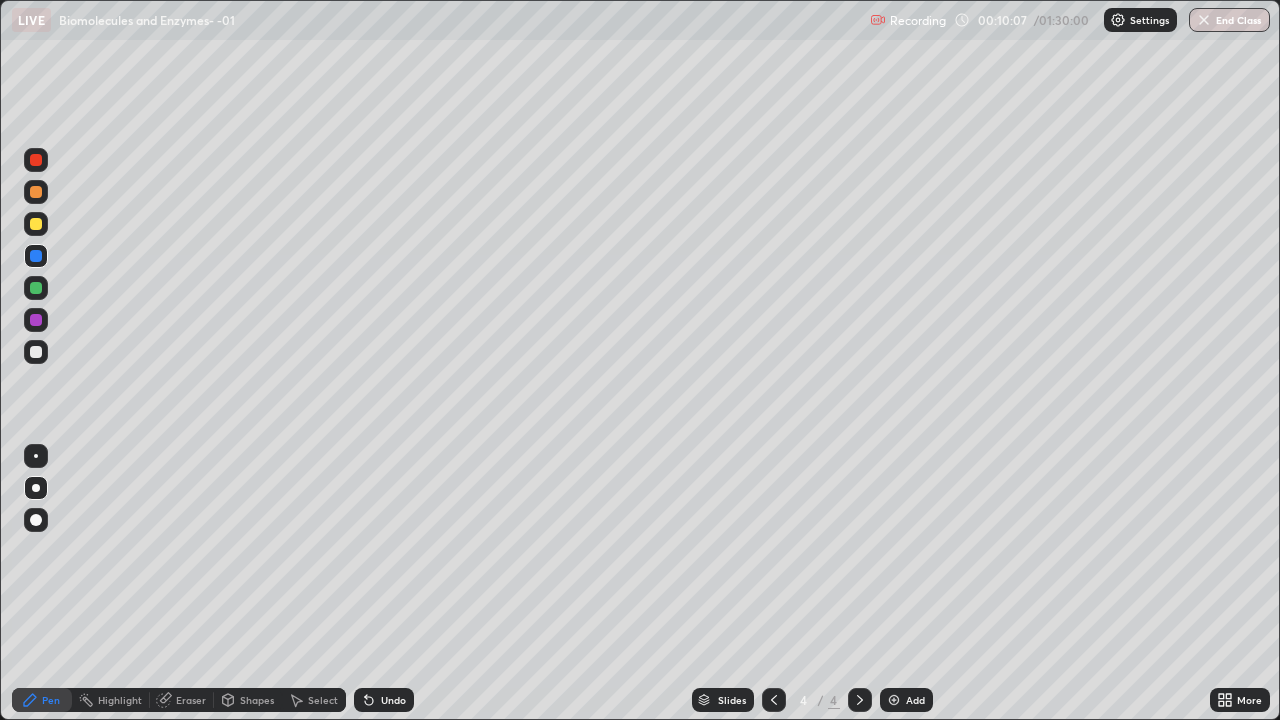 click at bounding box center (36, 288) 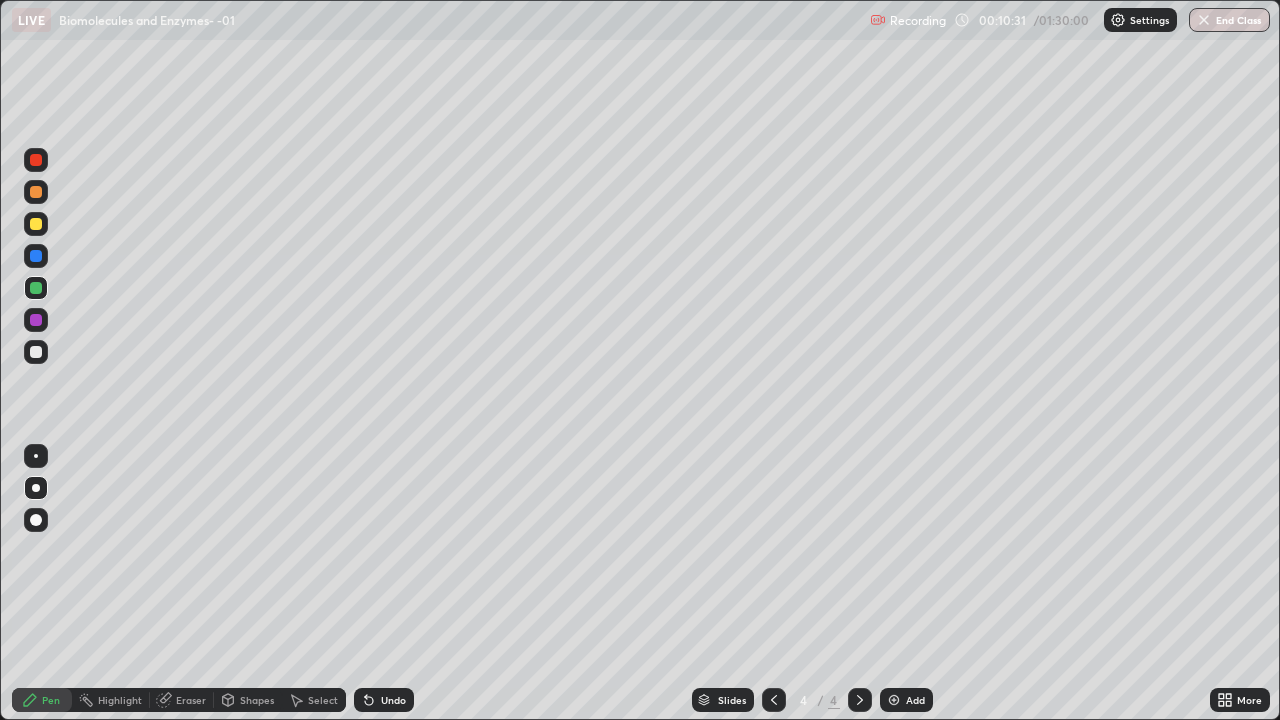 click at bounding box center [36, 288] 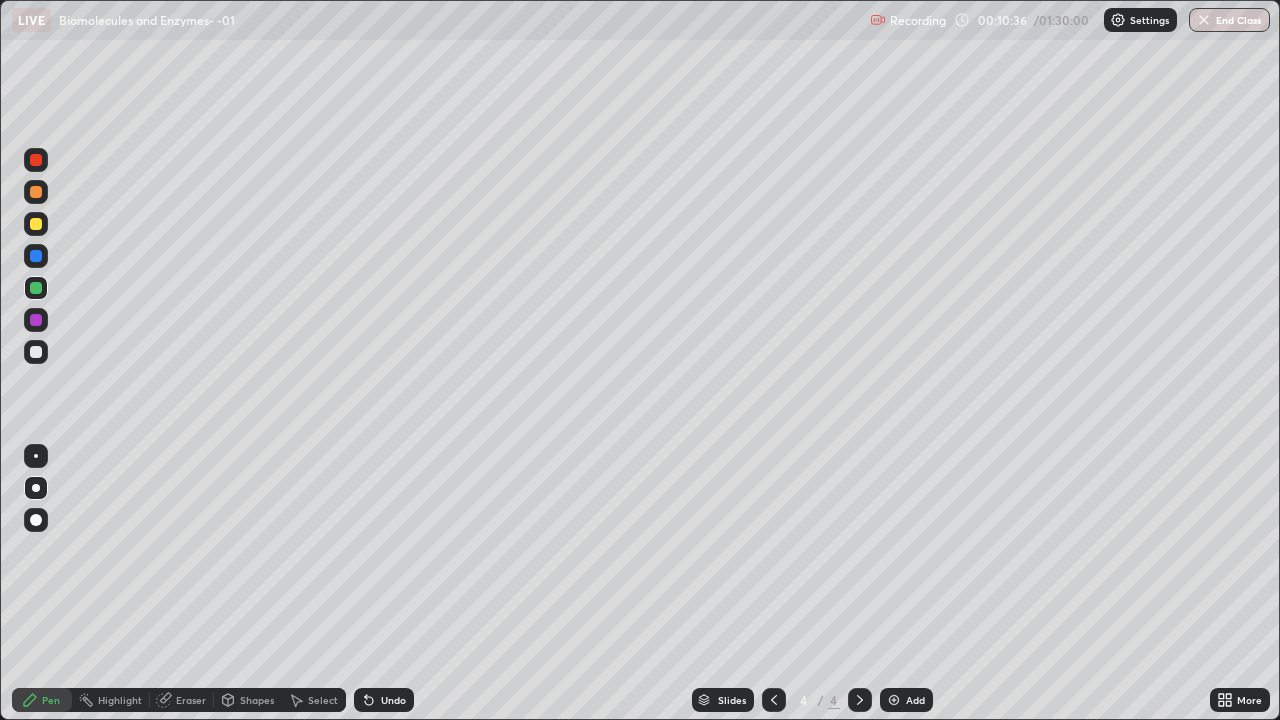 click at bounding box center [36, 224] 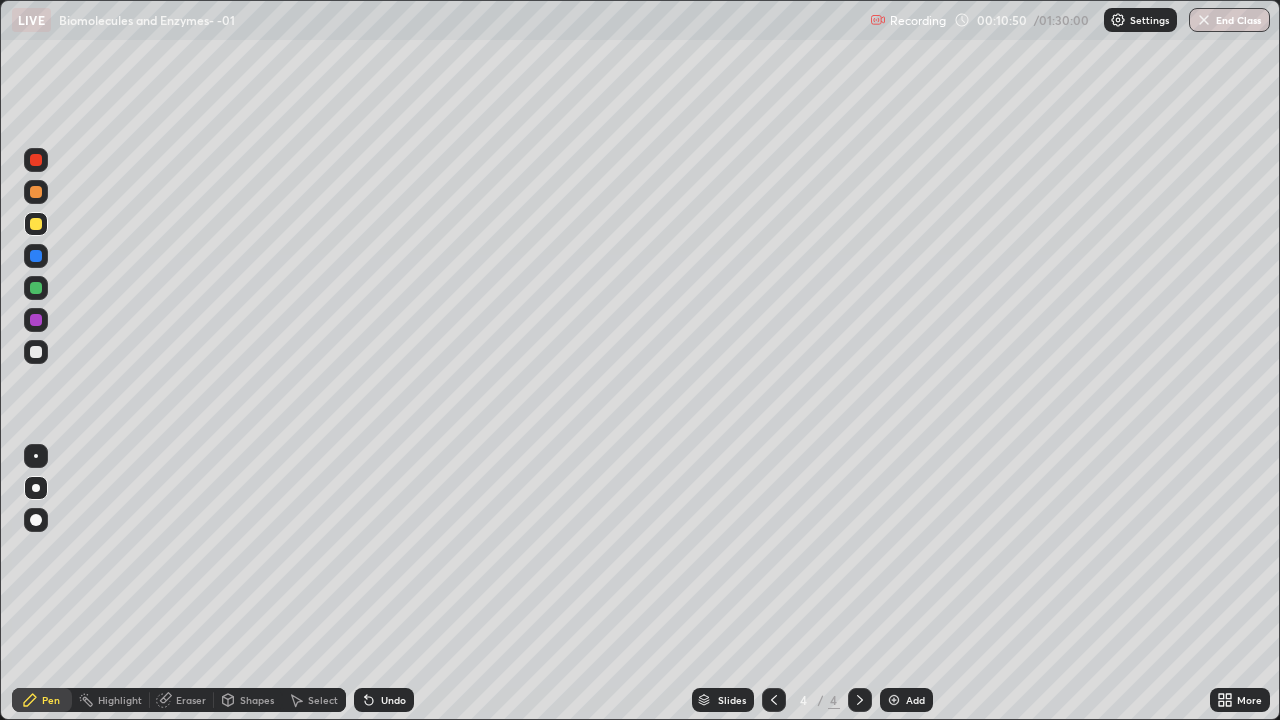 click at bounding box center (36, 256) 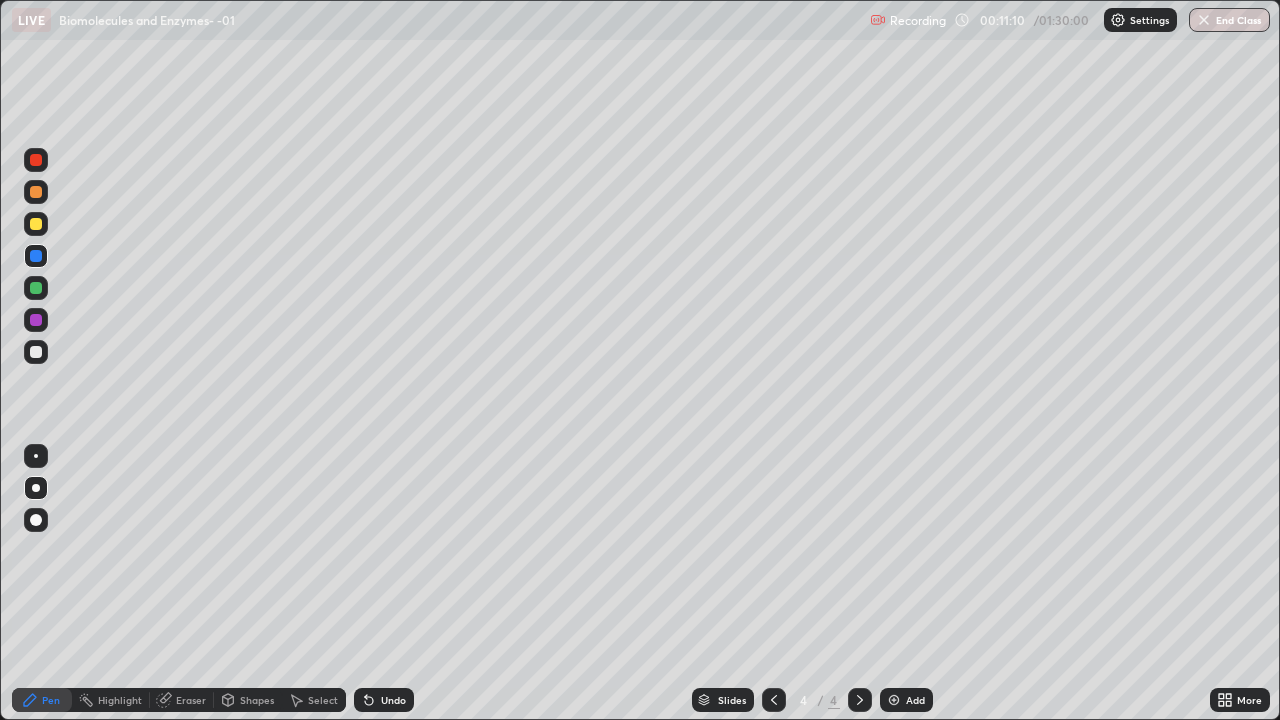 click at bounding box center [36, 288] 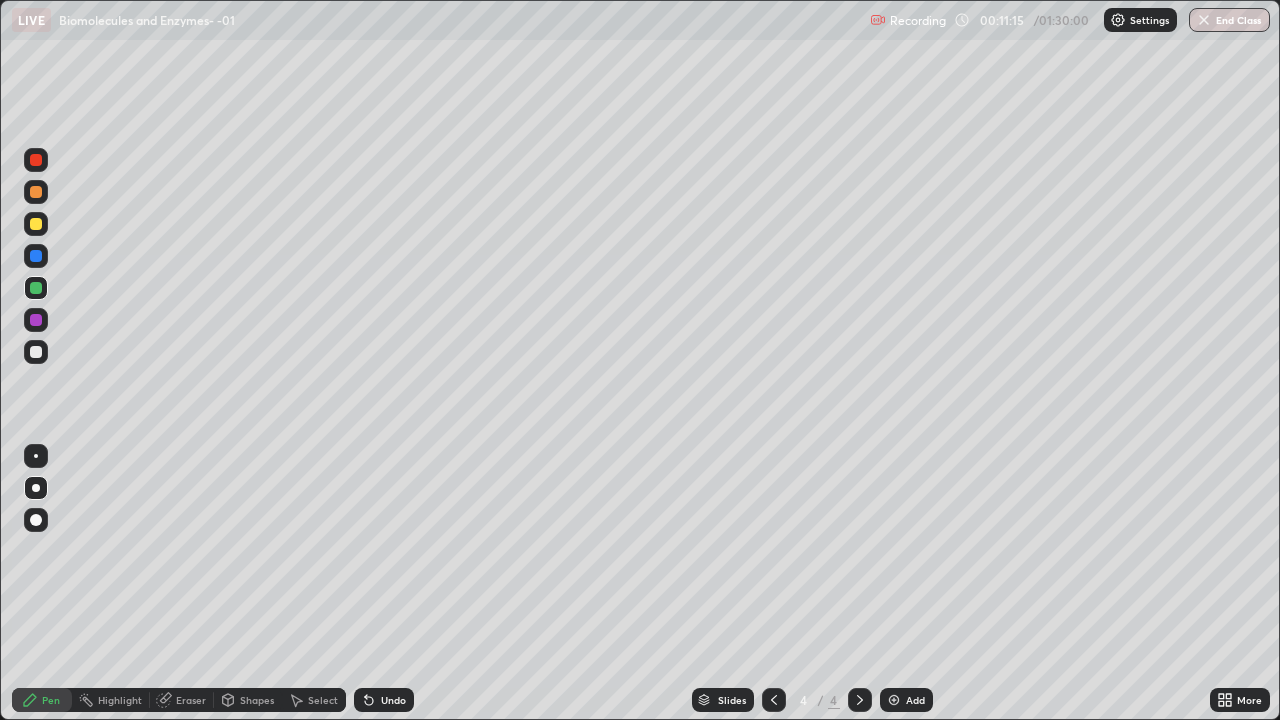 click at bounding box center (36, 192) 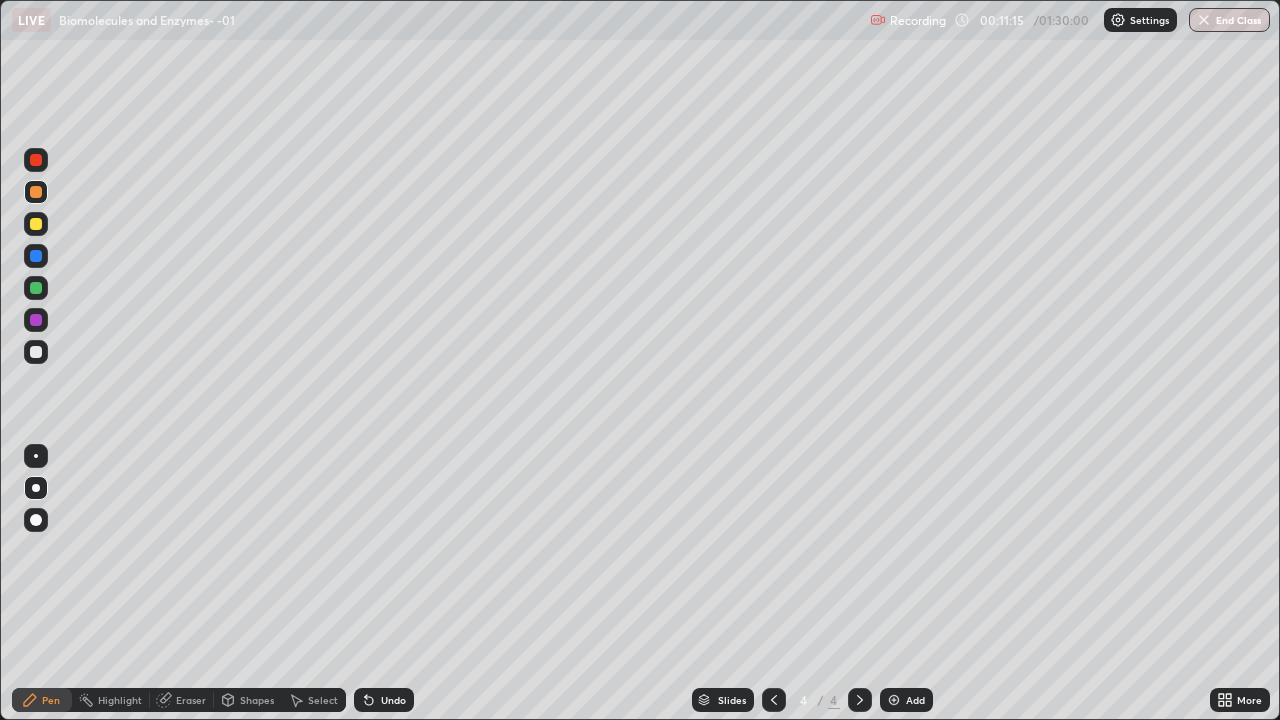 click at bounding box center [36, 160] 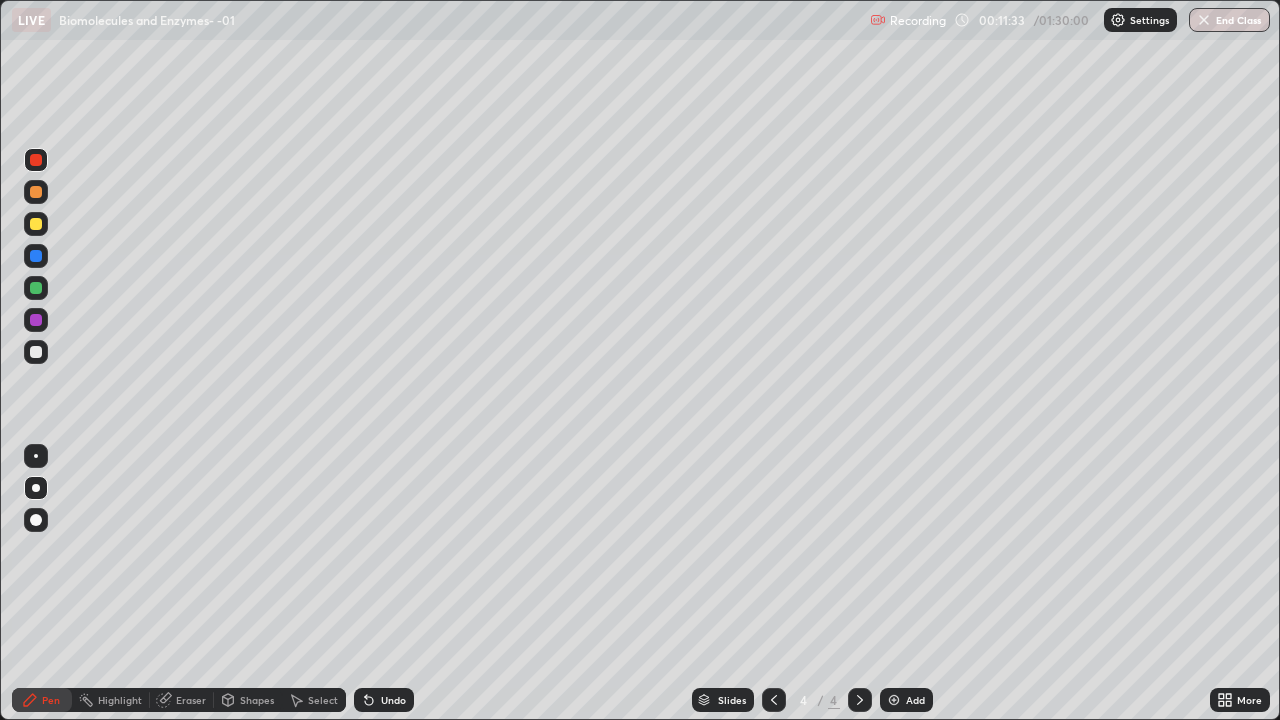 click on "Undo" at bounding box center (384, 700) 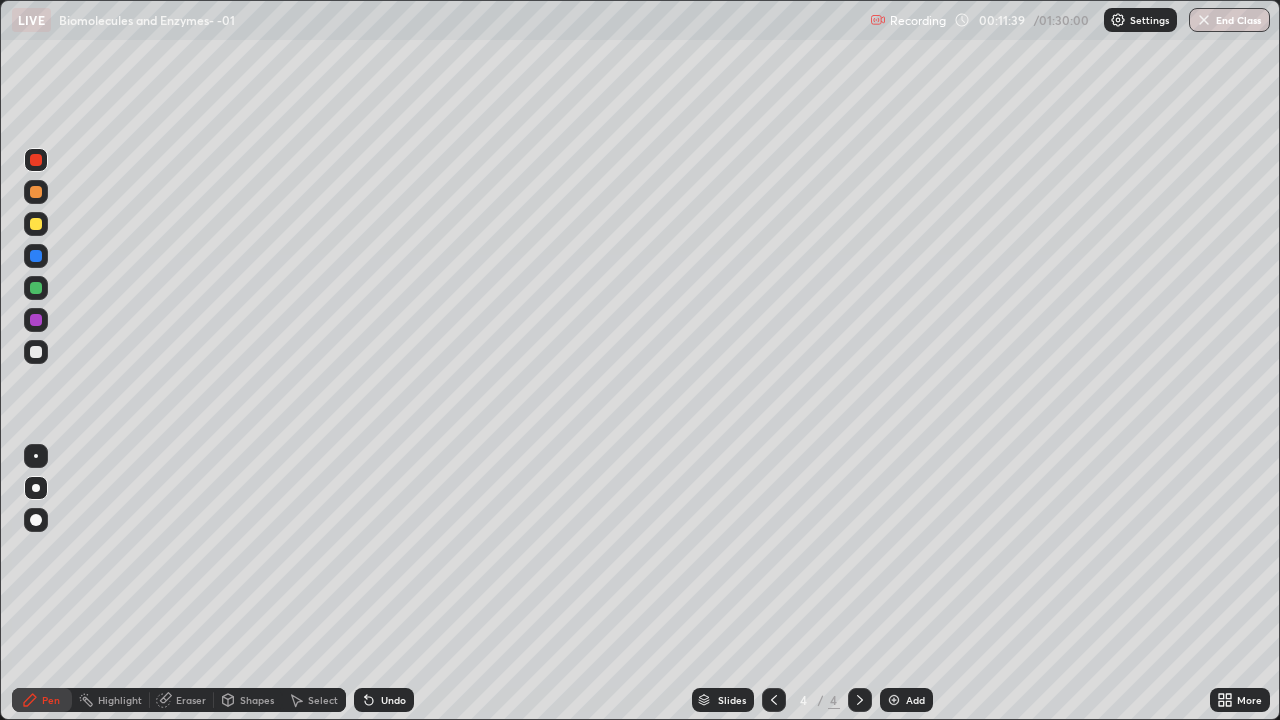 click at bounding box center [36, 256] 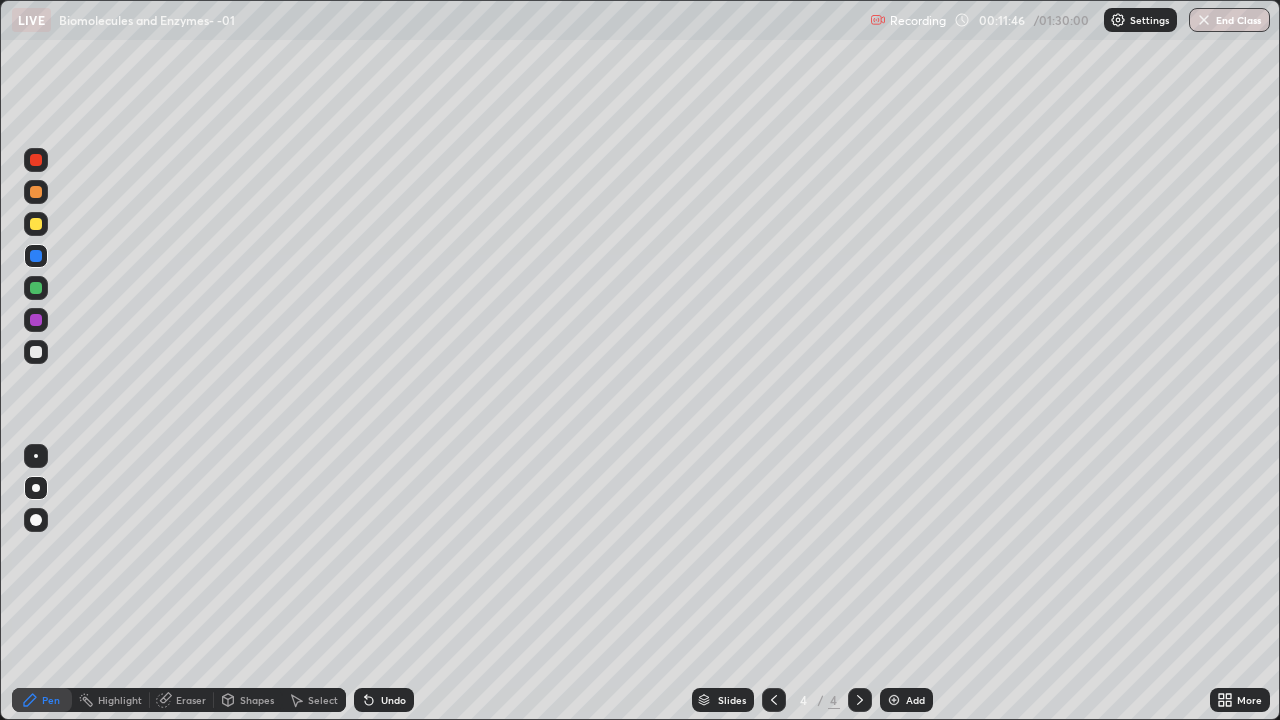 click at bounding box center [36, 192] 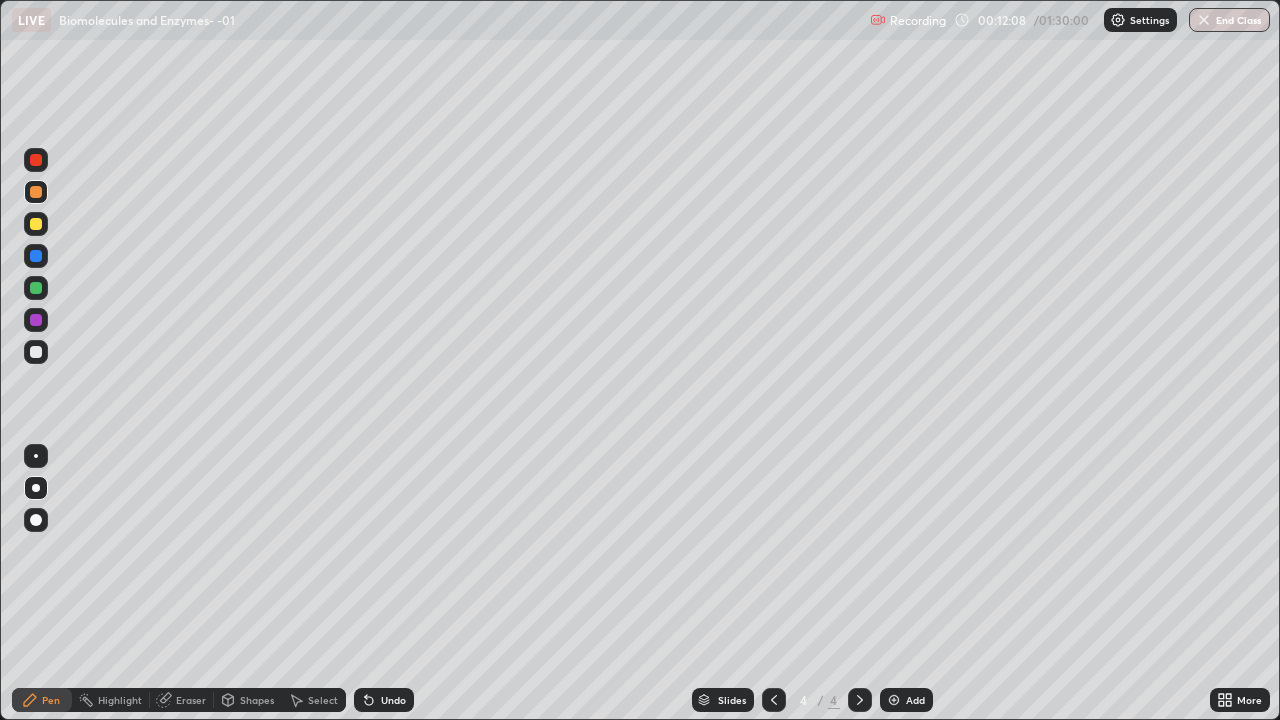 click at bounding box center (36, 224) 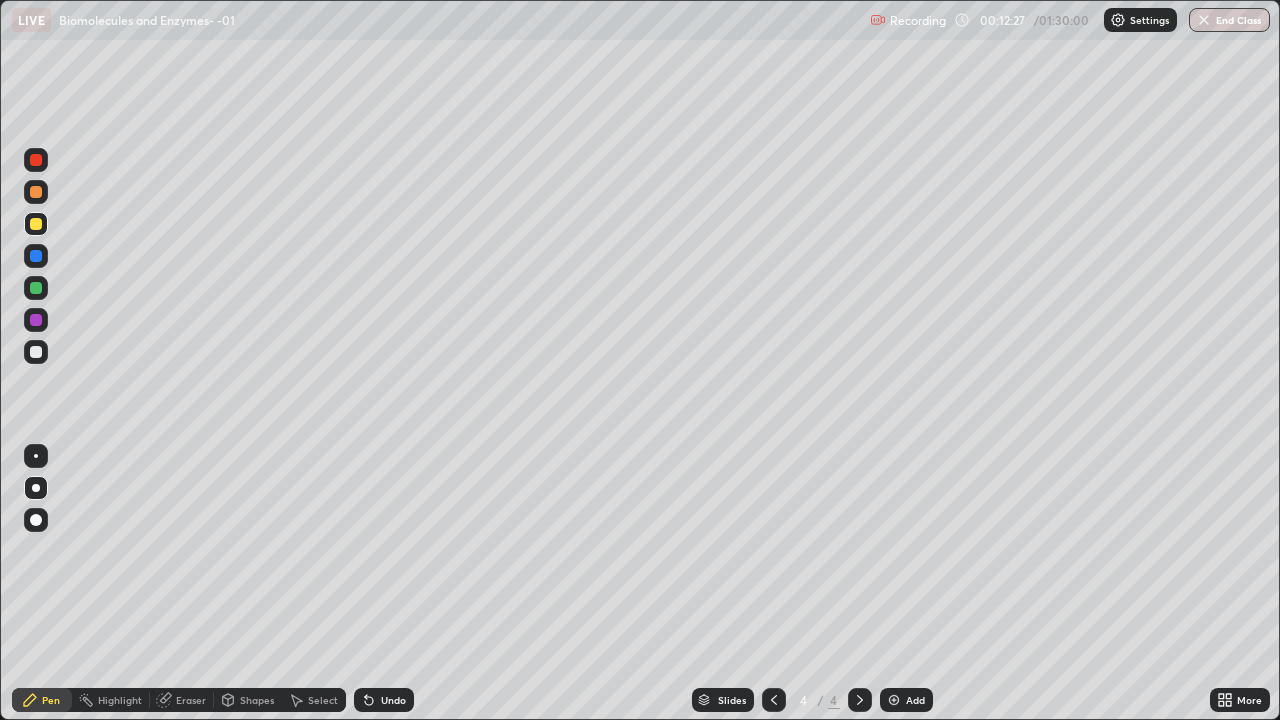 click at bounding box center (36, 288) 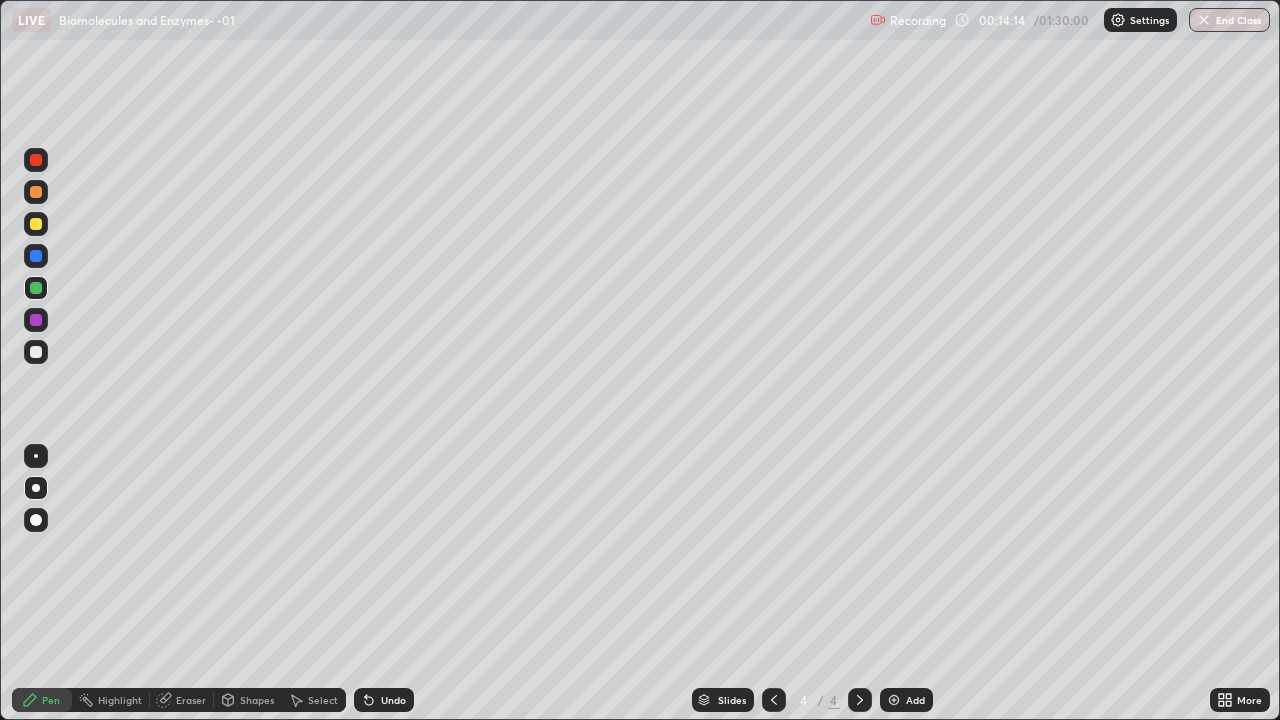 click at bounding box center [36, 192] 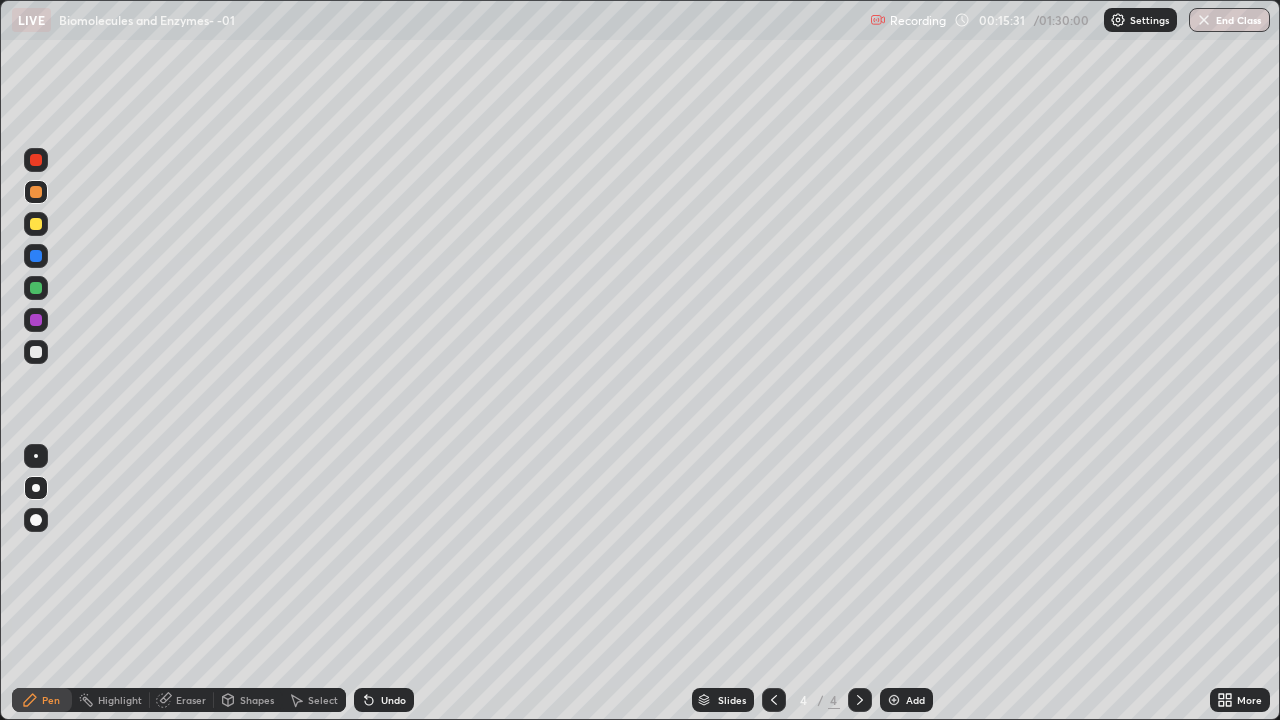 click 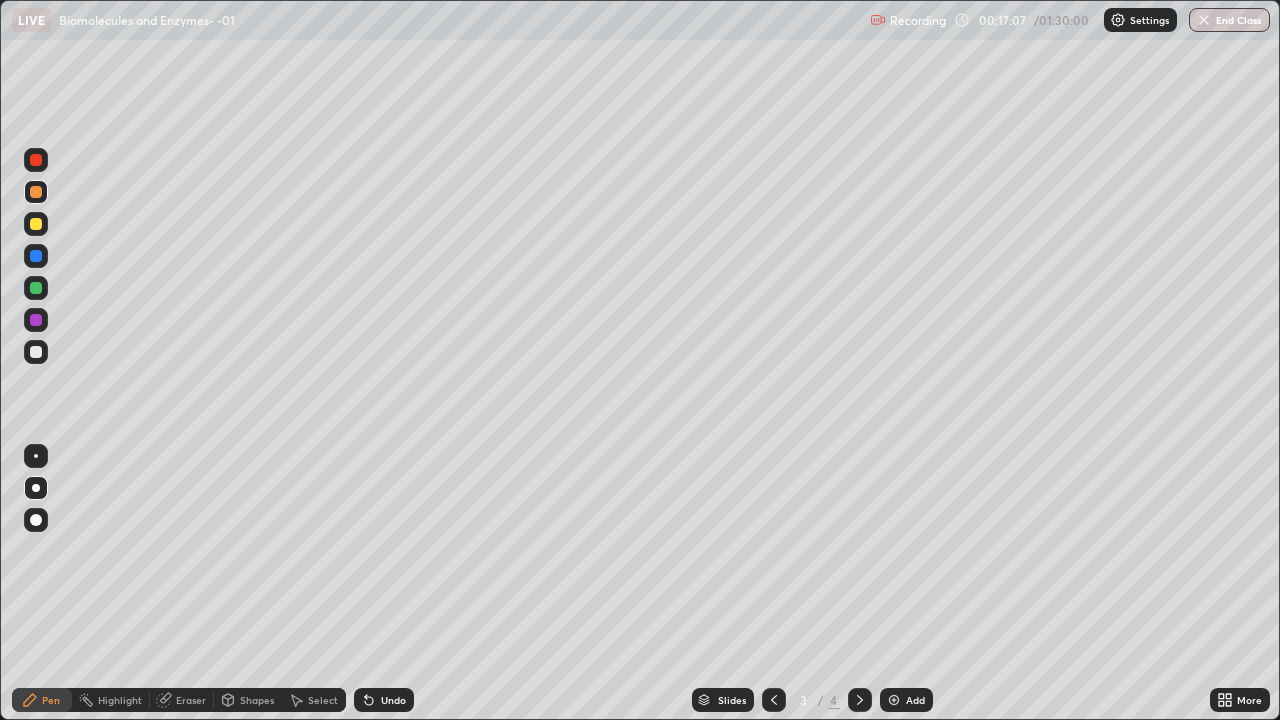 click 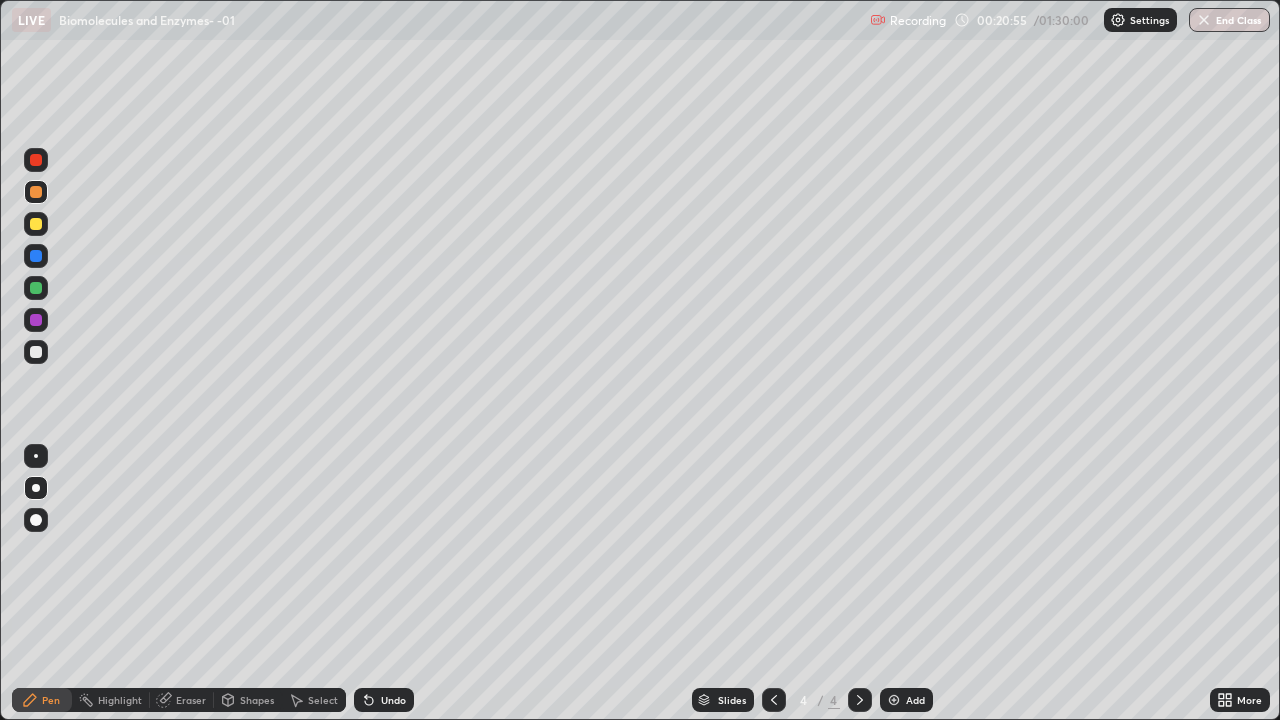 click at bounding box center (894, 700) 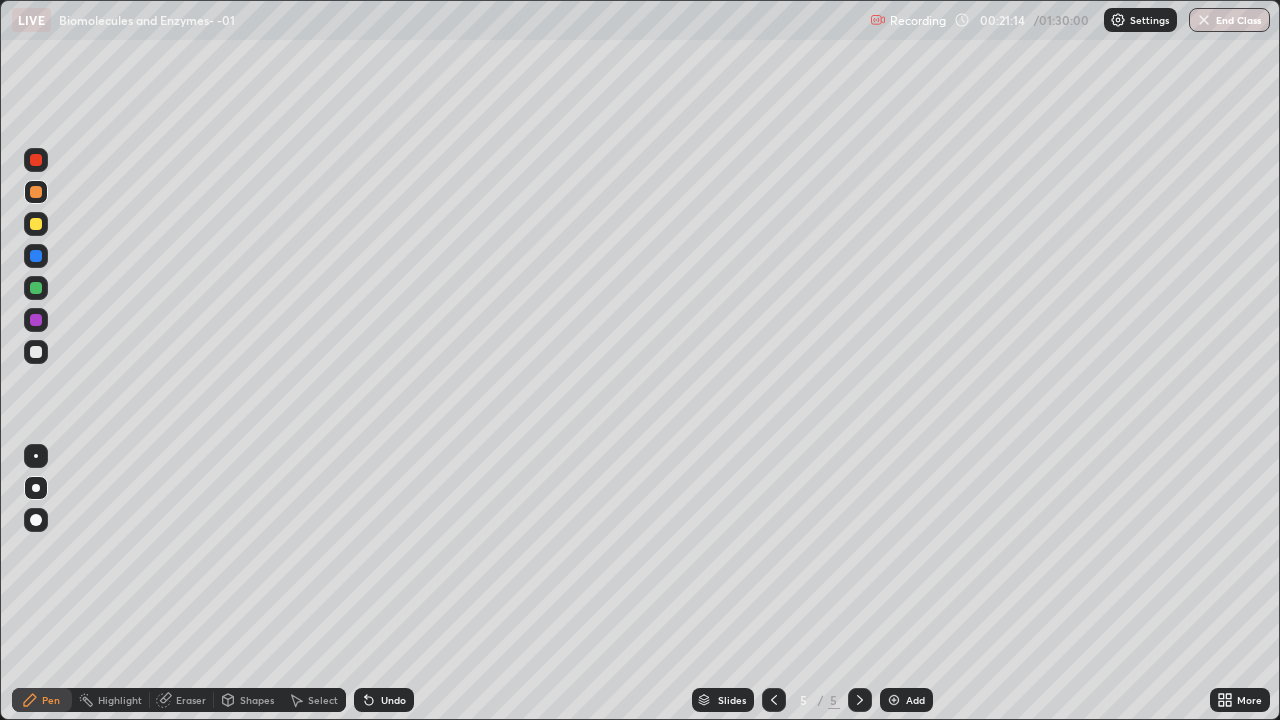 click at bounding box center (36, 256) 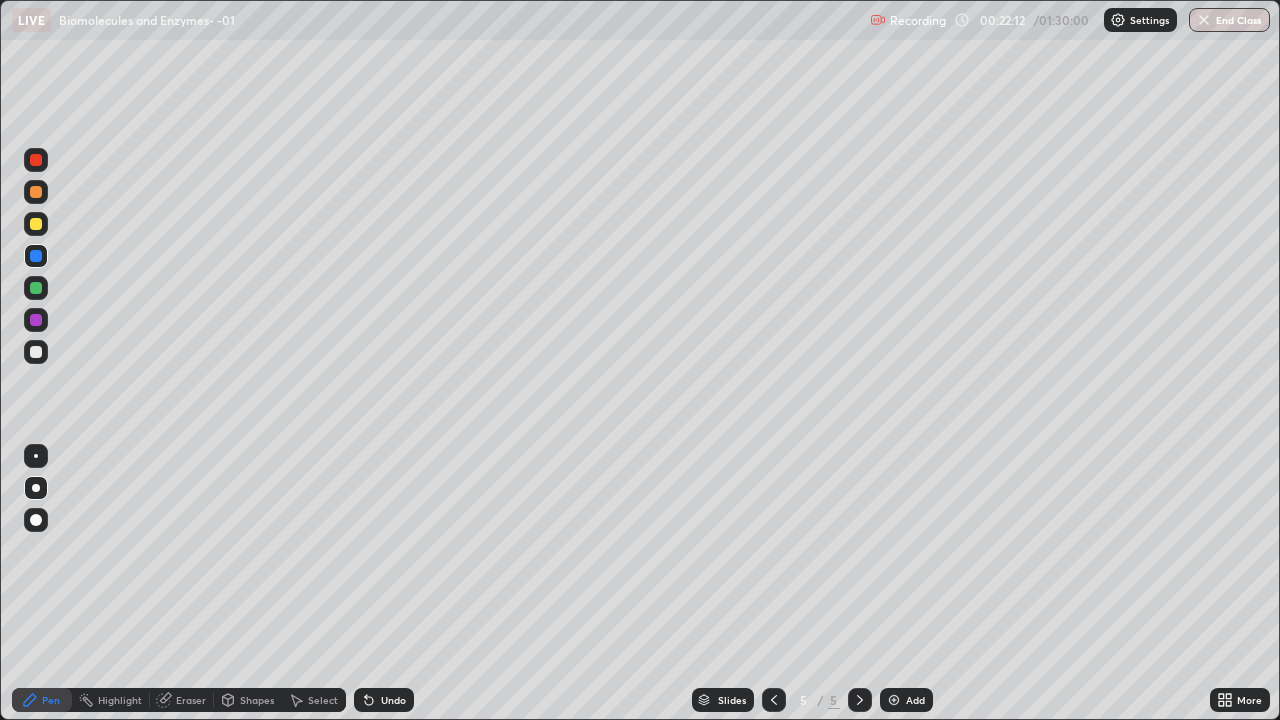 click at bounding box center [36, 224] 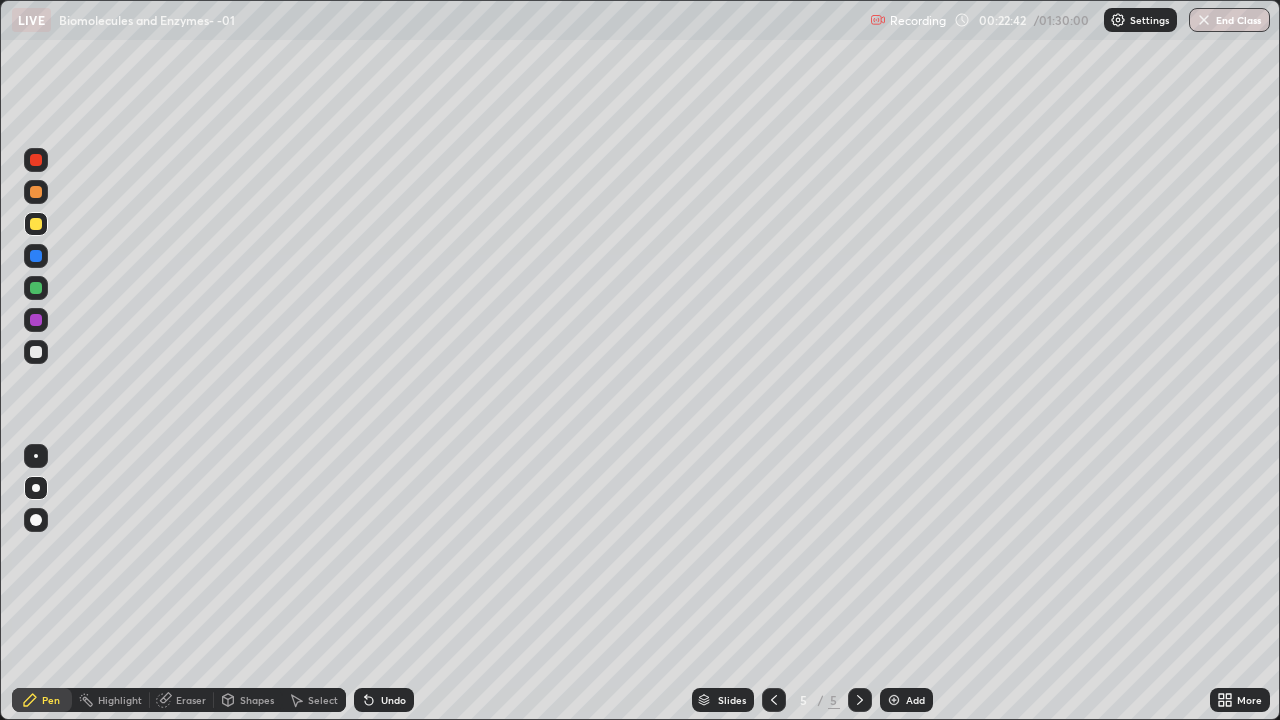 click on "Undo" at bounding box center [393, 700] 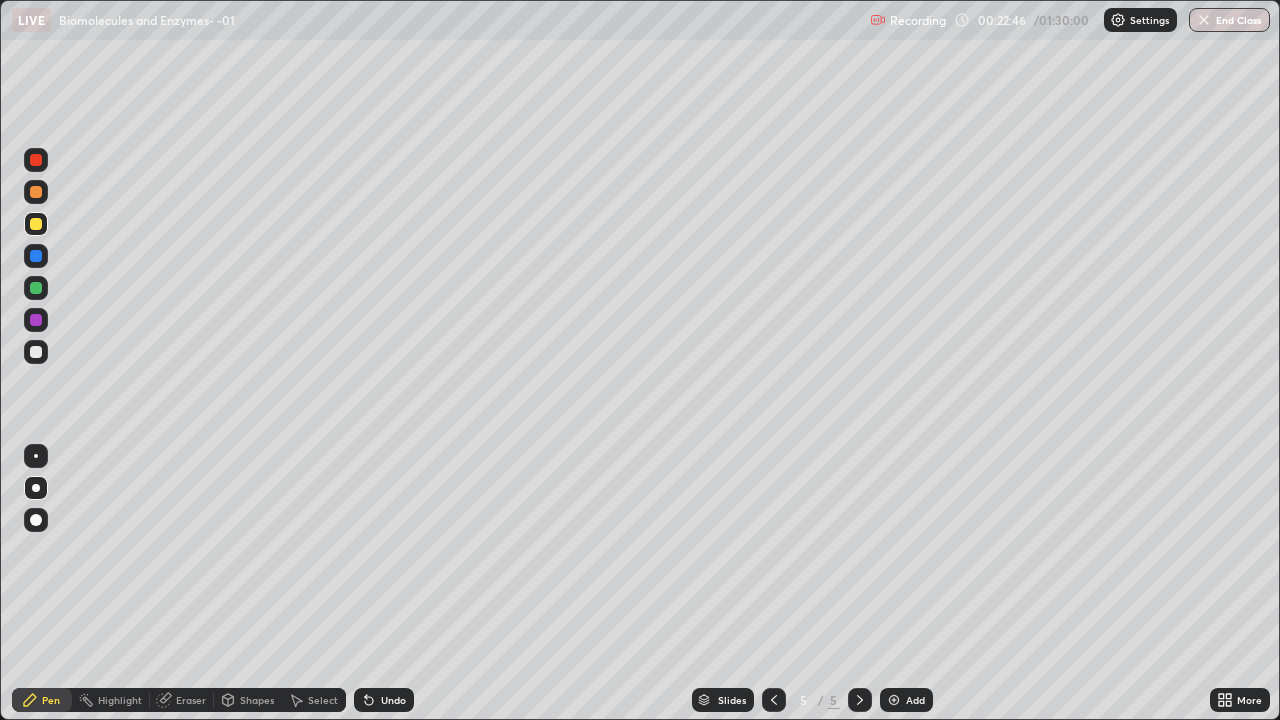 click at bounding box center (36, 320) 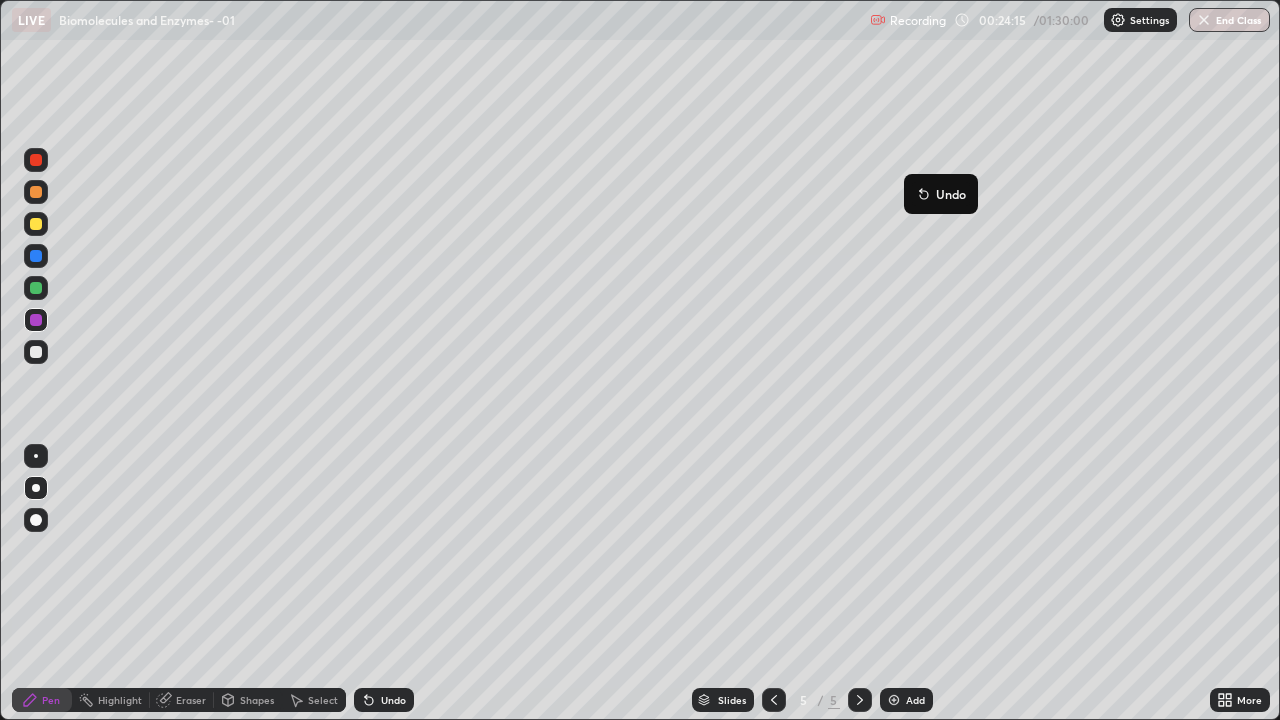 click 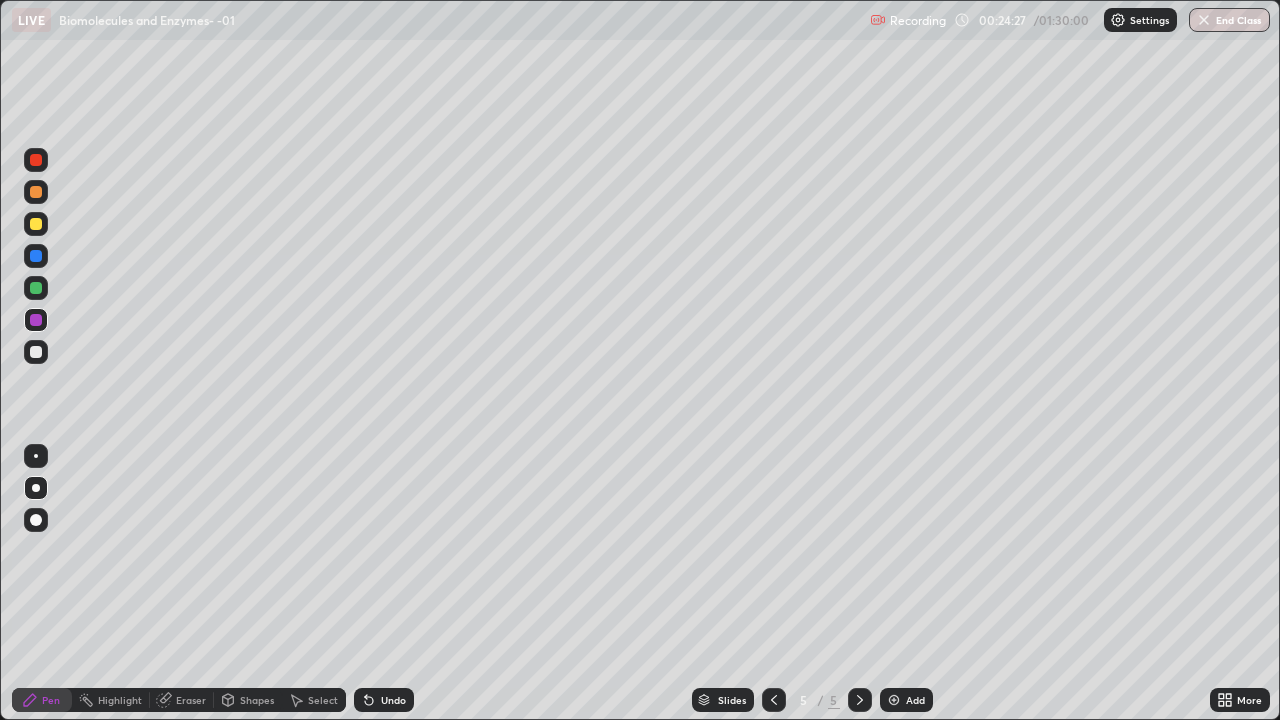 click at bounding box center (36, 288) 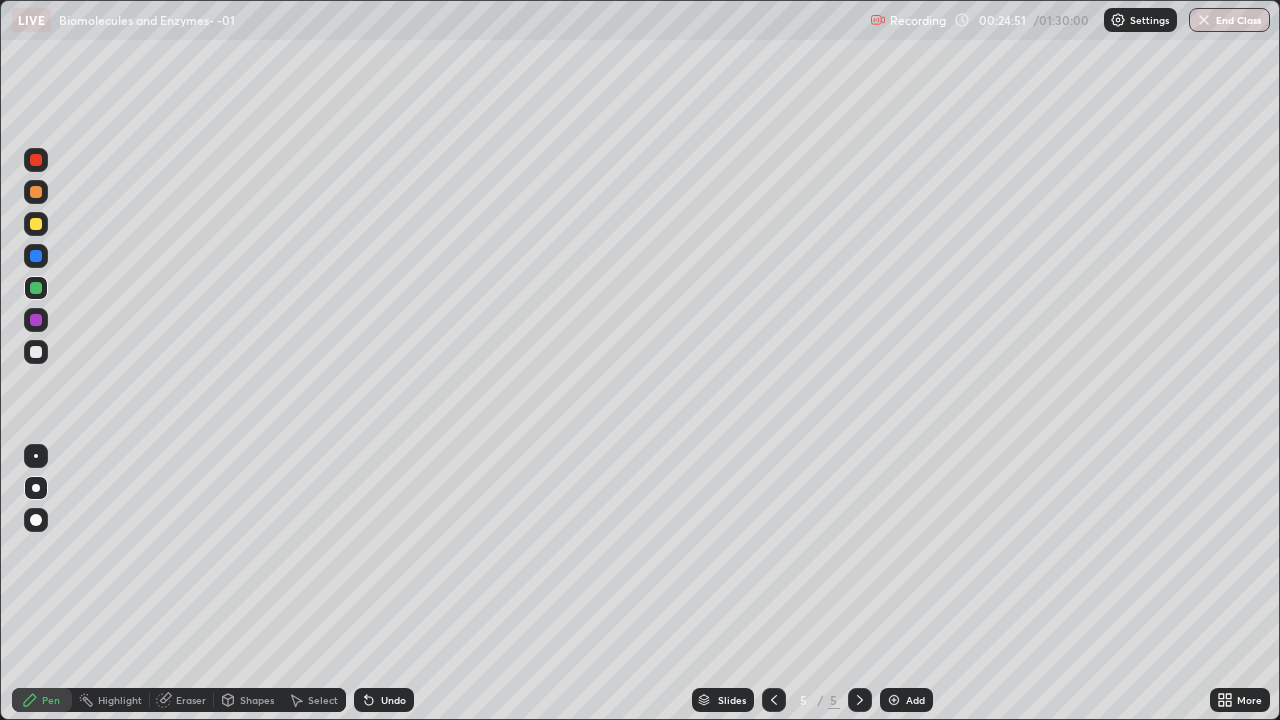 click at bounding box center [36, 256] 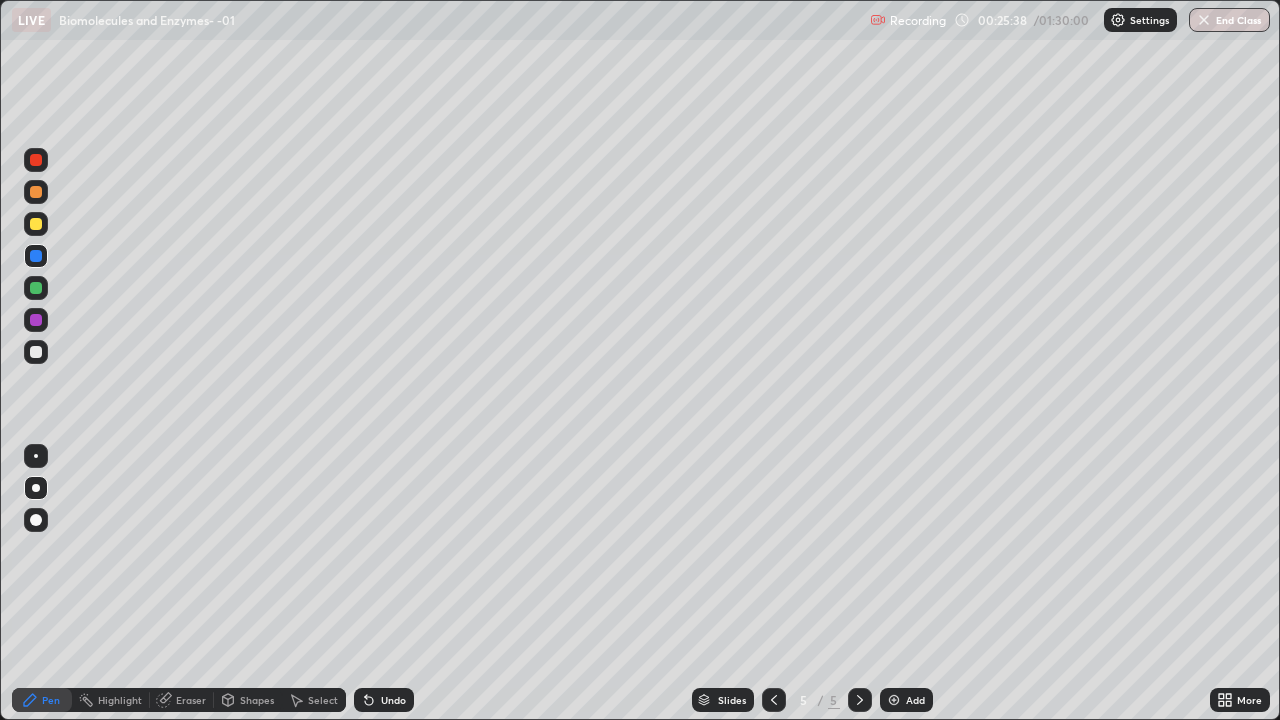 click at bounding box center [894, 700] 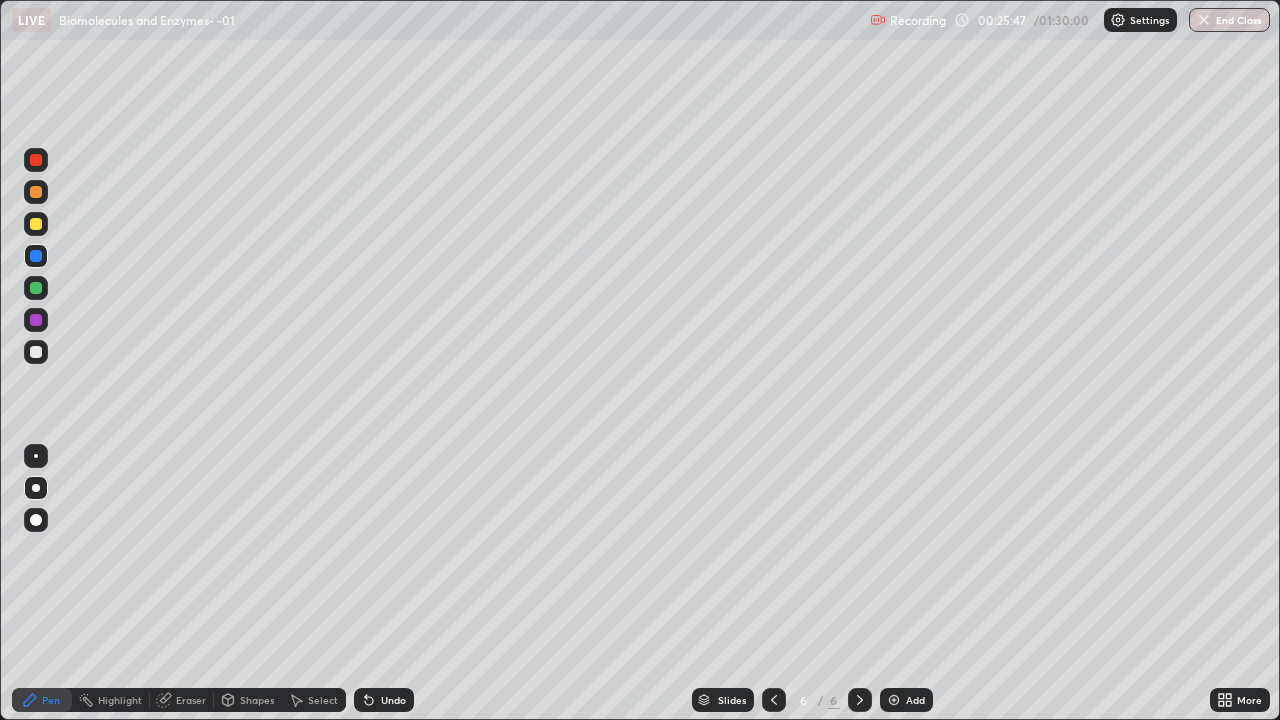 click 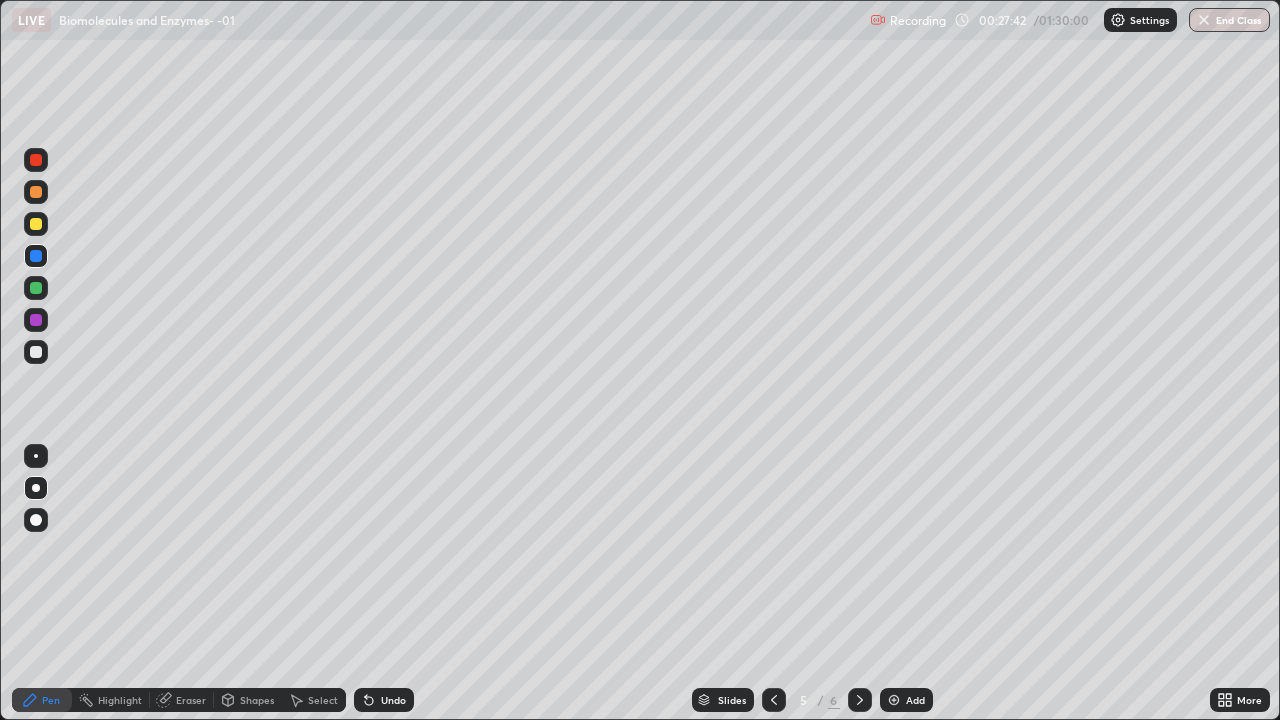 click at bounding box center (894, 700) 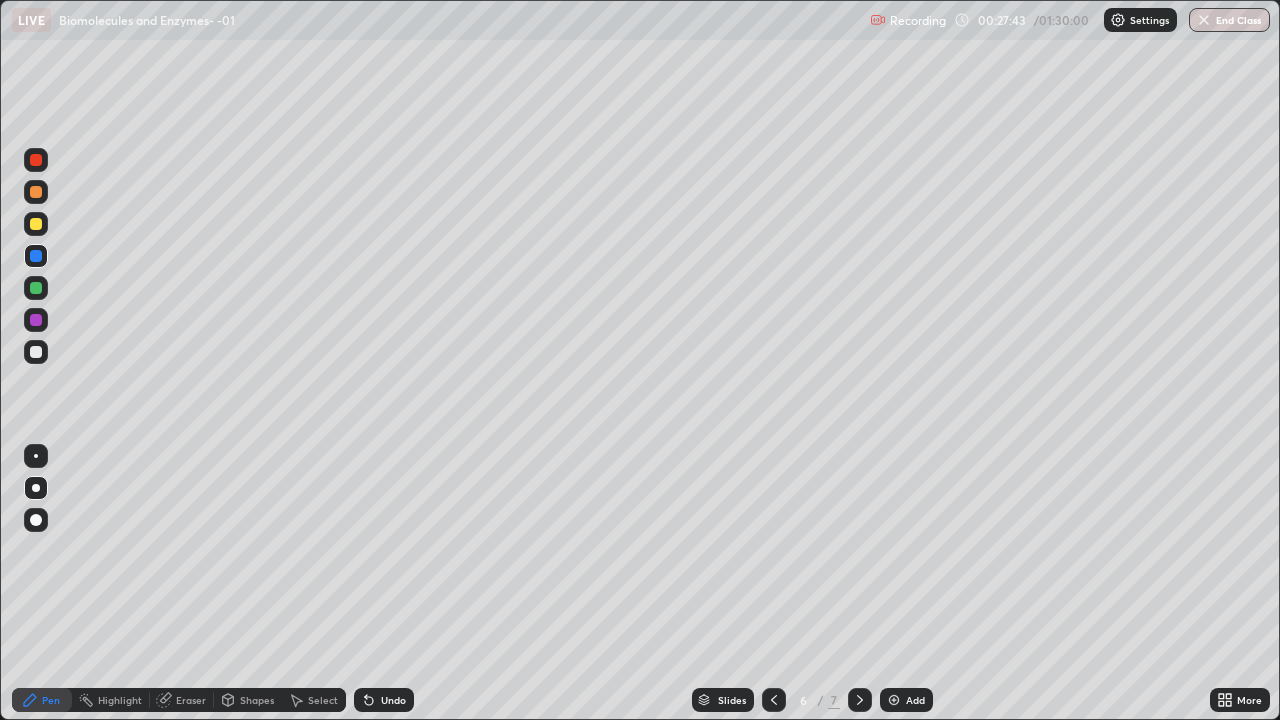 click at bounding box center [36, 160] 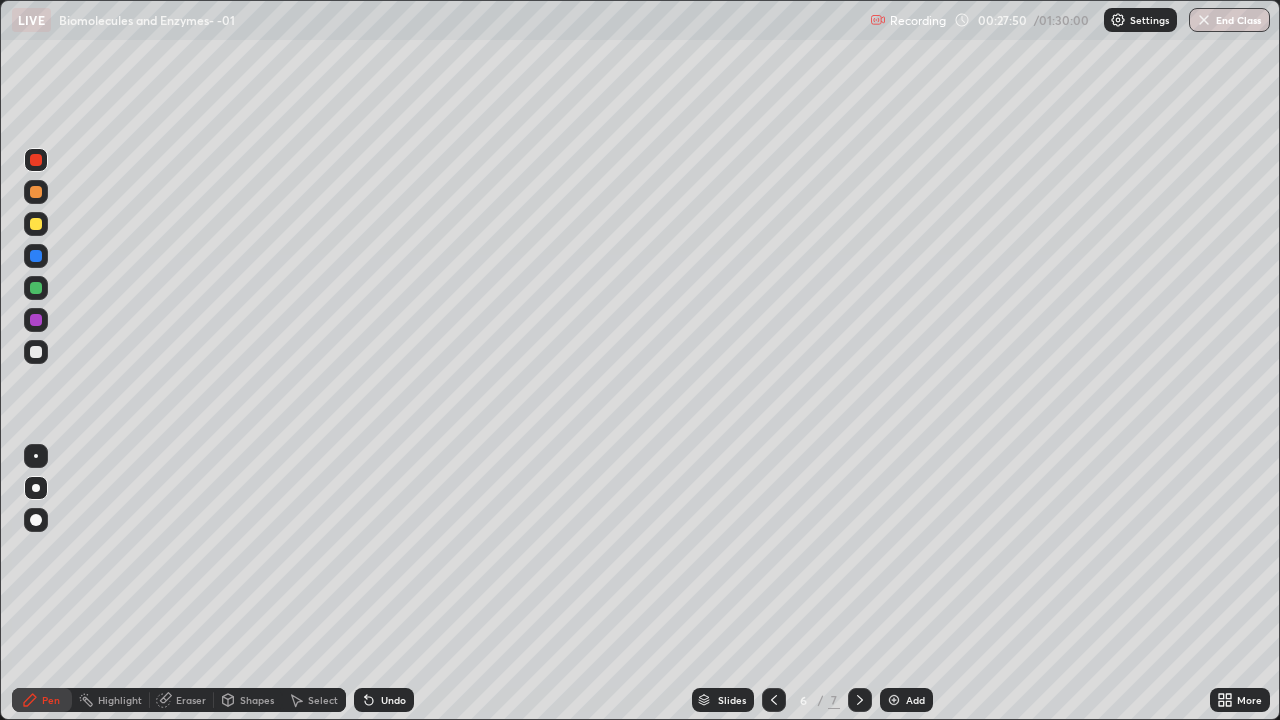 click at bounding box center [36, 224] 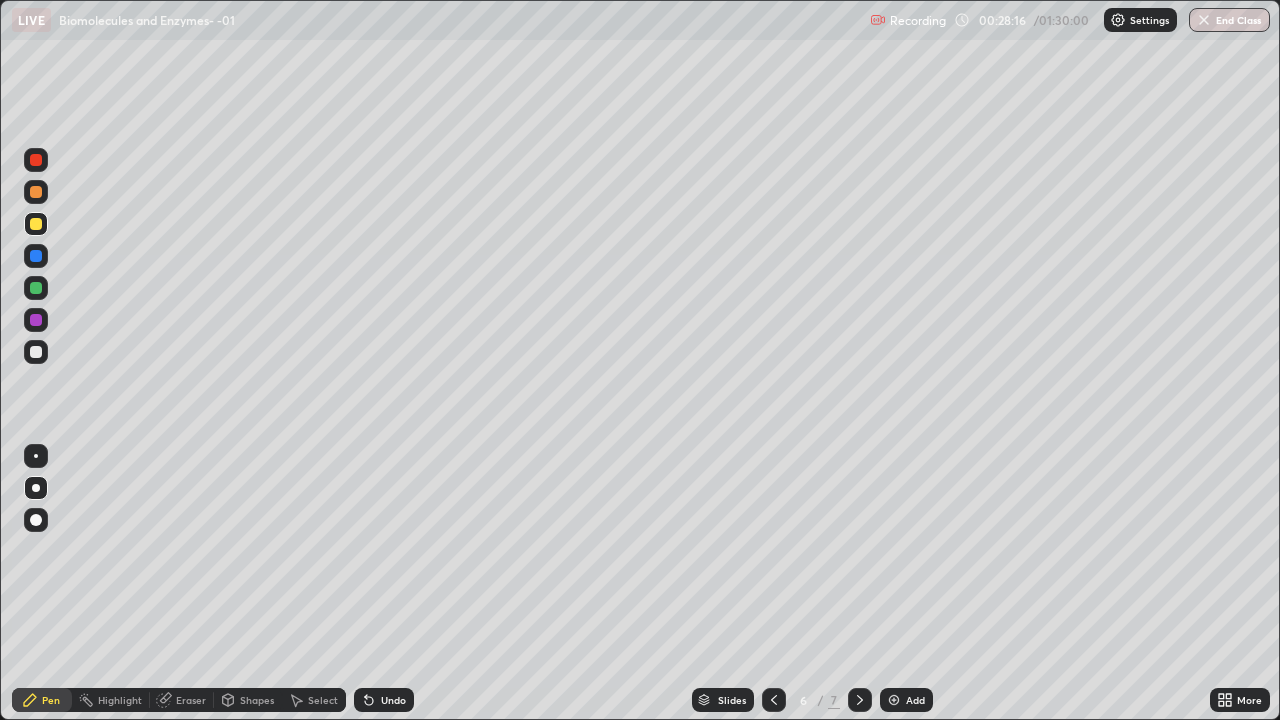 click at bounding box center [36, 320] 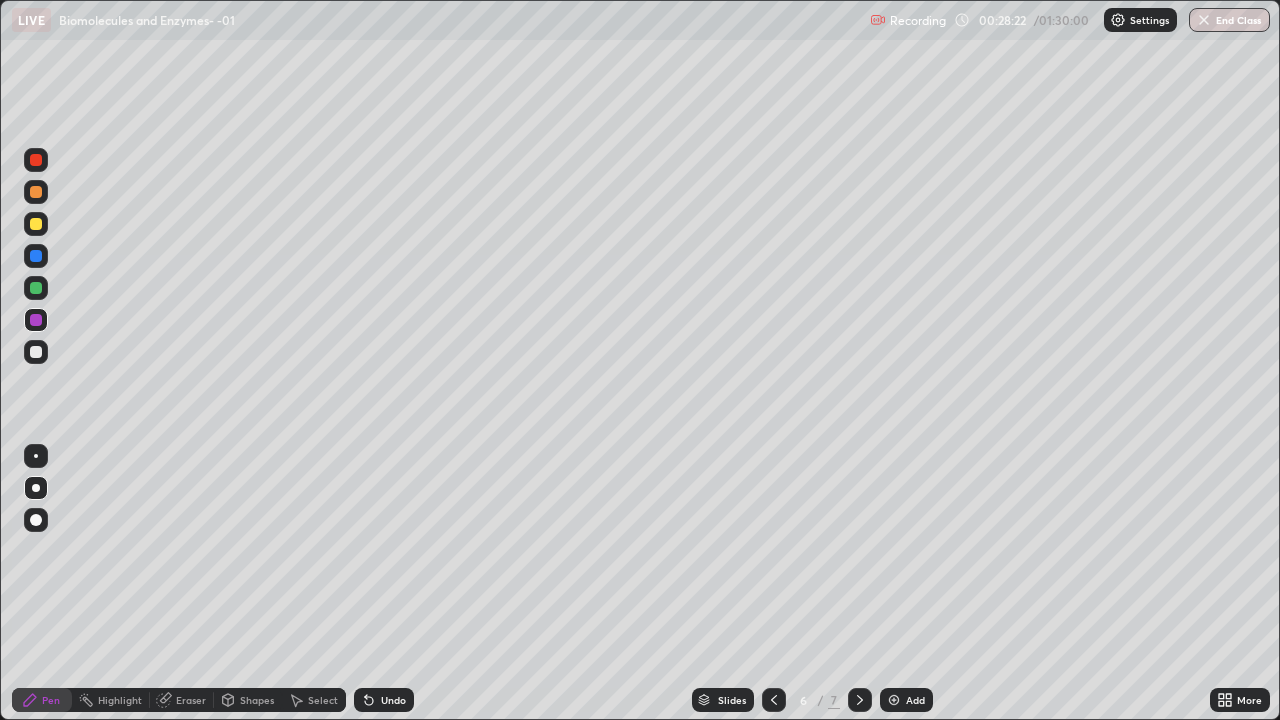 click at bounding box center [36, 352] 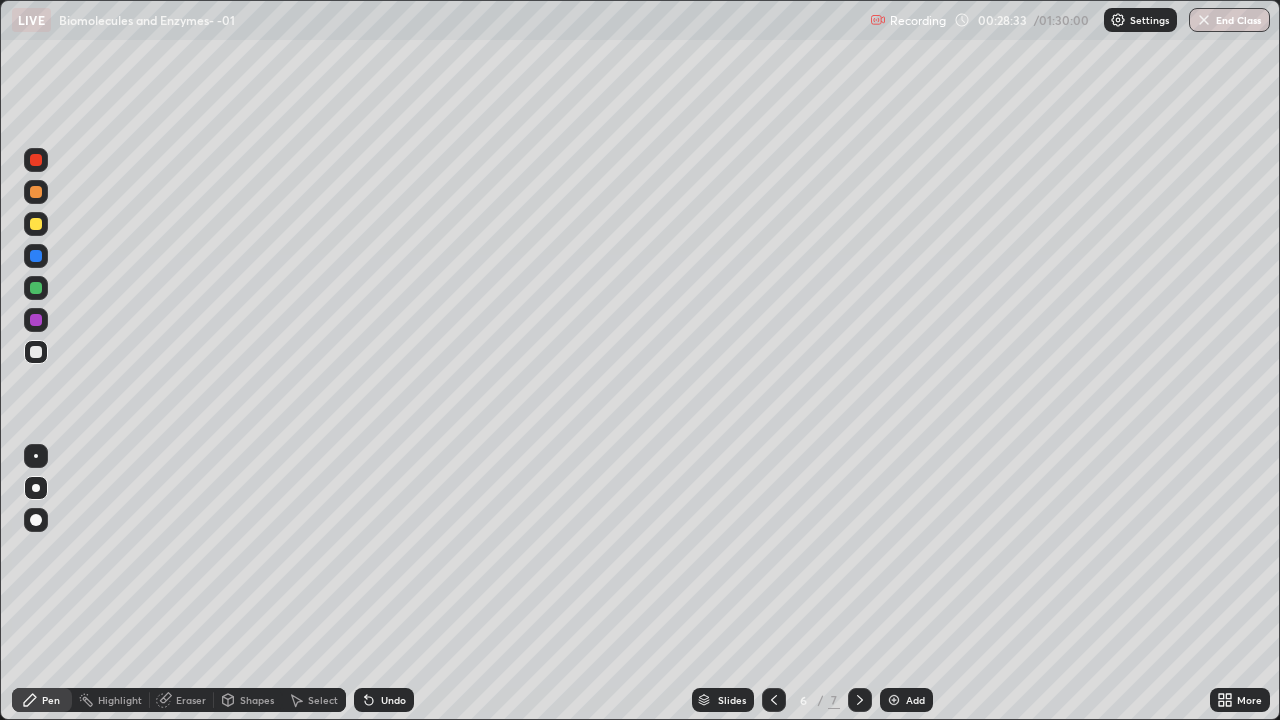 click at bounding box center (36, 192) 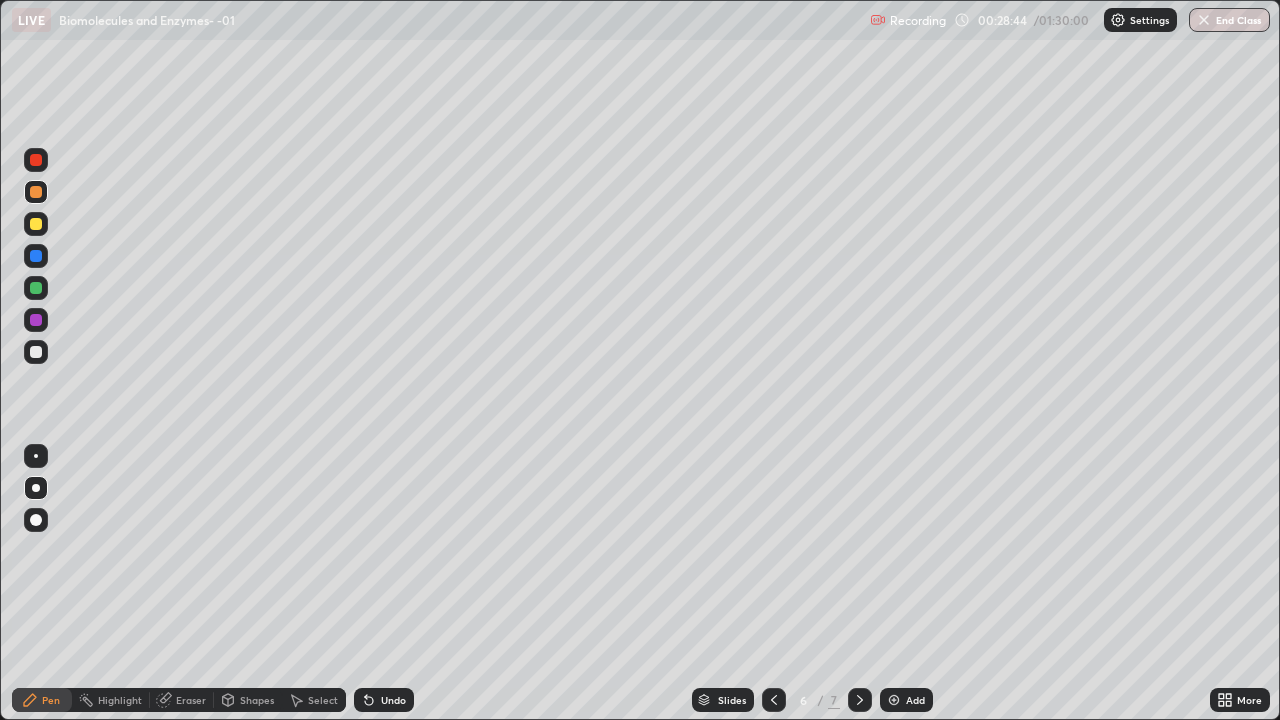 click at bounding box center (36, 320) 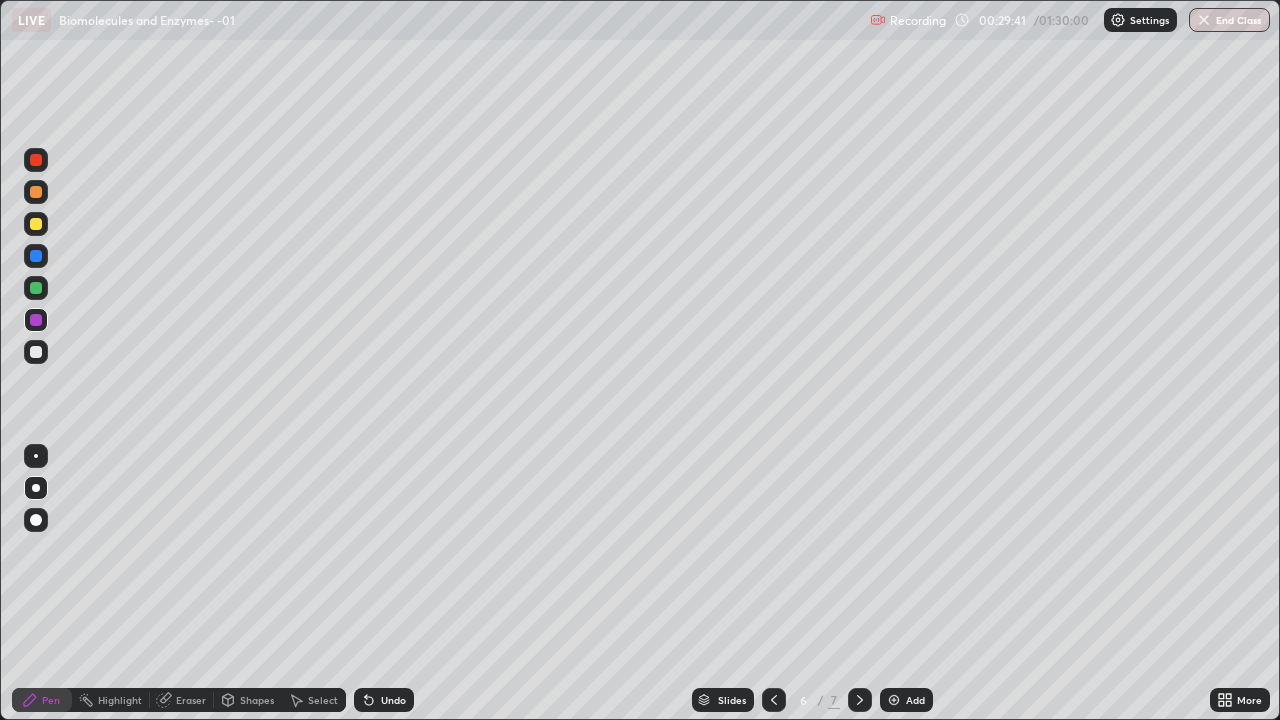 click on "More" at bounding box center [1240, 700] 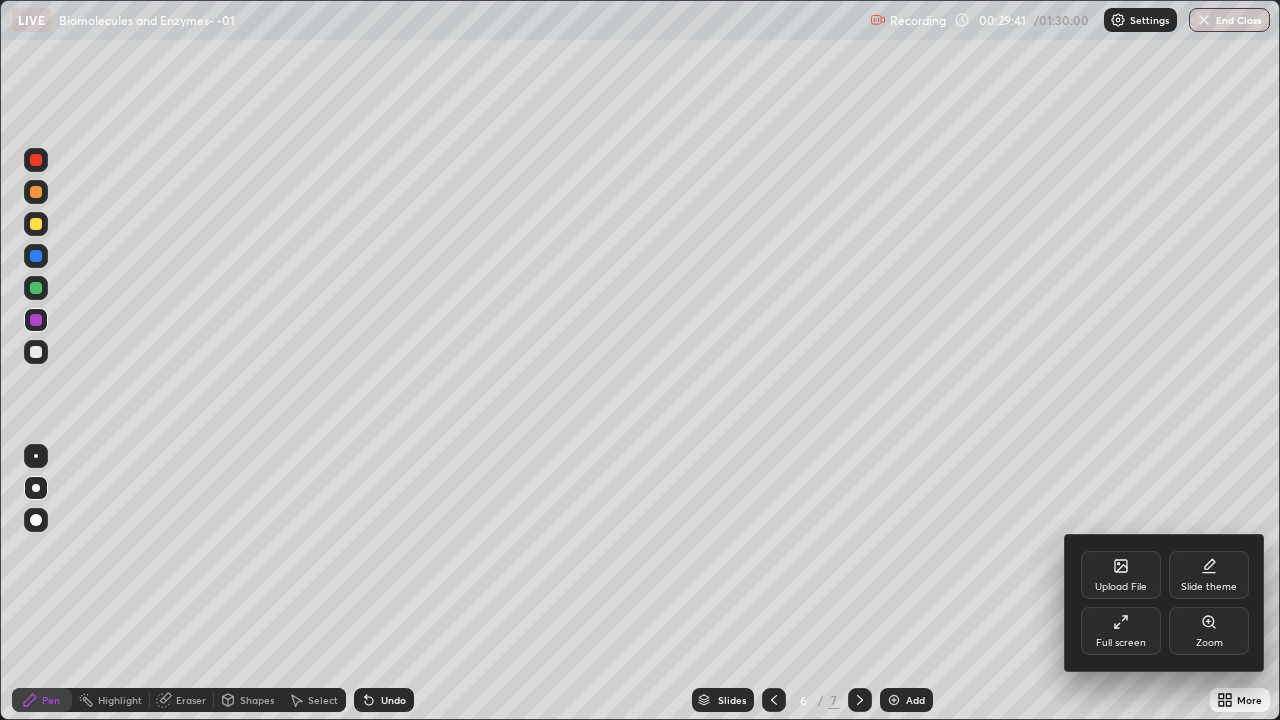 click on "Zoom" at bounding box center (1209, 631) 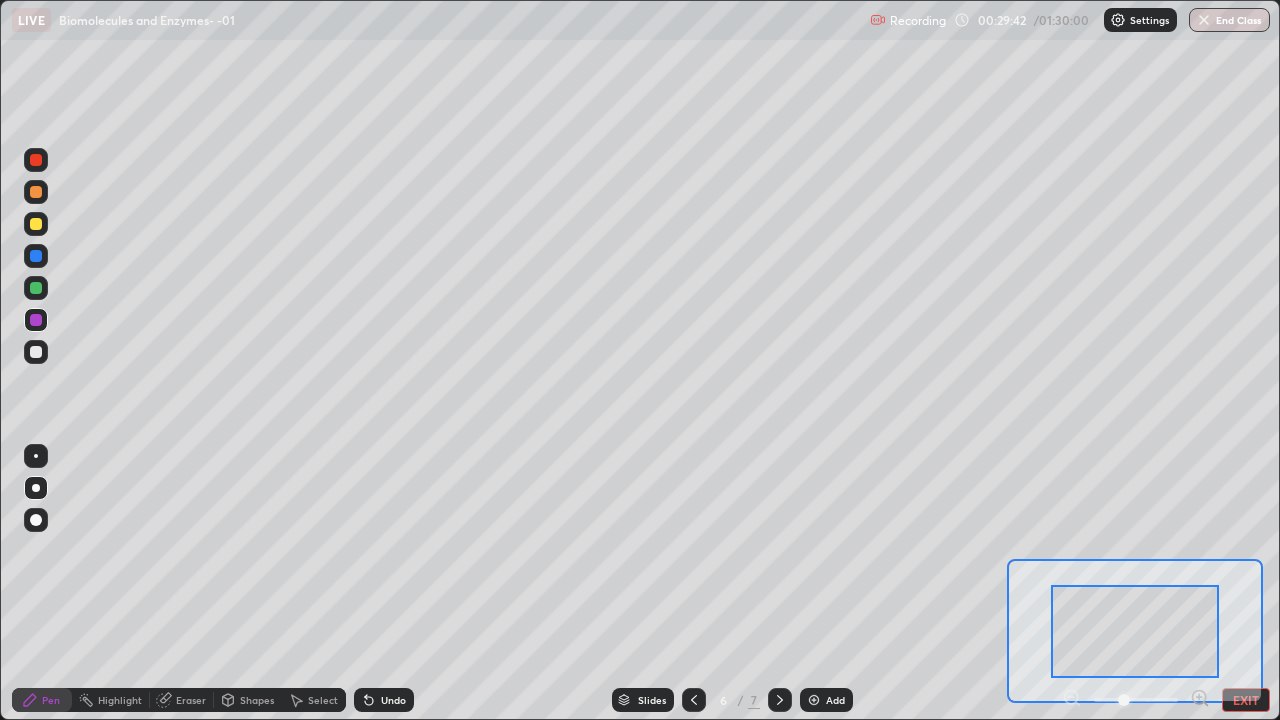 click on "EXIT" at bounding box center (1246, 700) 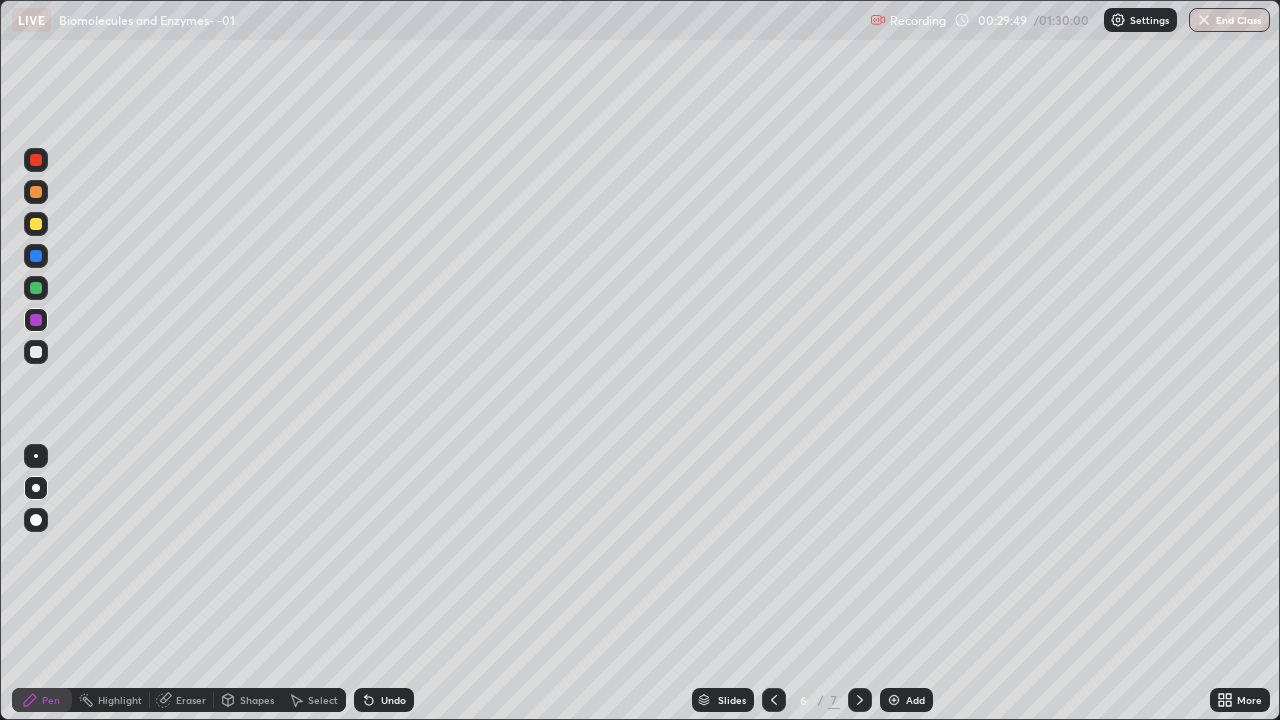 click at bounding box center [36, 256] 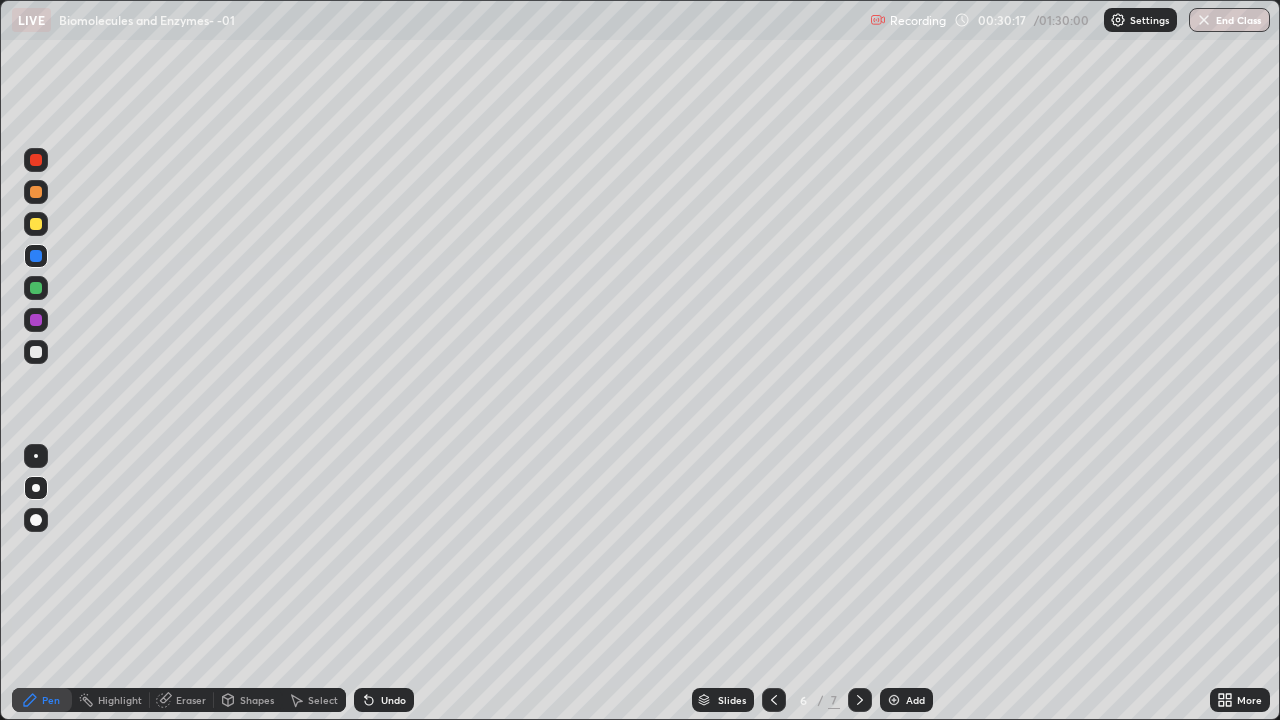 click at bounding box center (36, 256) 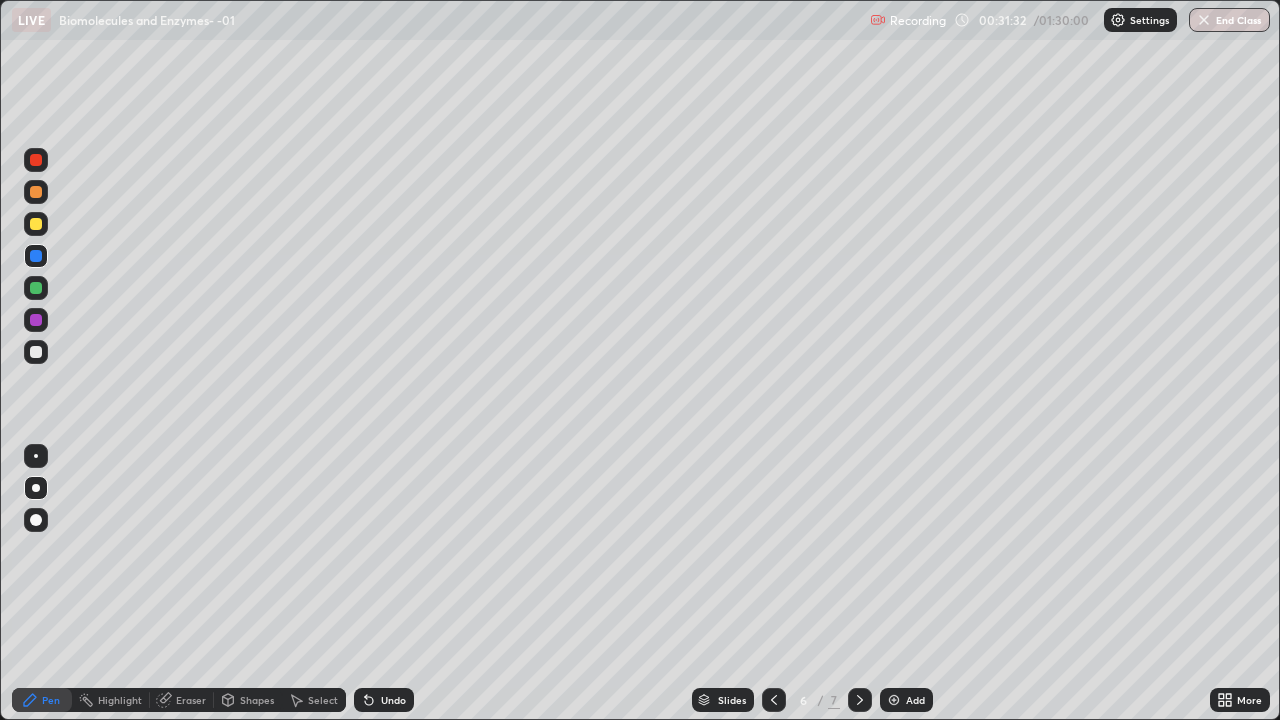 click at bounding box center (894, 700) 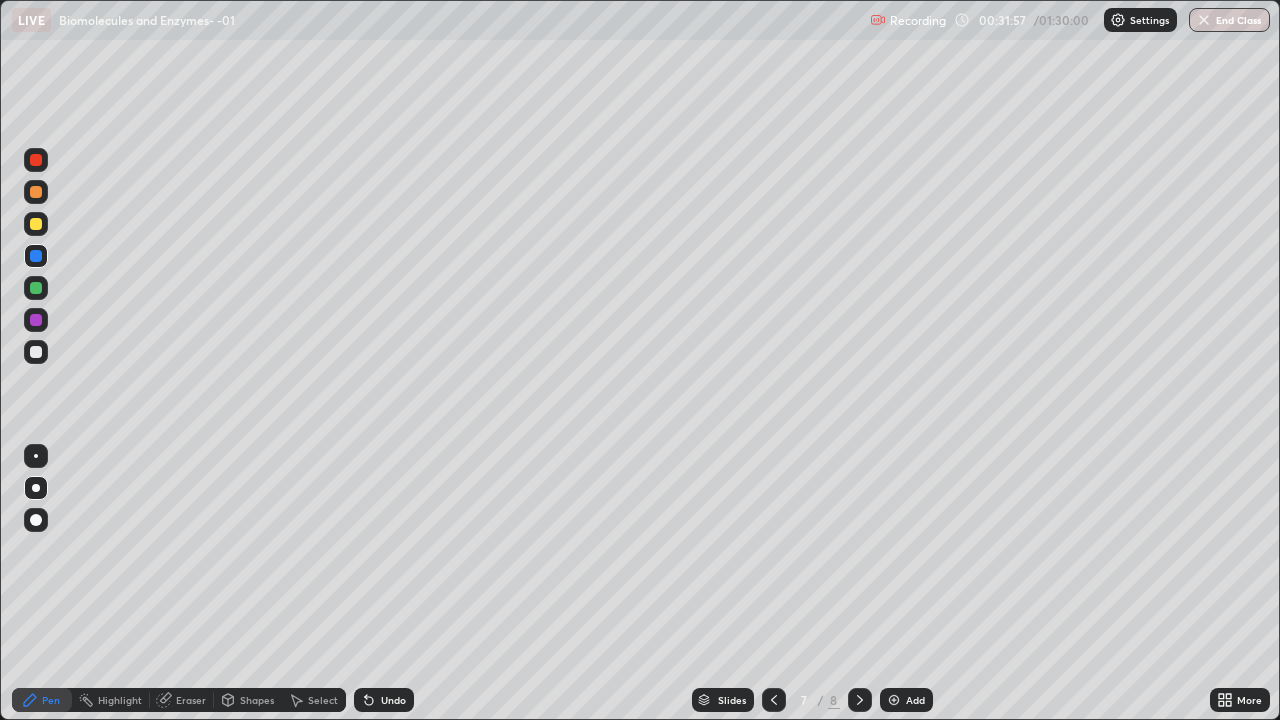 click on "Undo" at bounding box center (384, 700) 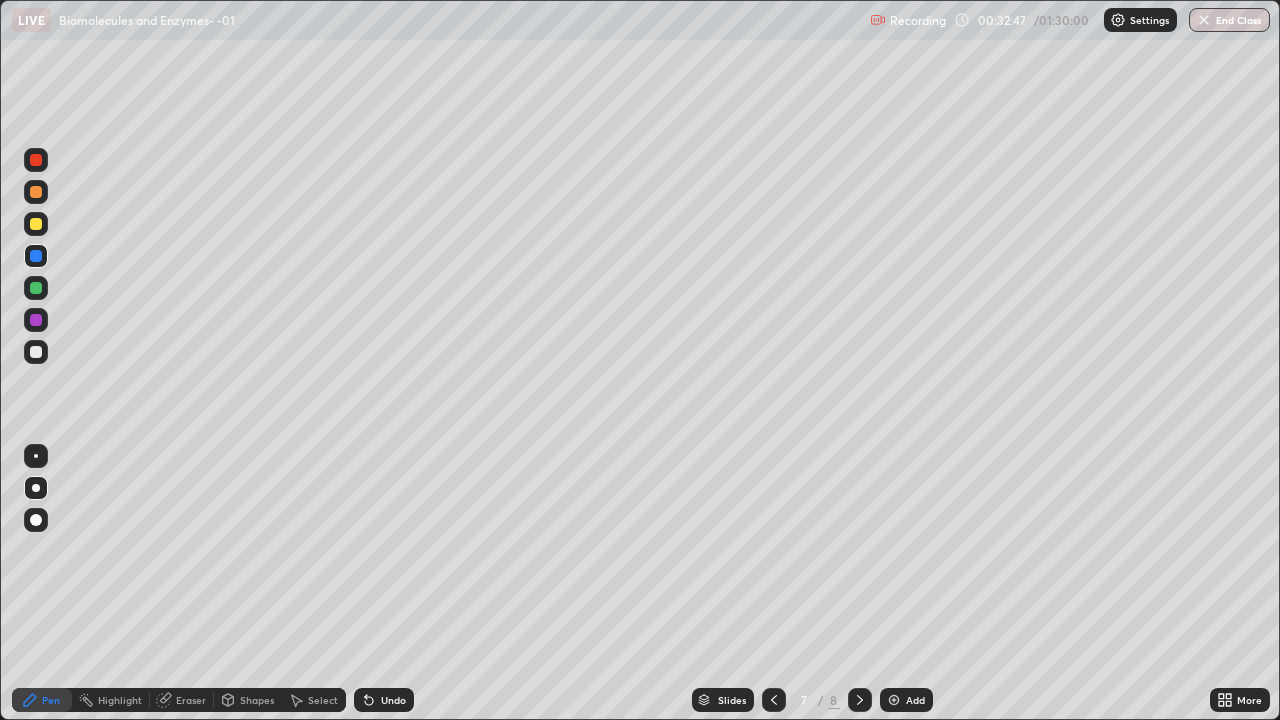 click at bounding box center [36, 192] 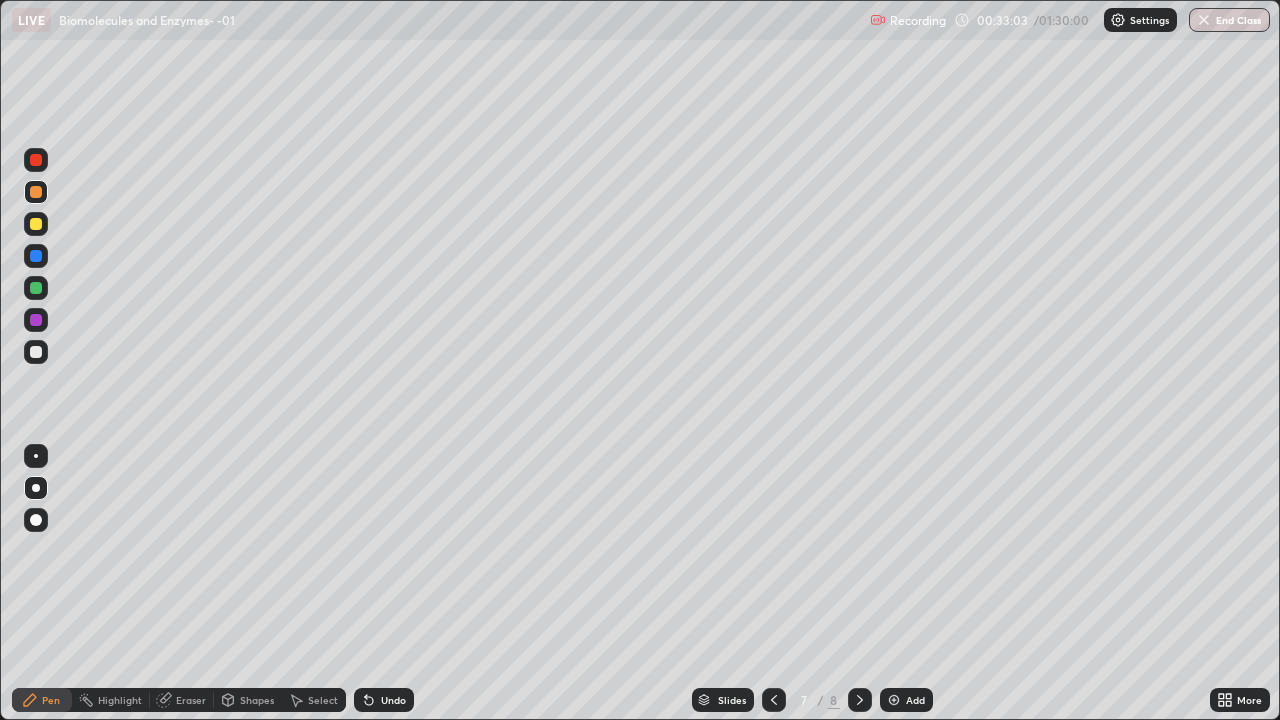 click on "Shapes" at bounding box center [248, 700] 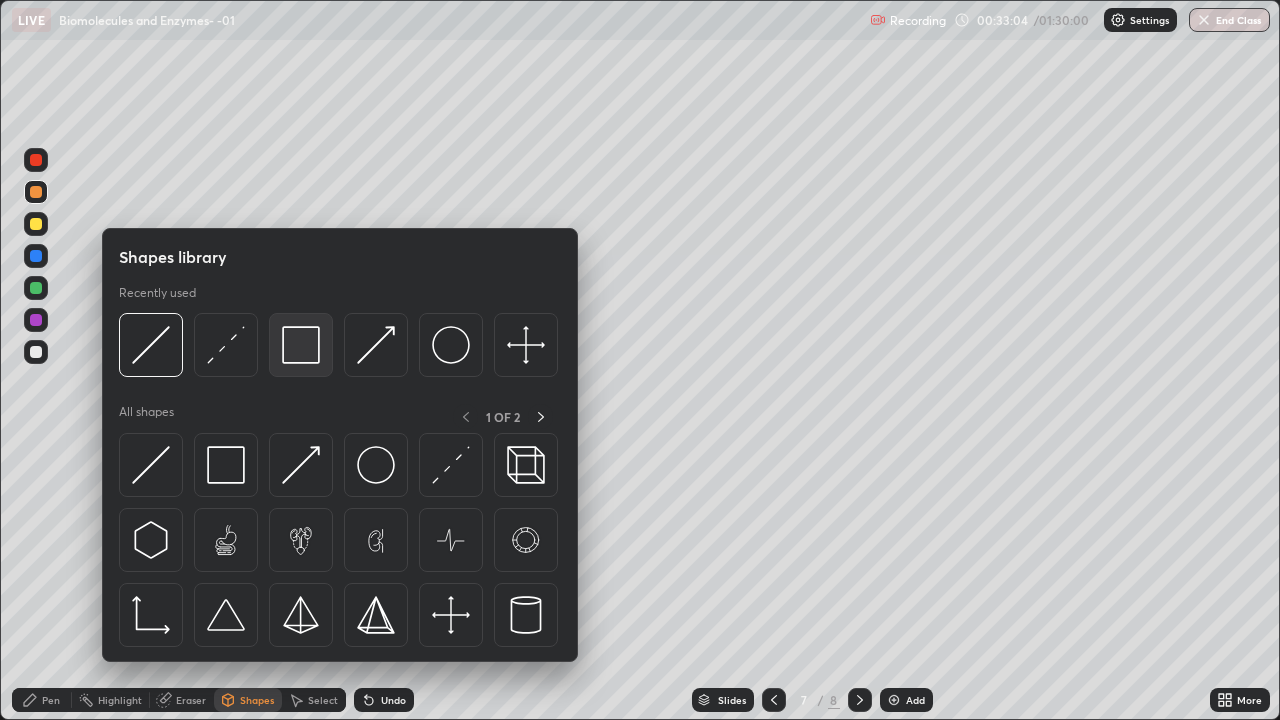 click at bounding box center (301, 345) 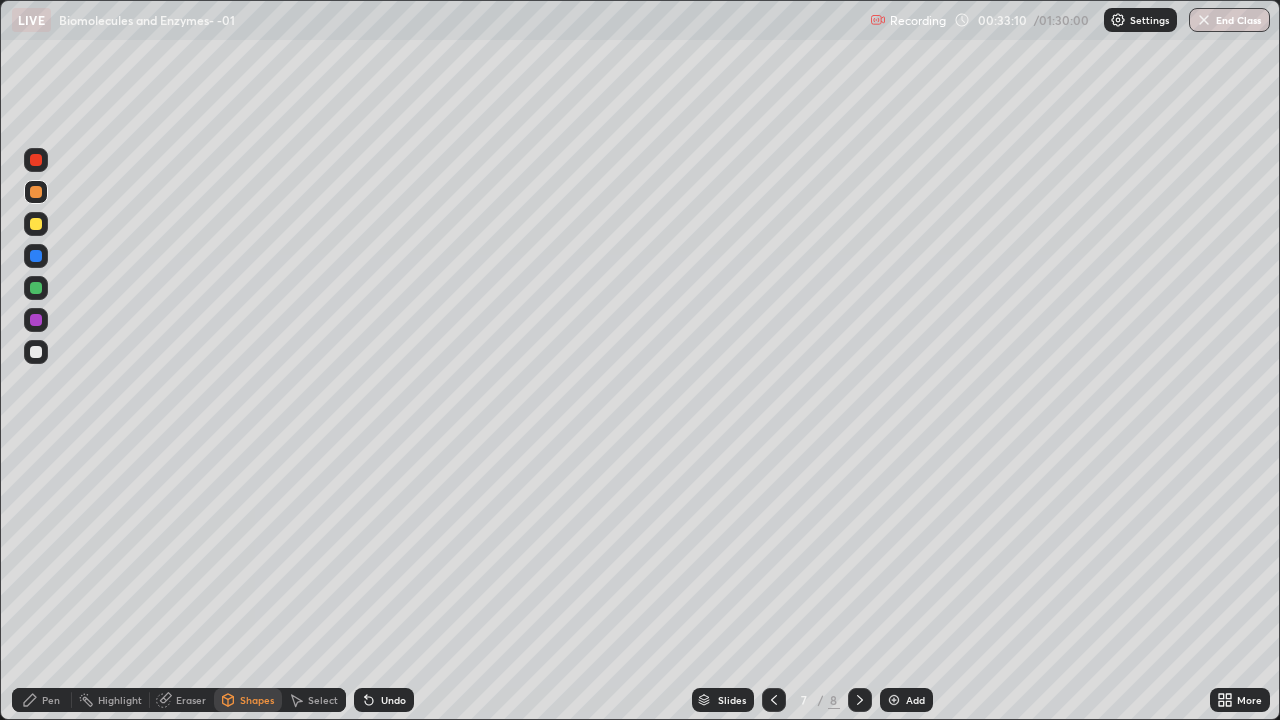 click at bounding box center [36, 256] 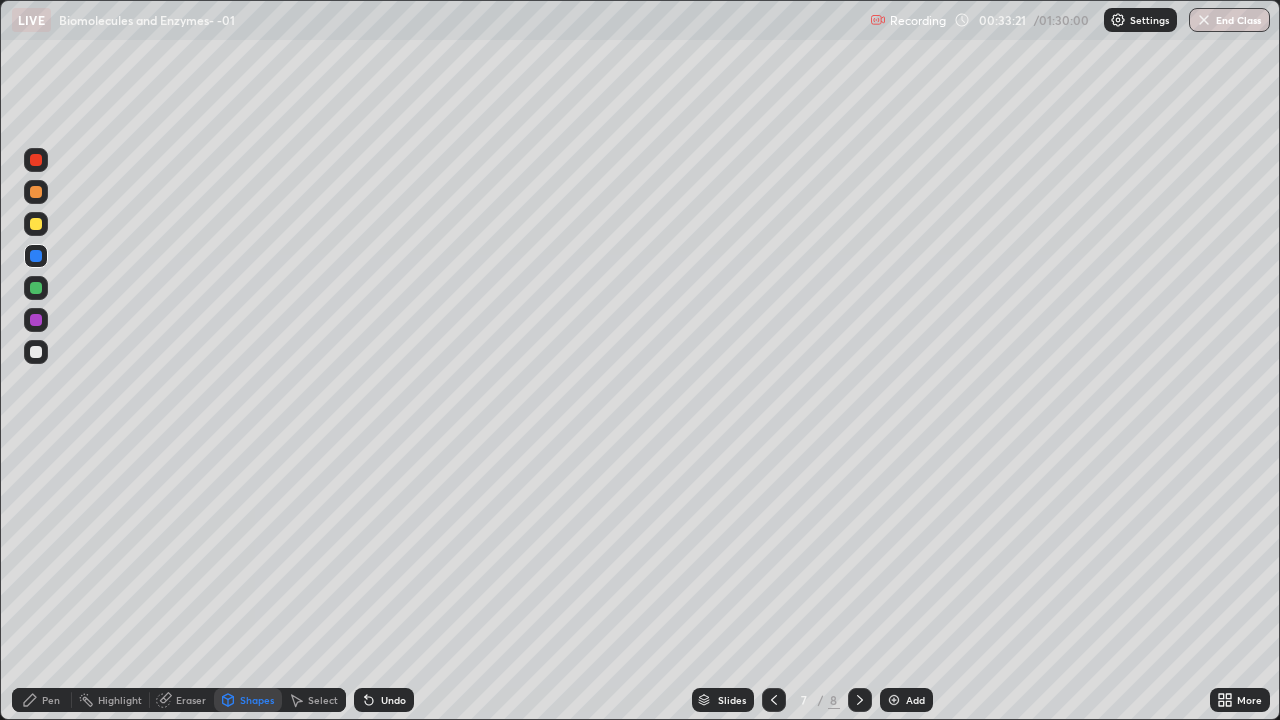 click at bounding box center [36, 224] 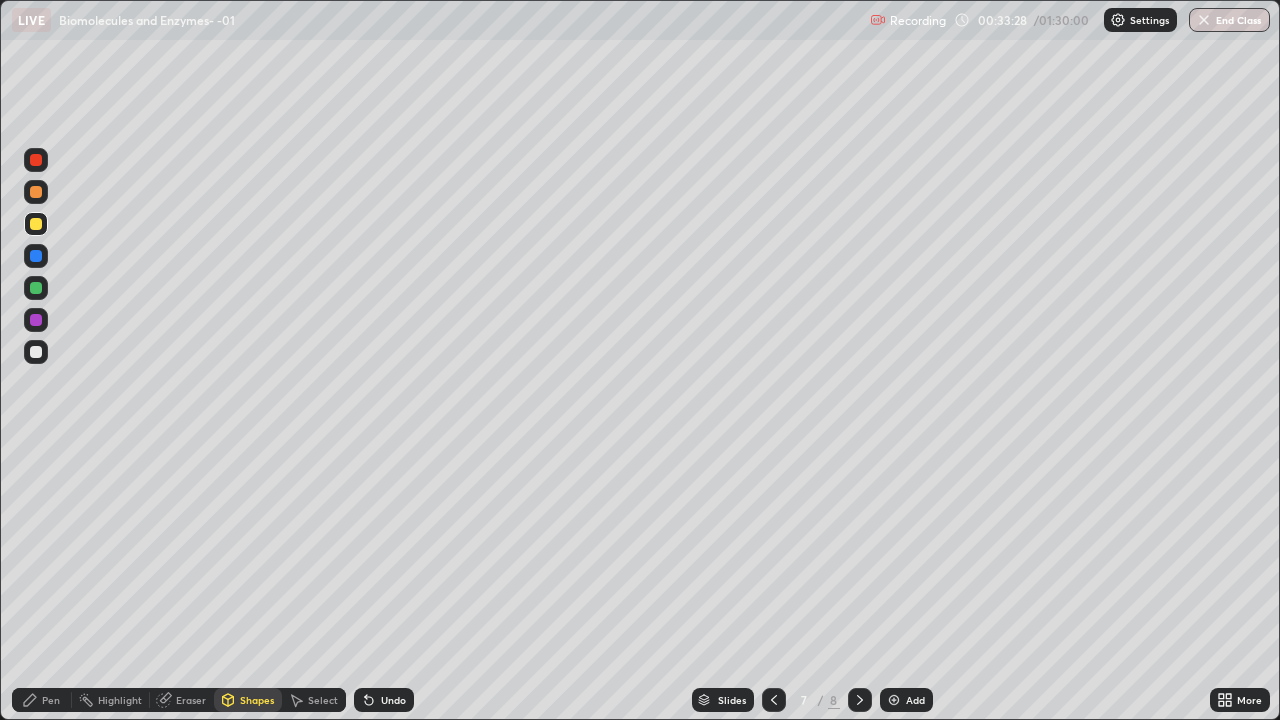 click at bounding box center (36, 320) 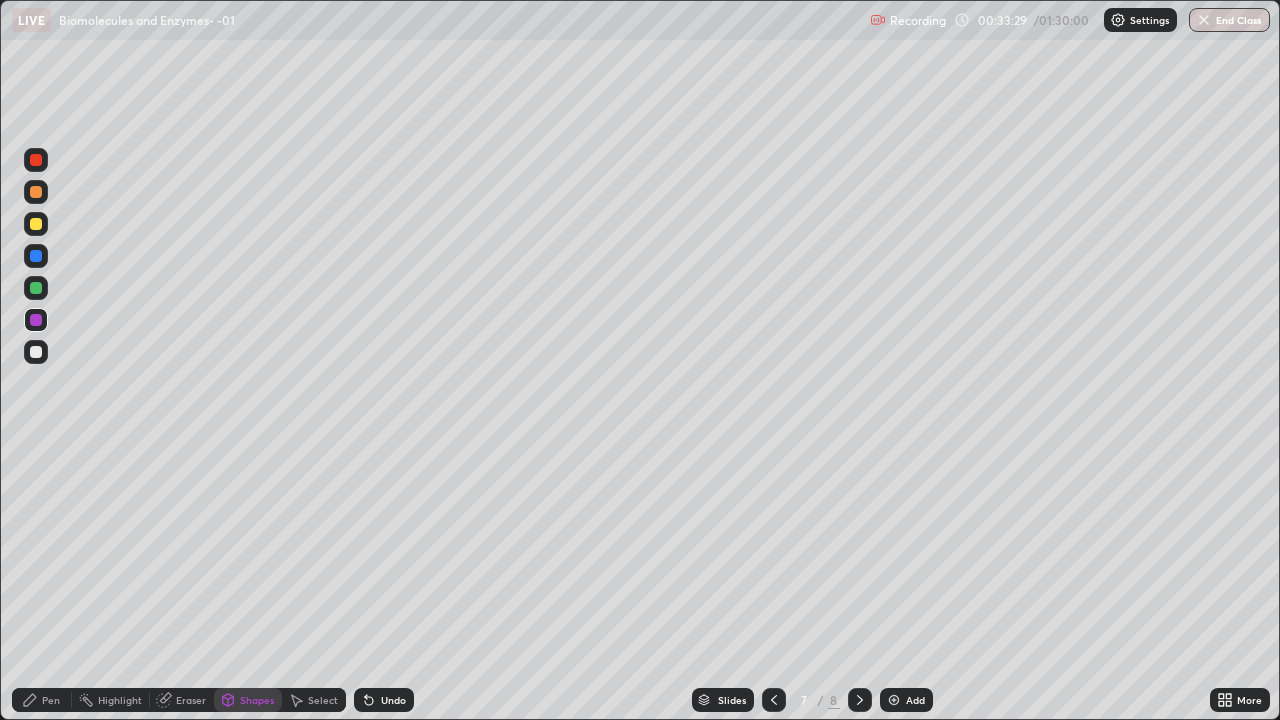click on "Pen" at bounding box center [42, 700] 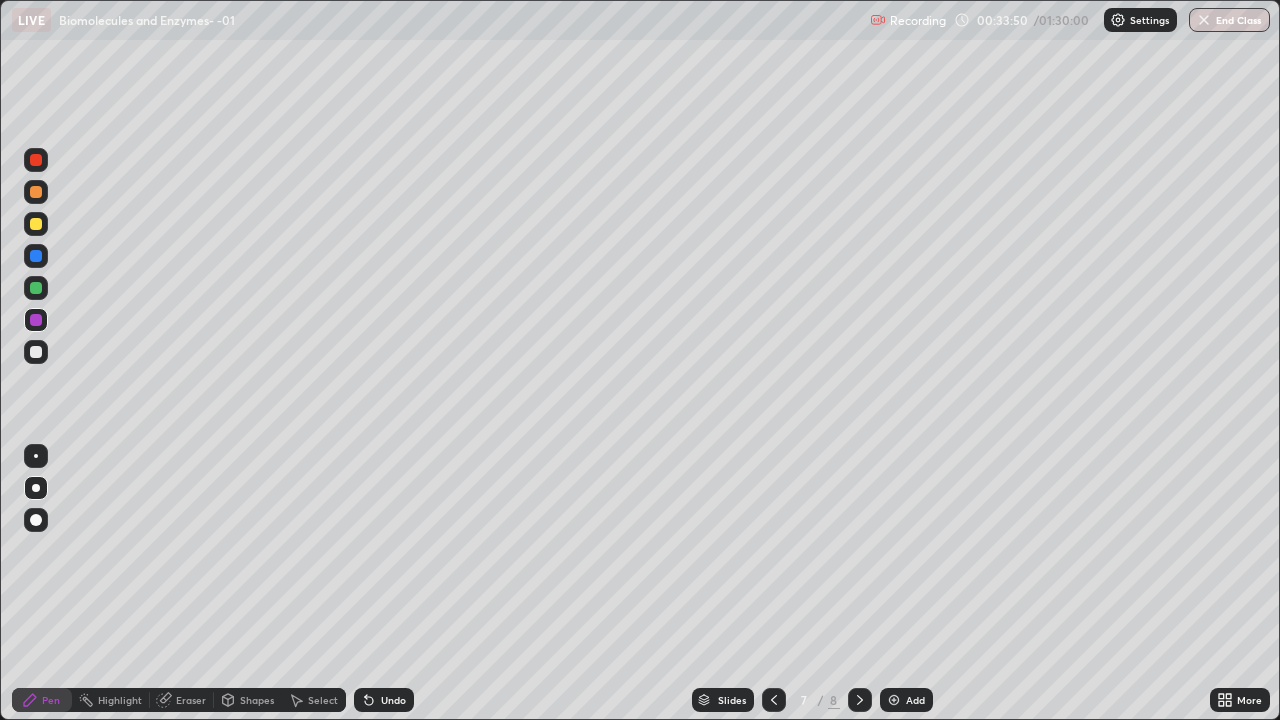 click at bounding box center (36, 192) 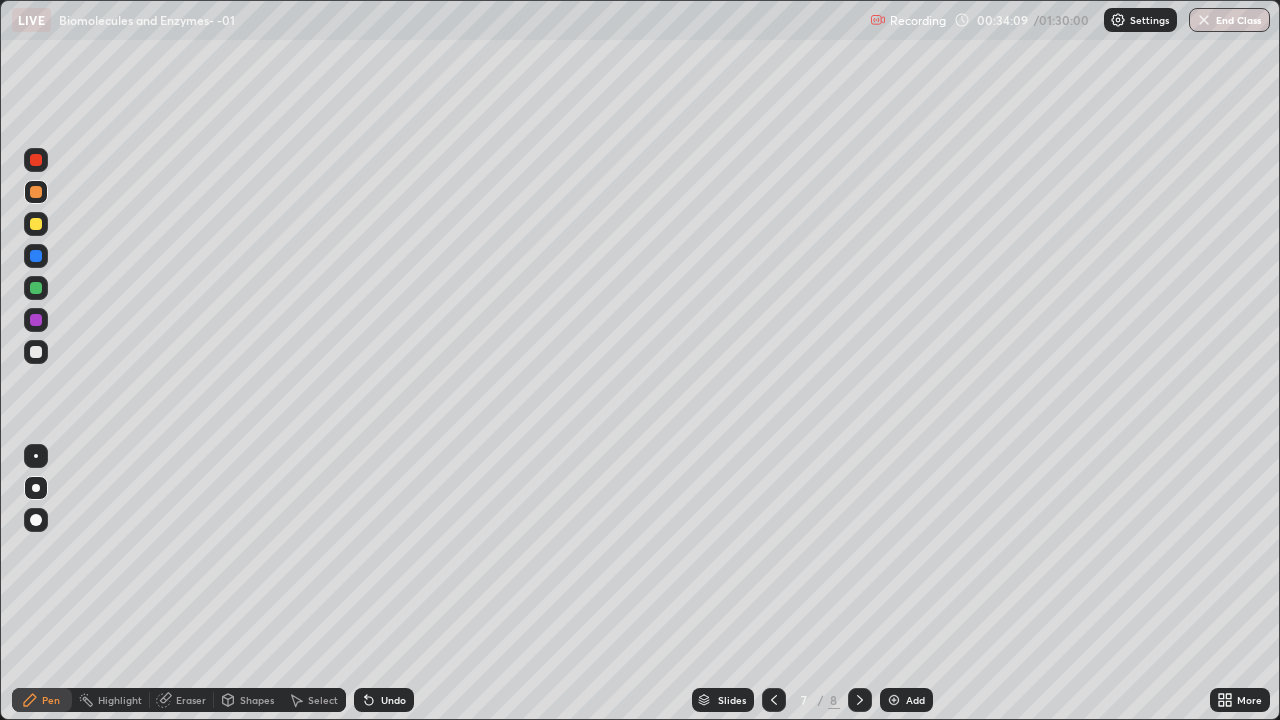 click at bounding box center (36, 320) 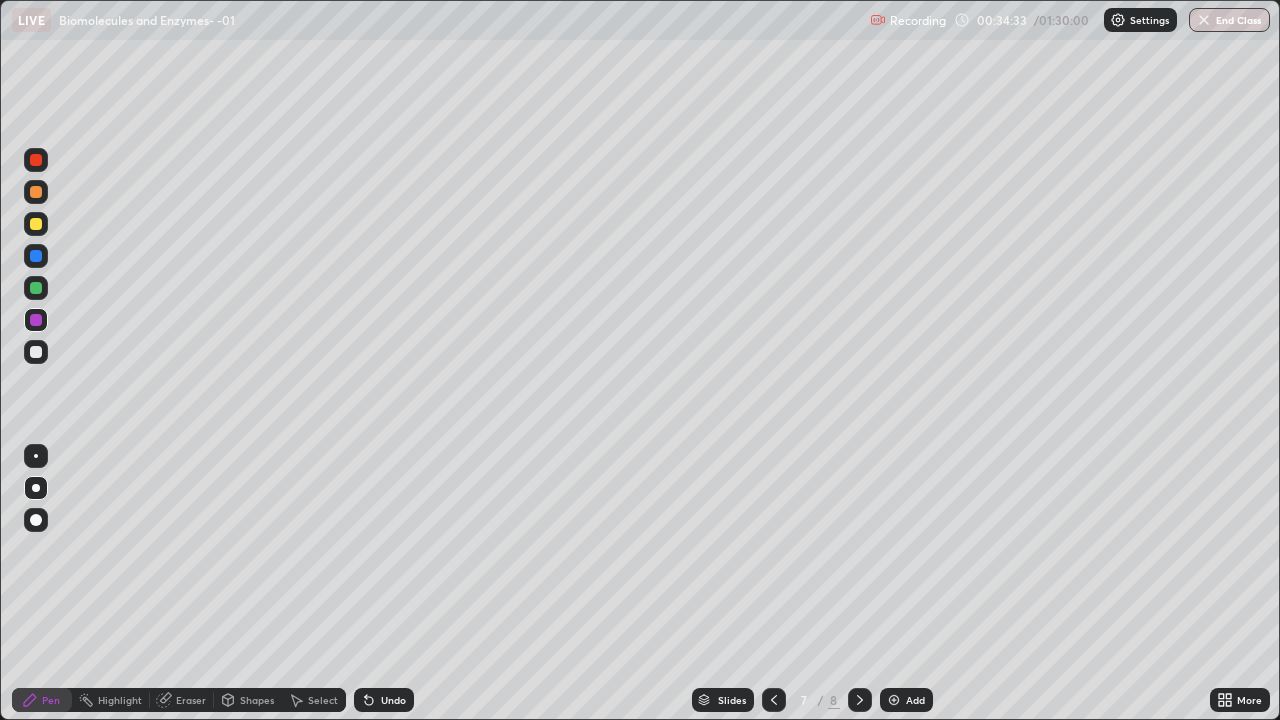 click at bounding box center (36, 456) 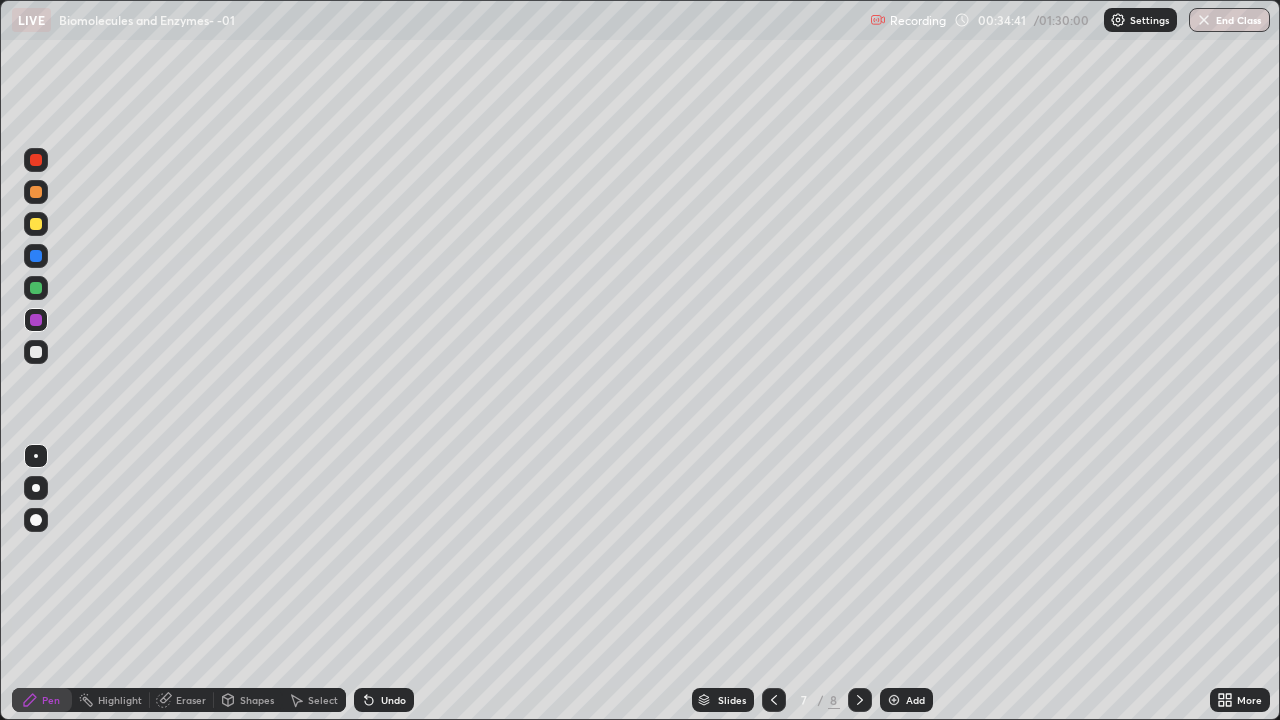 click on "Undo" at bounding box center [393, 700] 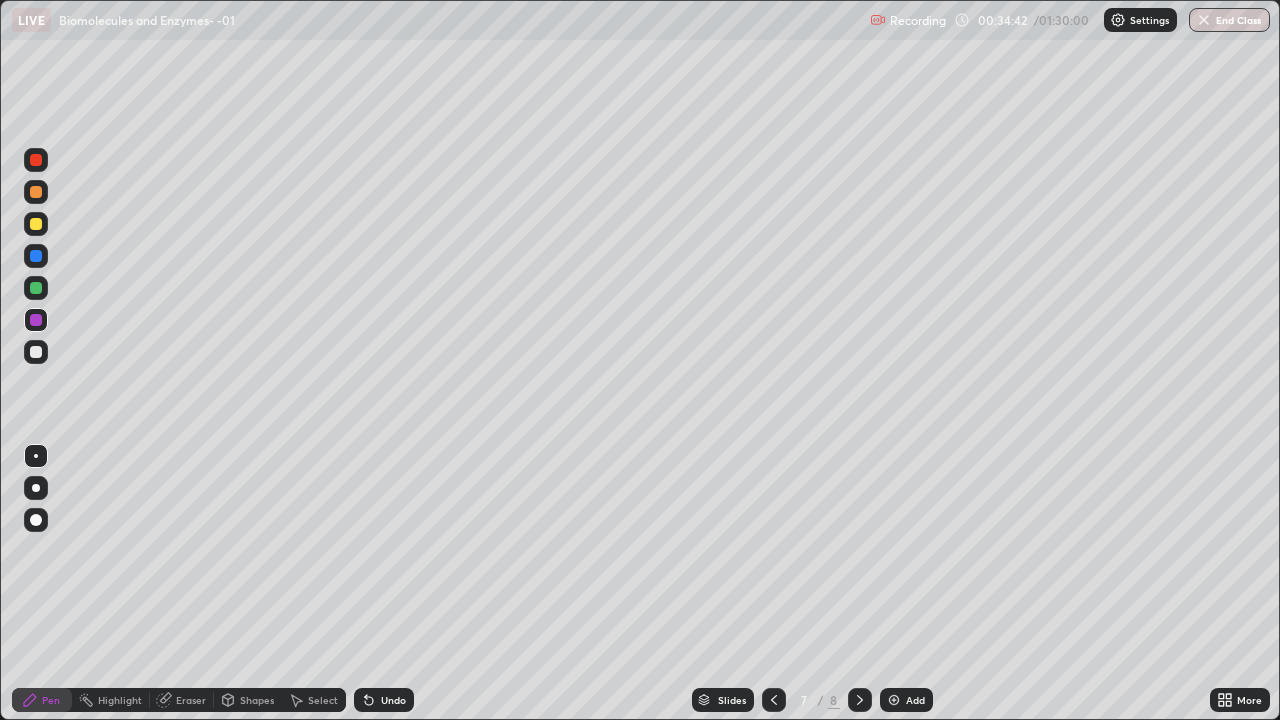 click on "Undo" at bounding box center (384, 700) 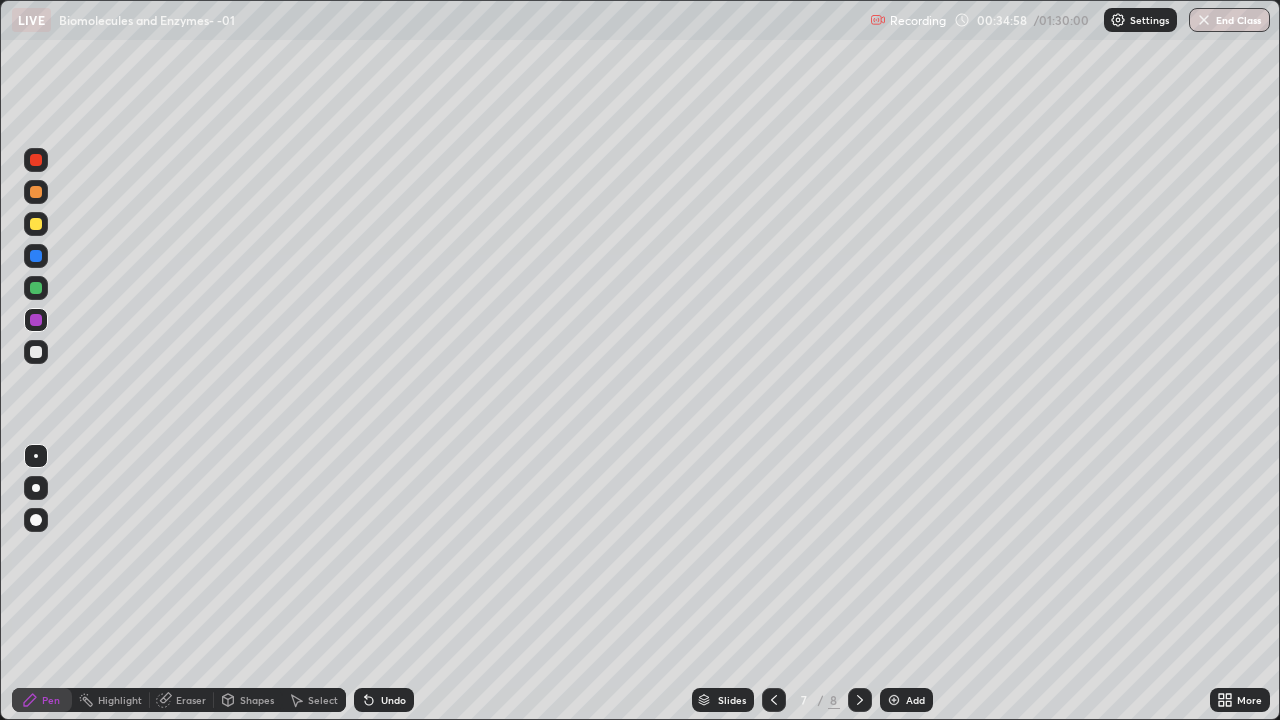 click at bounding box center [36, 224] 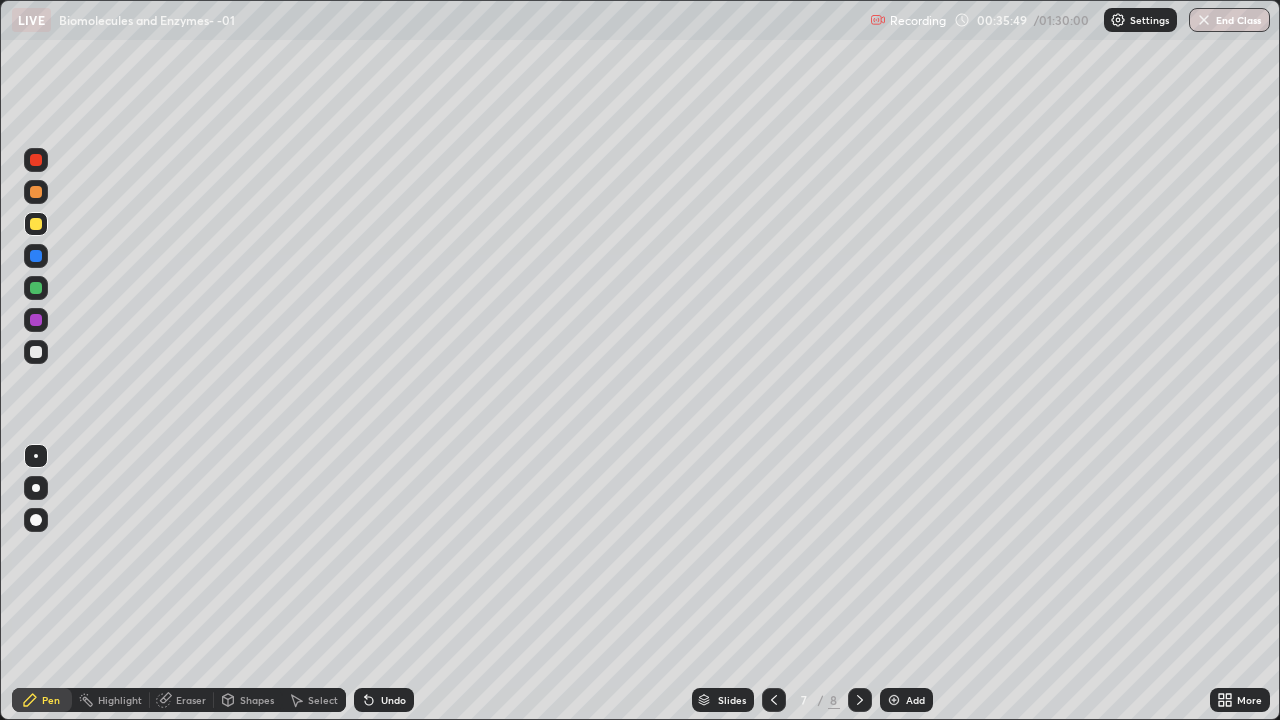 click on "Eraser" at bounding box center (191, 700) 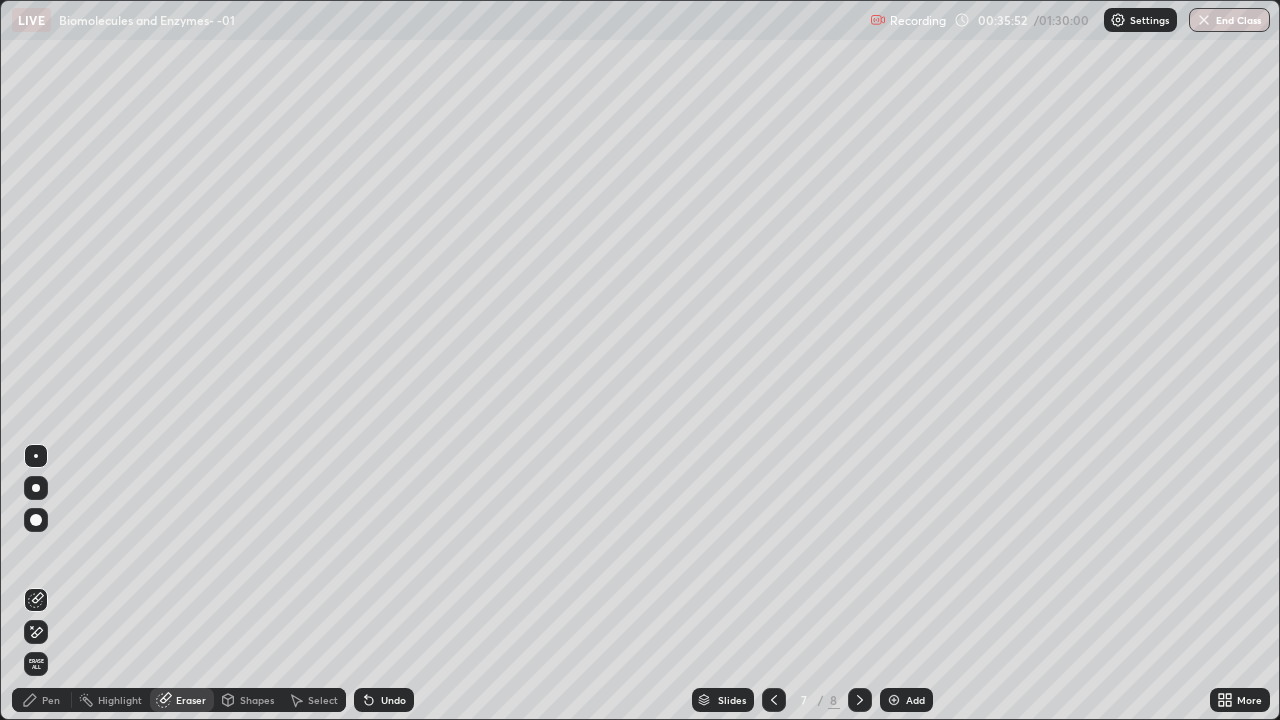 click on "Pen" at bounding box center [42, 700] 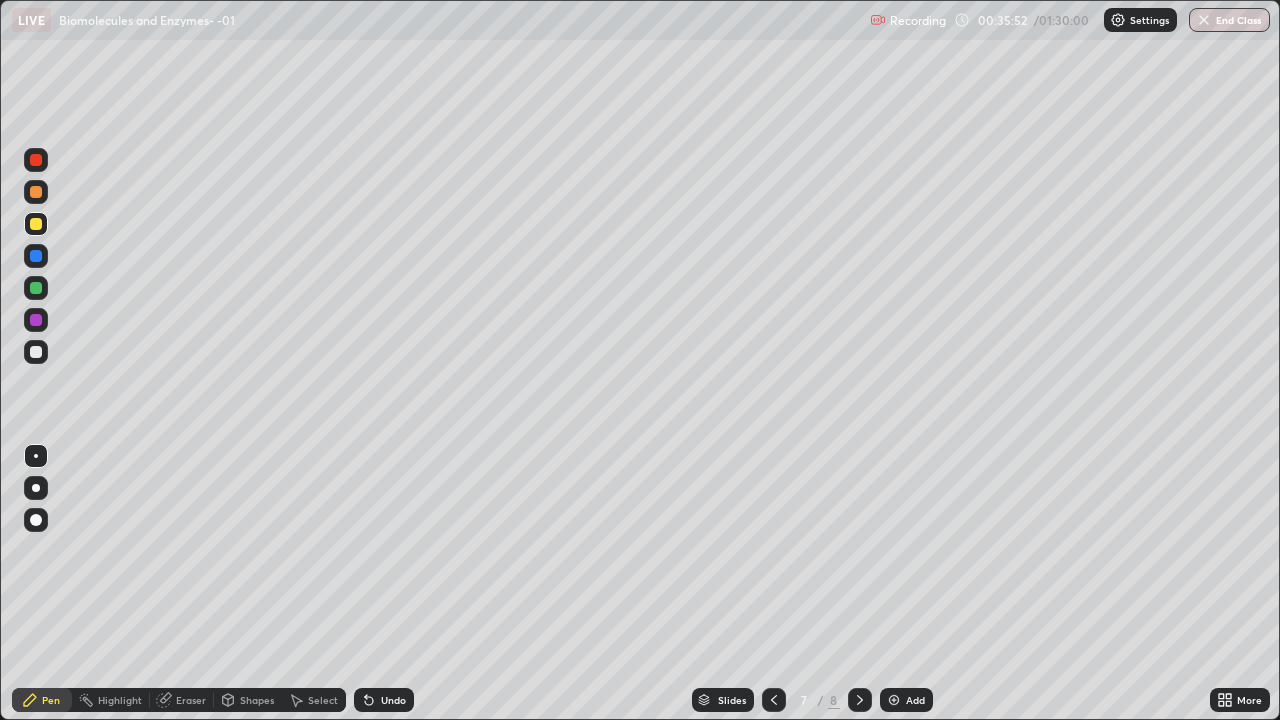 click at bounding box center (36, 320) 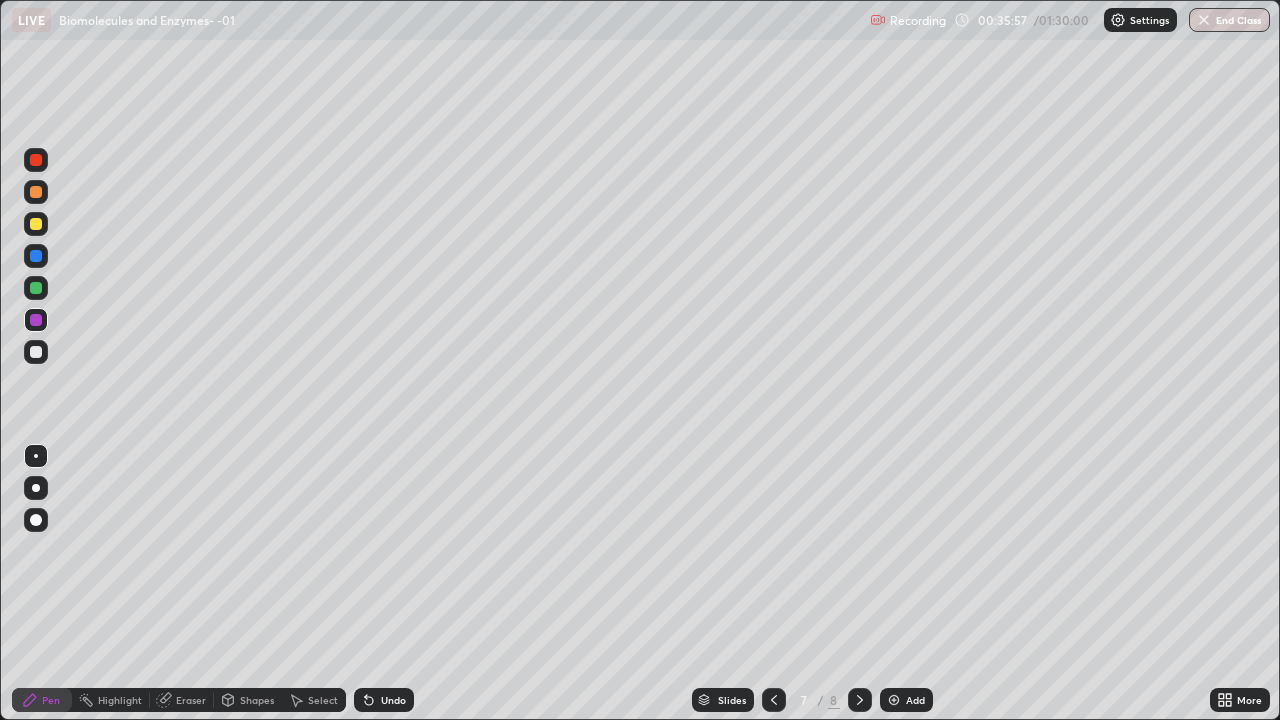 click at bounding box center (36, 288) 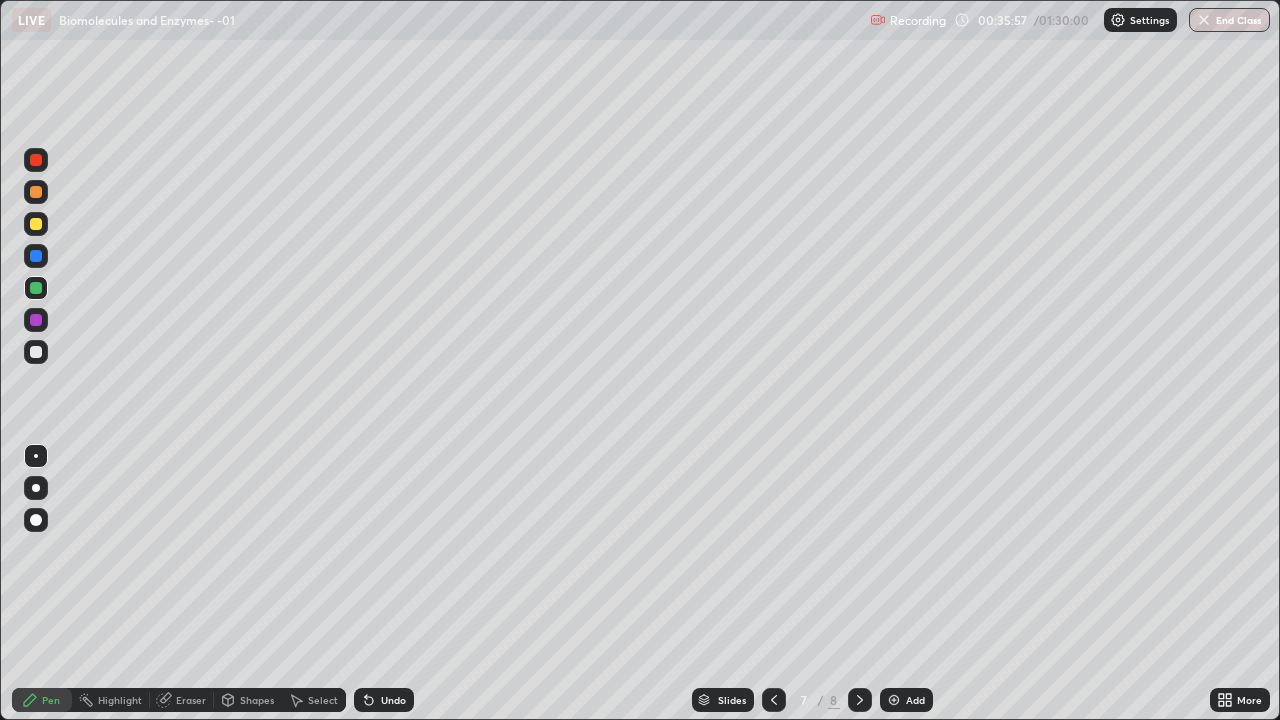 click at bounding box center [36, 224] 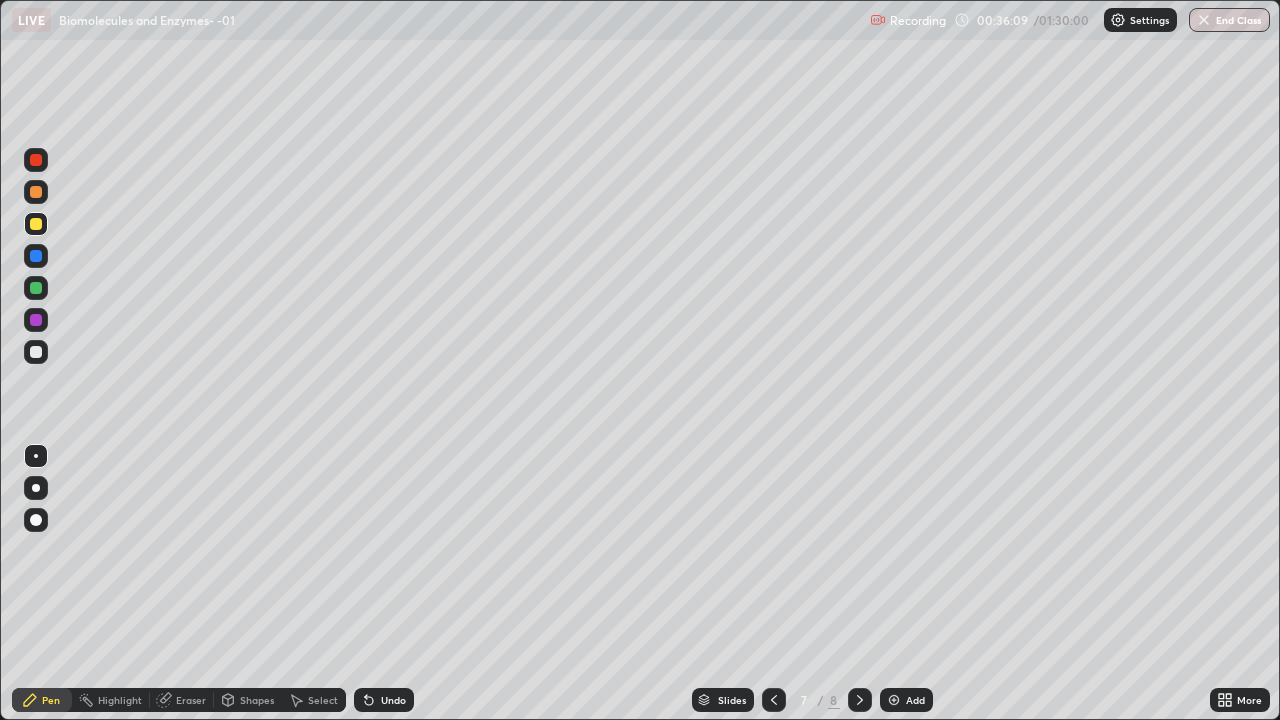 click on "Undo" at bounding box center (393, 700) 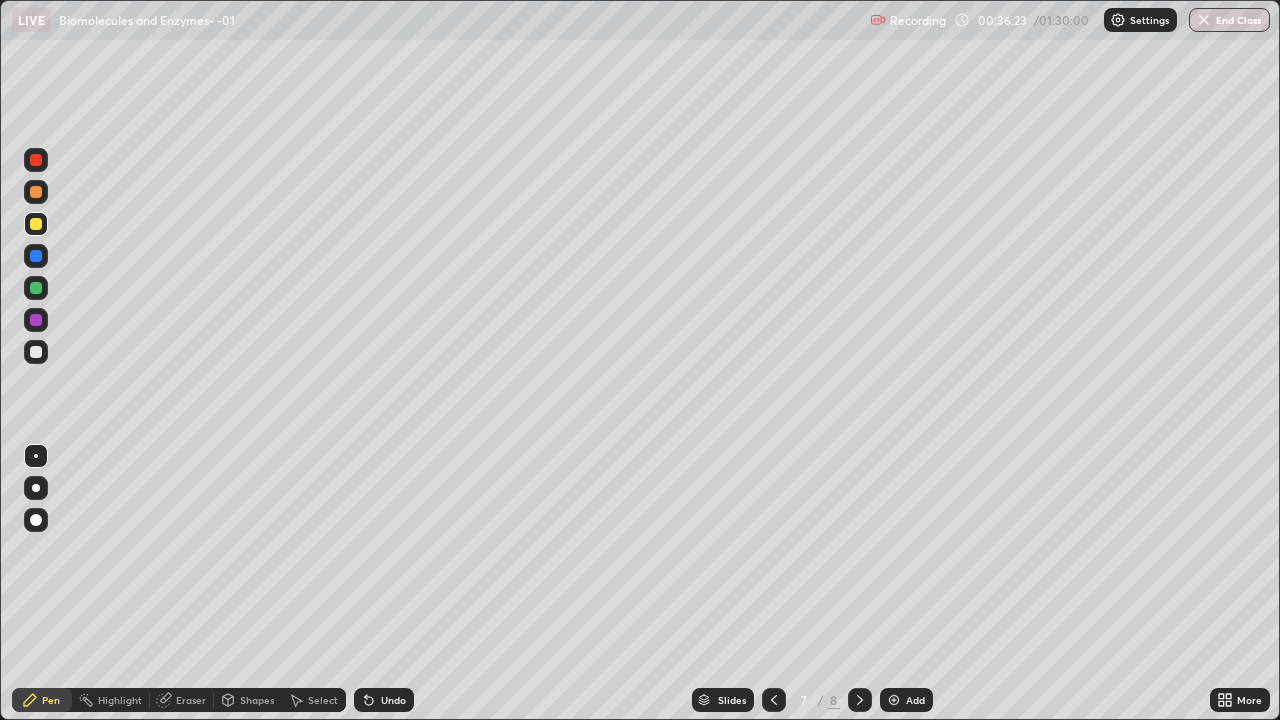 click at bounding box center (36, 224) 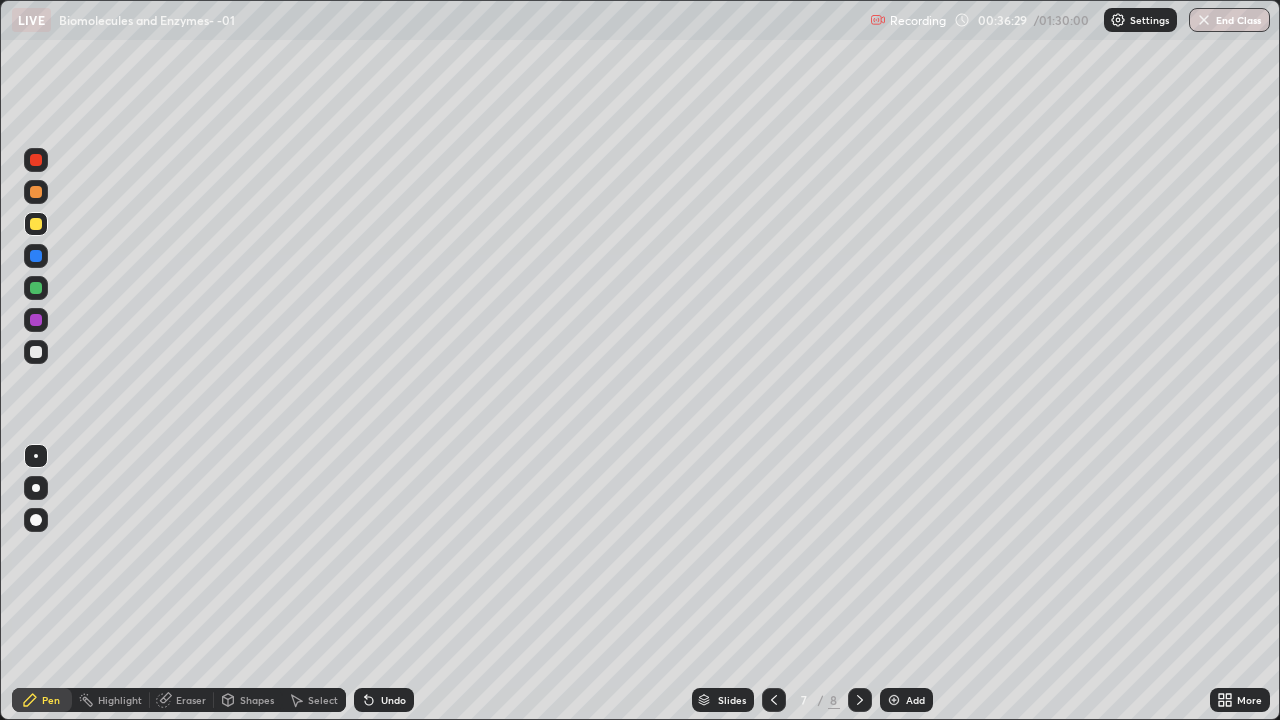 click at bounding box center [36, 320] 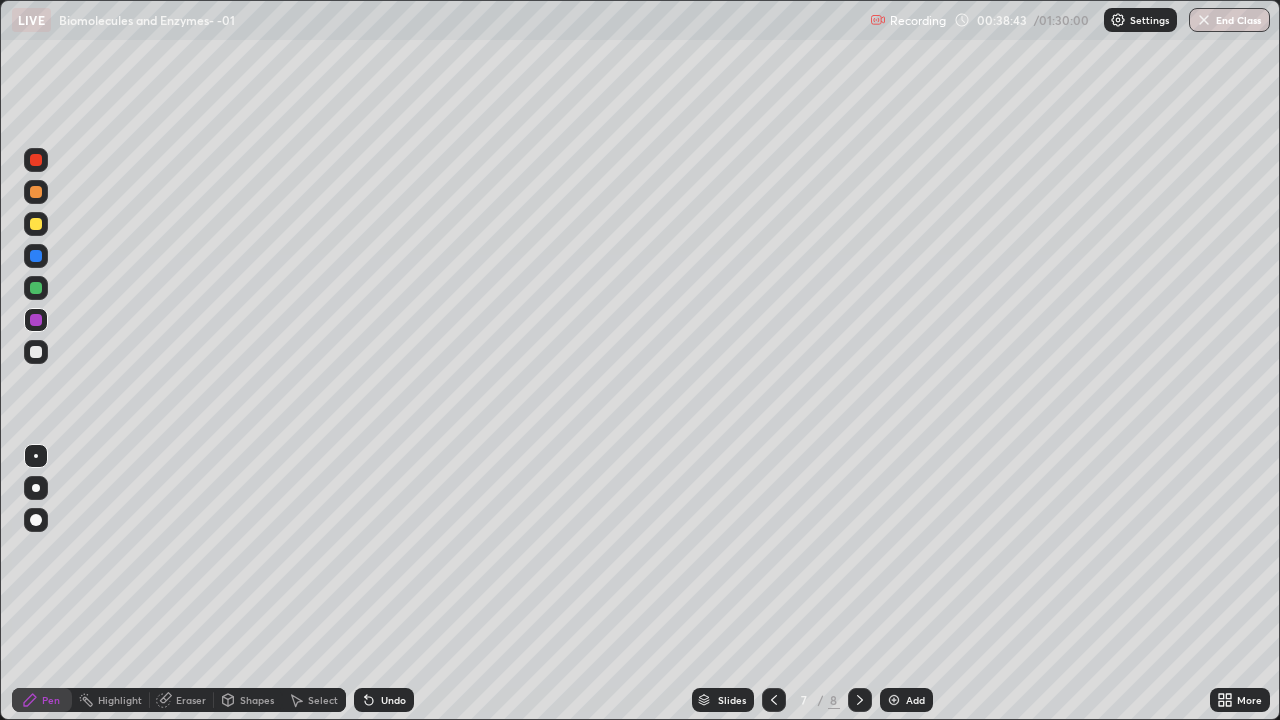 click at bounding box center [36, 256] 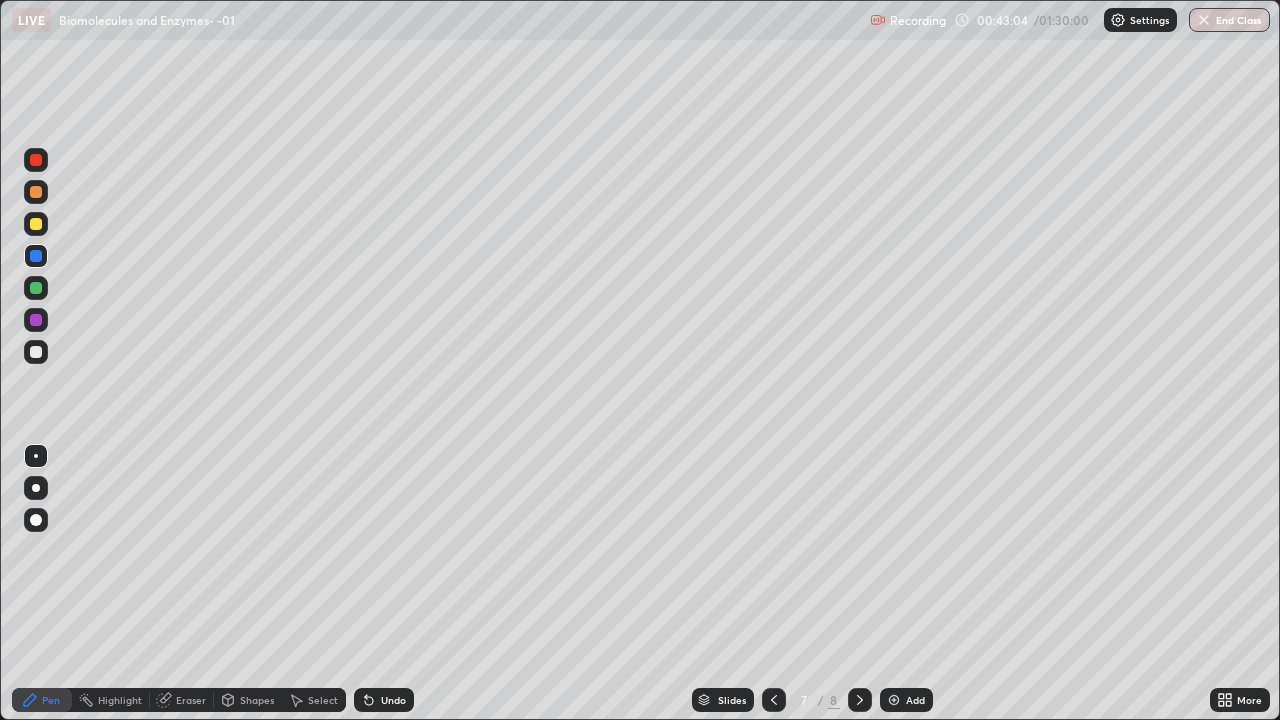 click at bounding box center (894, 700) 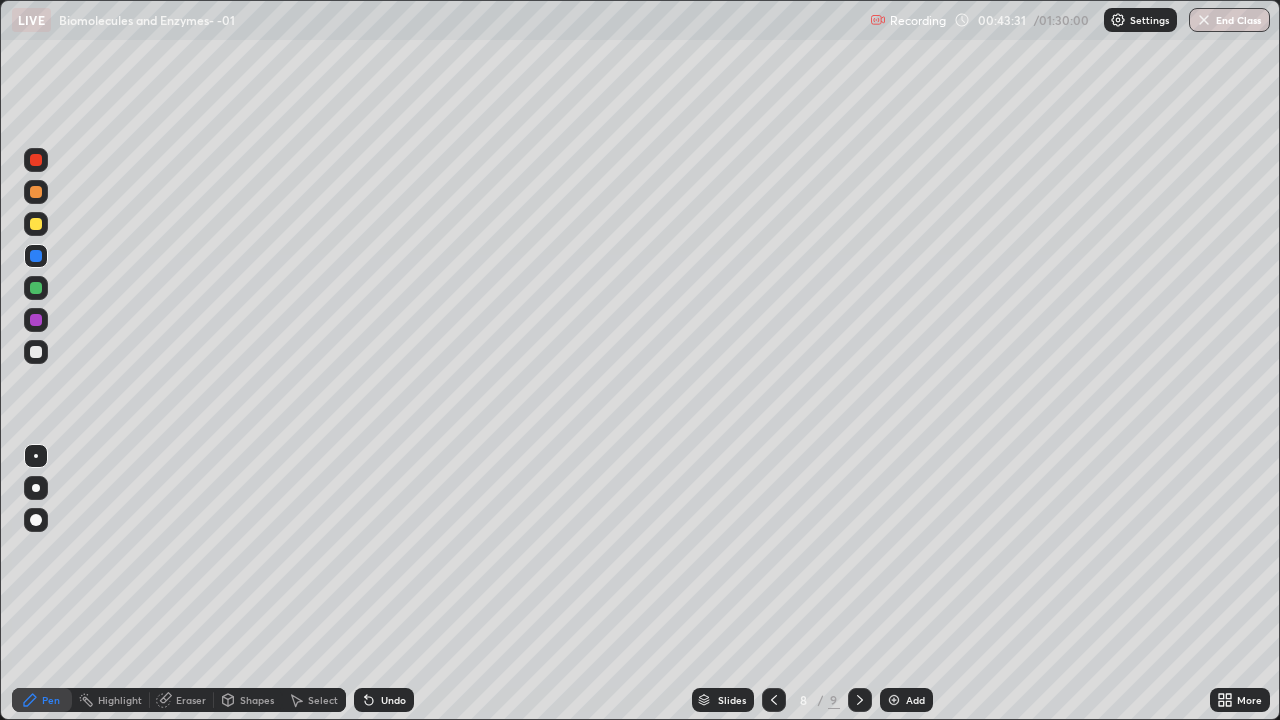 click at bounding box center (36, 488) 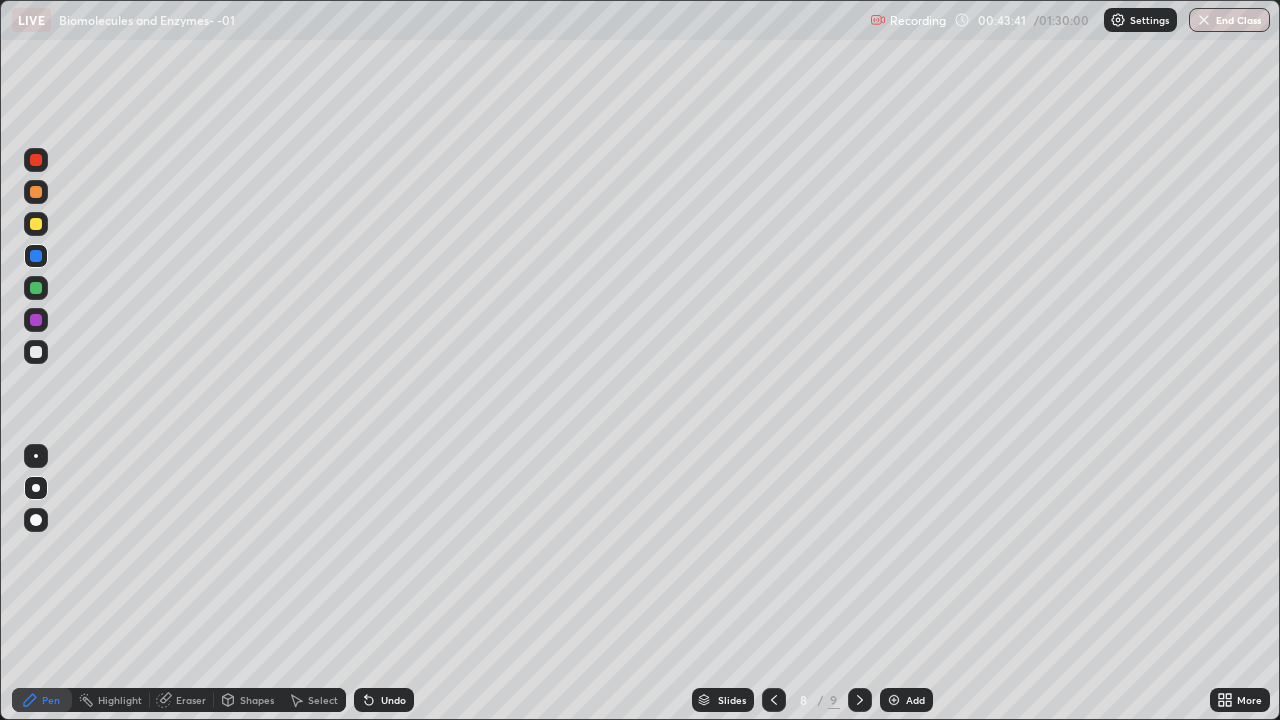 click at bounding box center [36, 288] 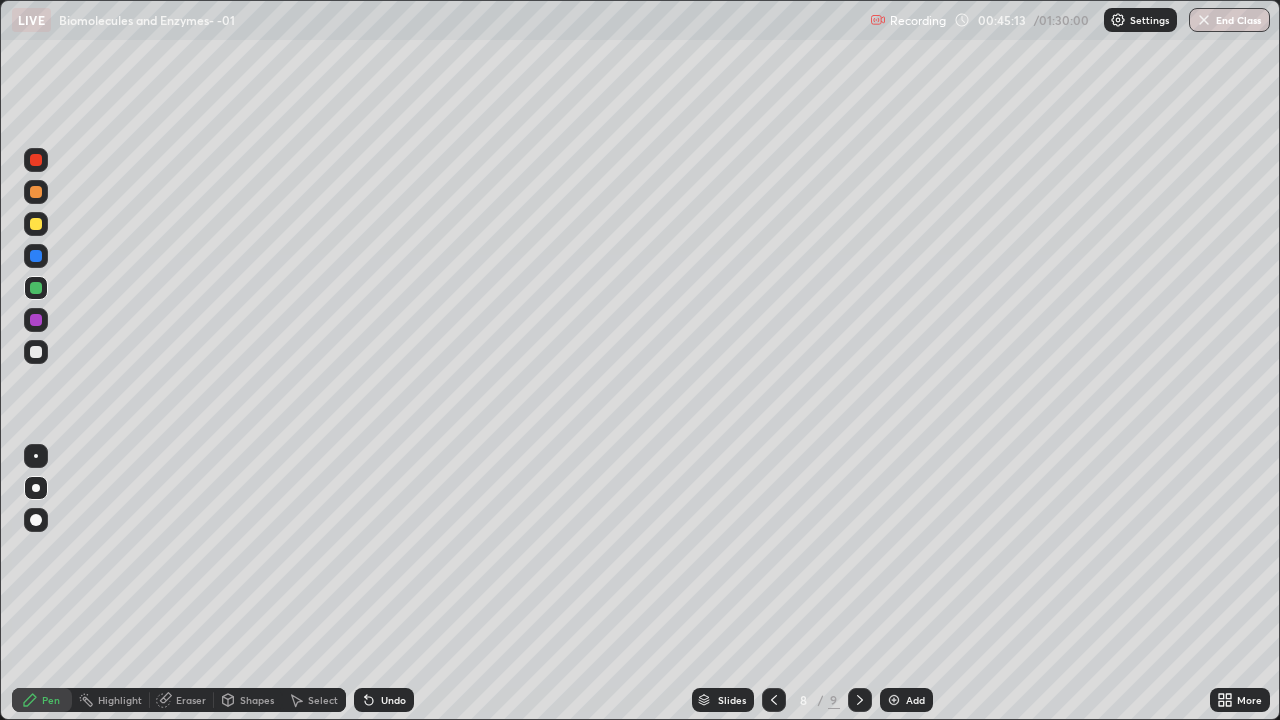 click at bounding box center [36, 224] 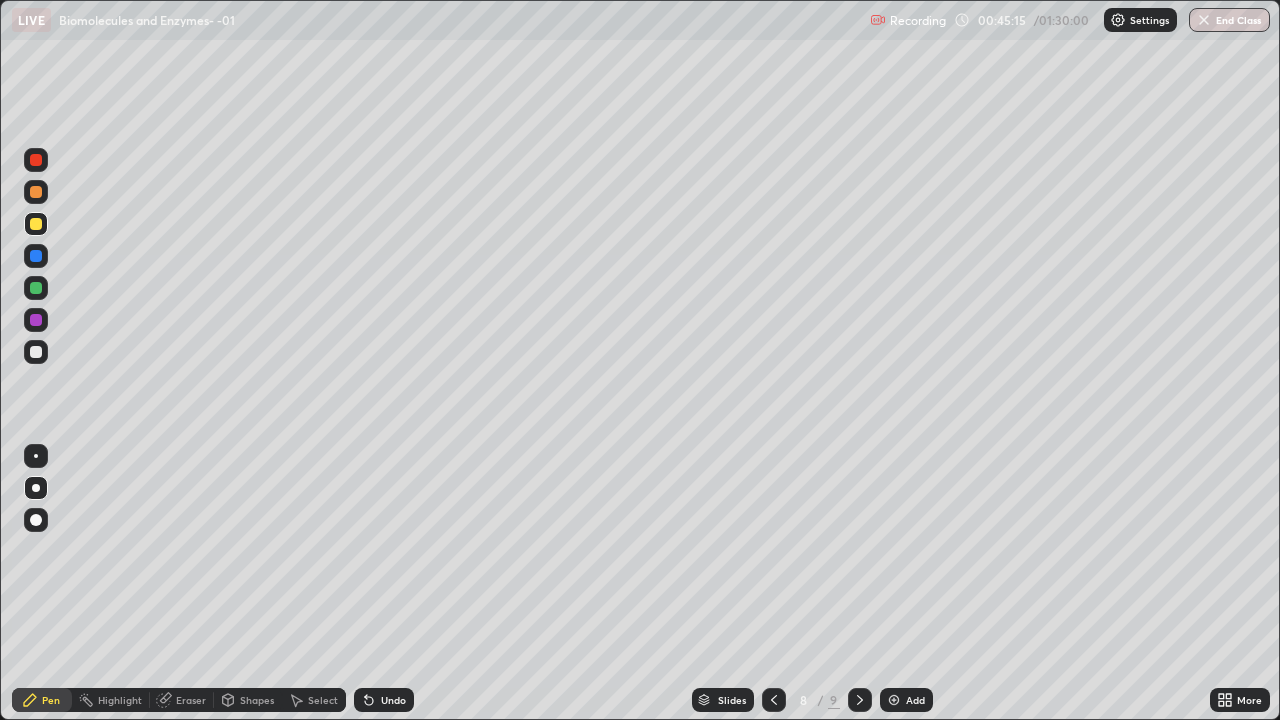 click on "Undo" at bounding box center [384, 700] 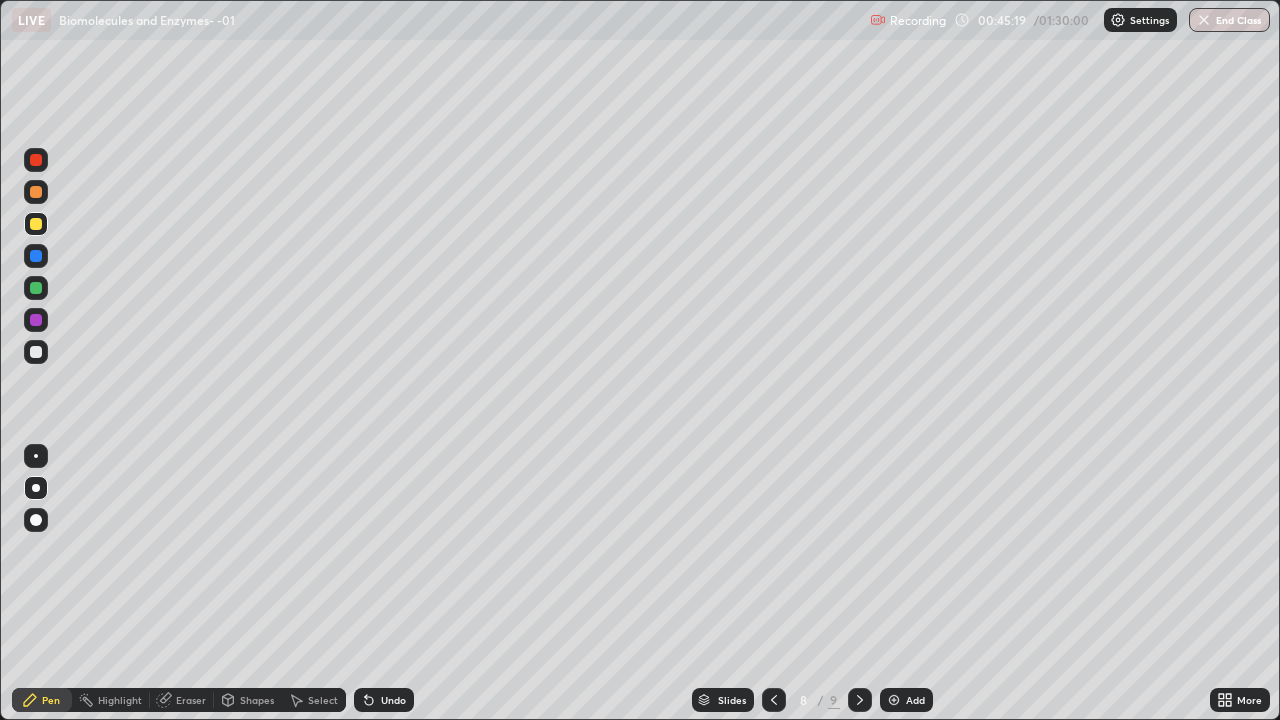 click on "Undo" at bounding box center (384, 700) 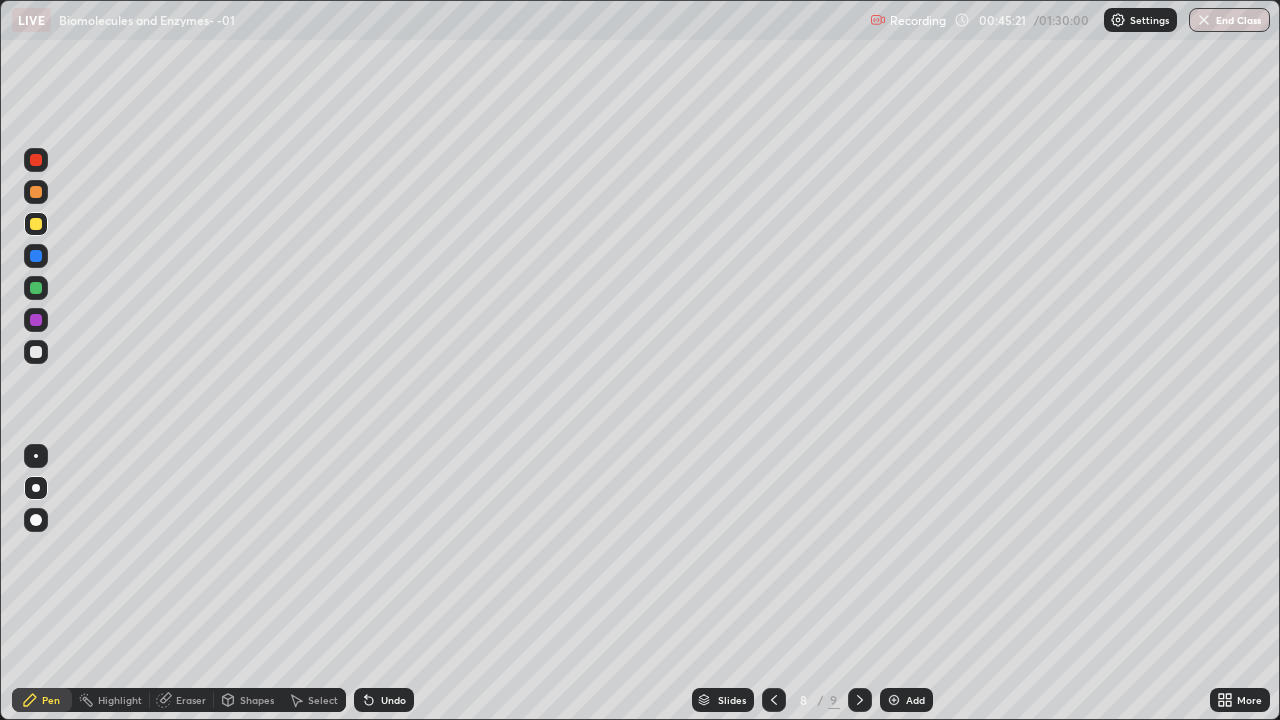 click at bounding box center (36, 224) 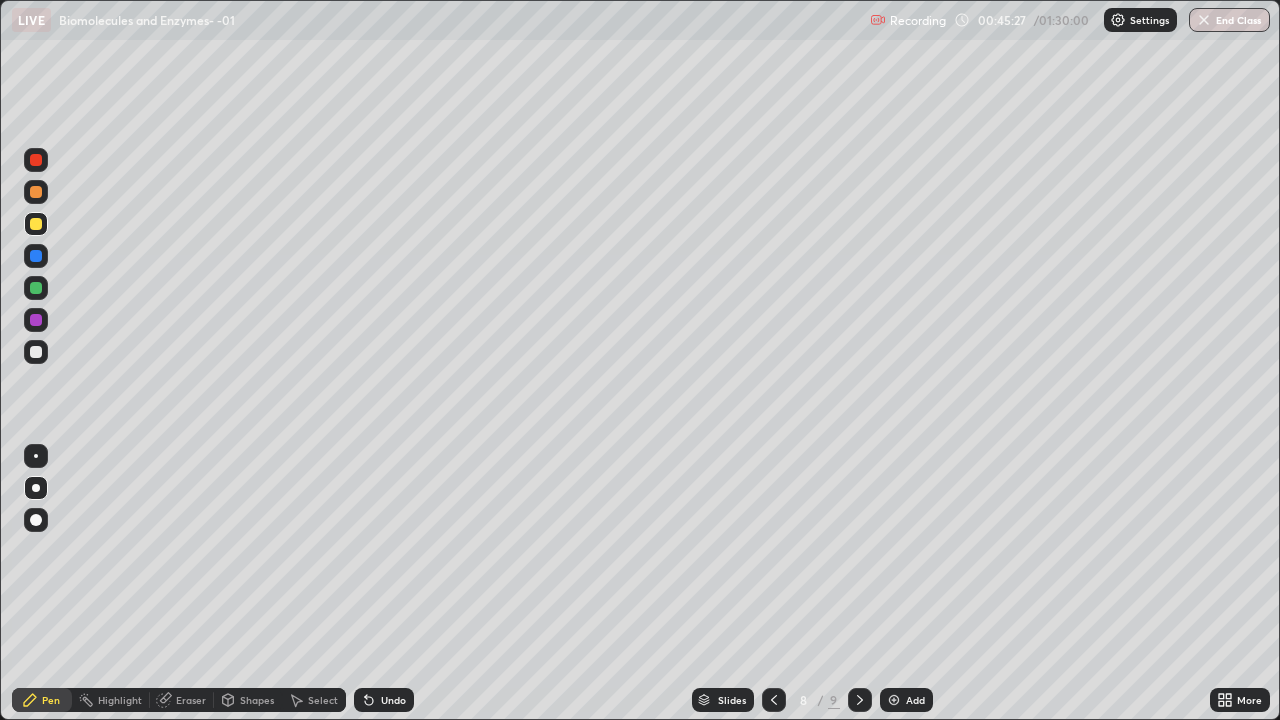 click at bounding box center [36, 288] 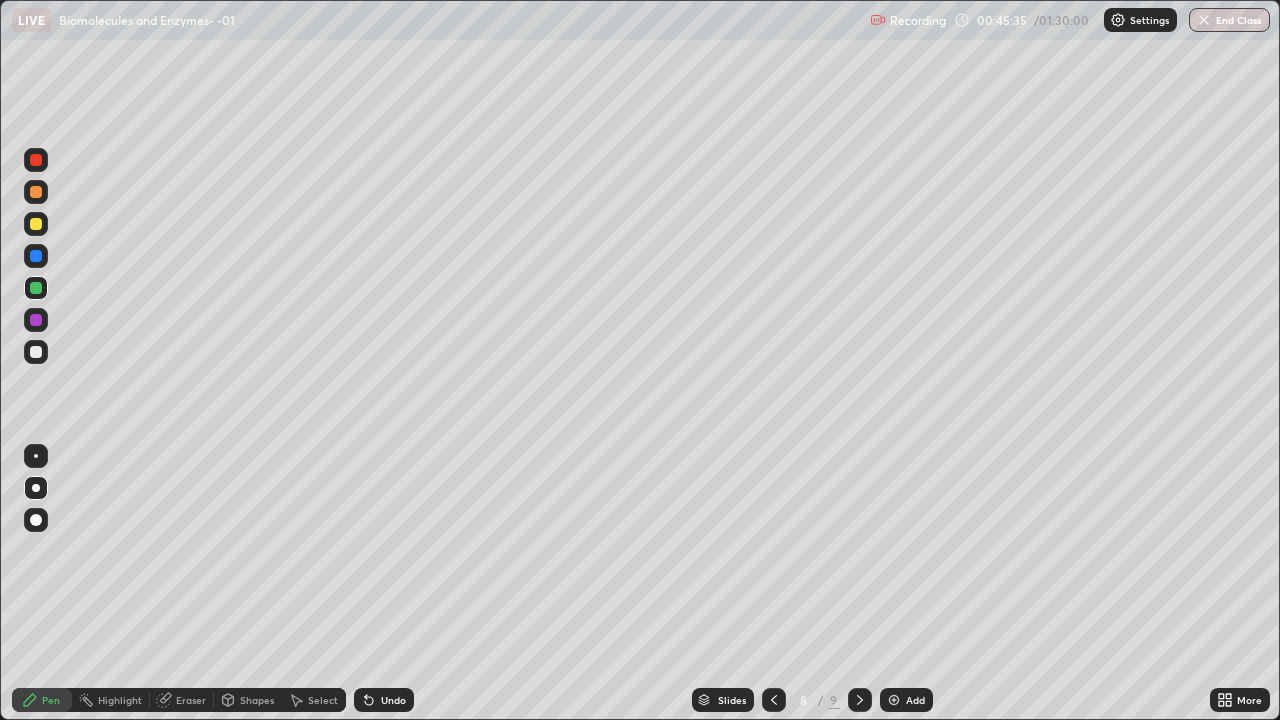 click on "Undo" at bounding box center [393, 700] 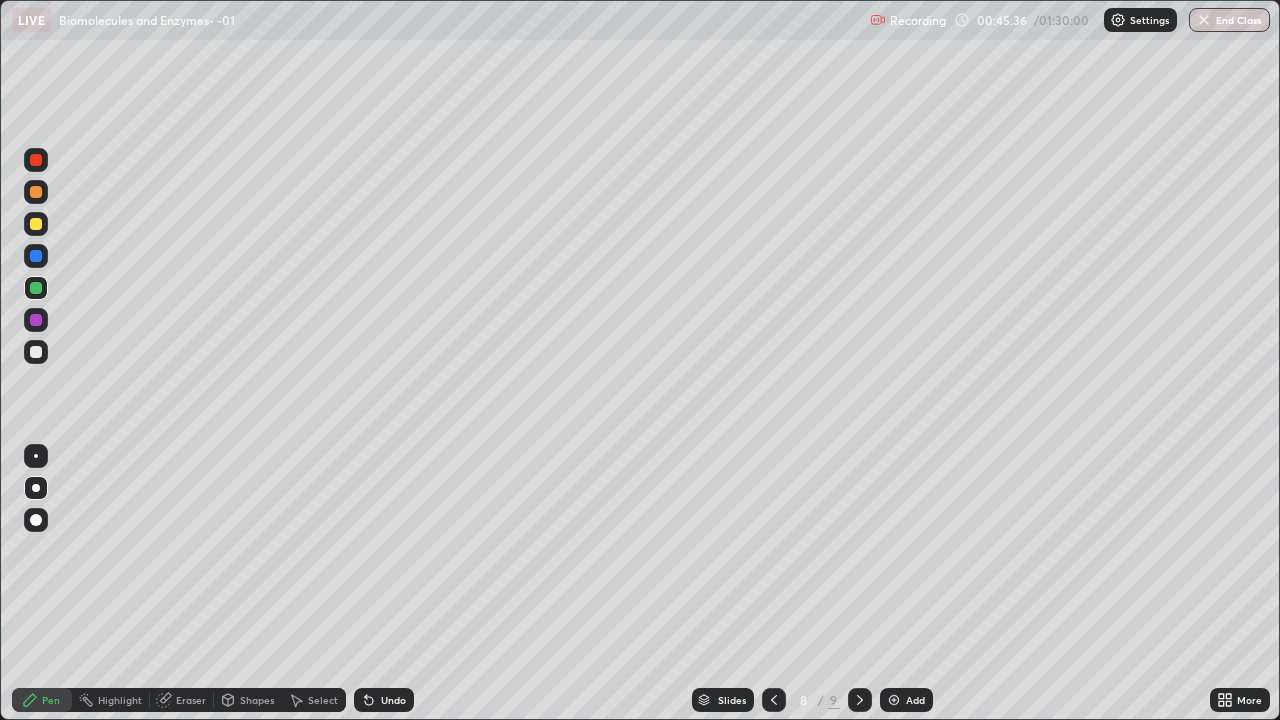 click at bounding box center [36, 224] 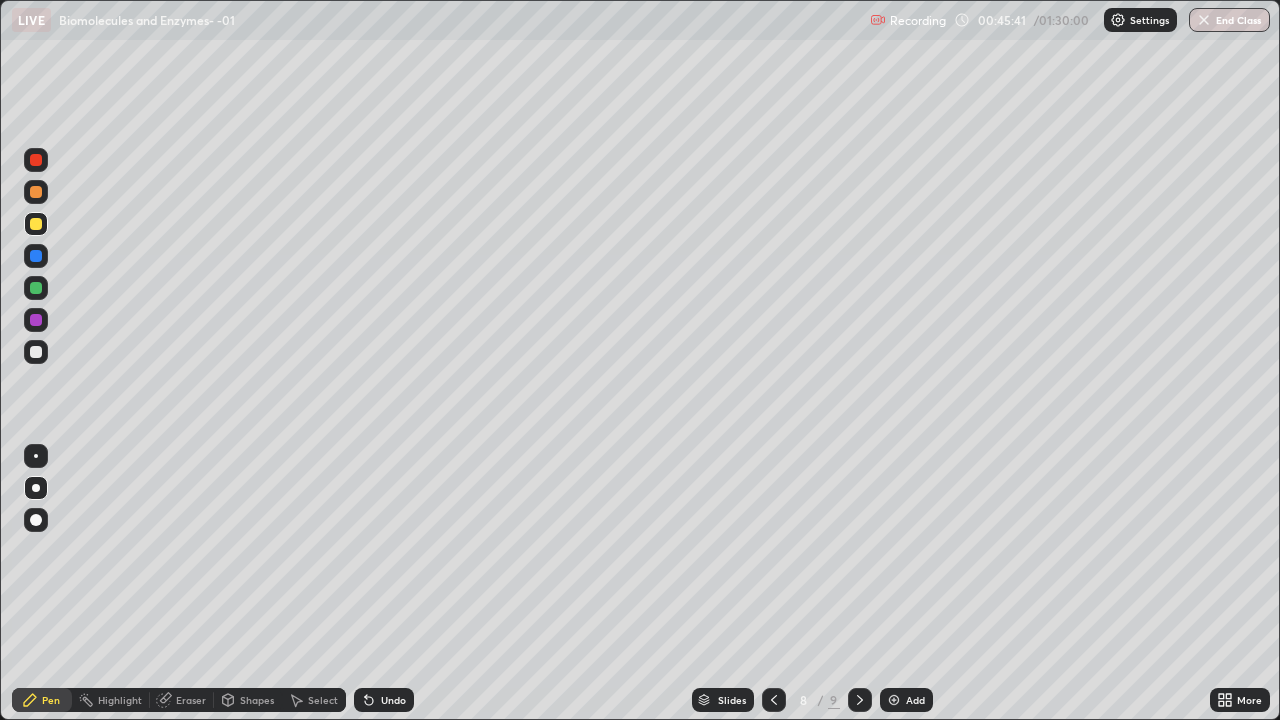 click at bounding box center [36, 320] 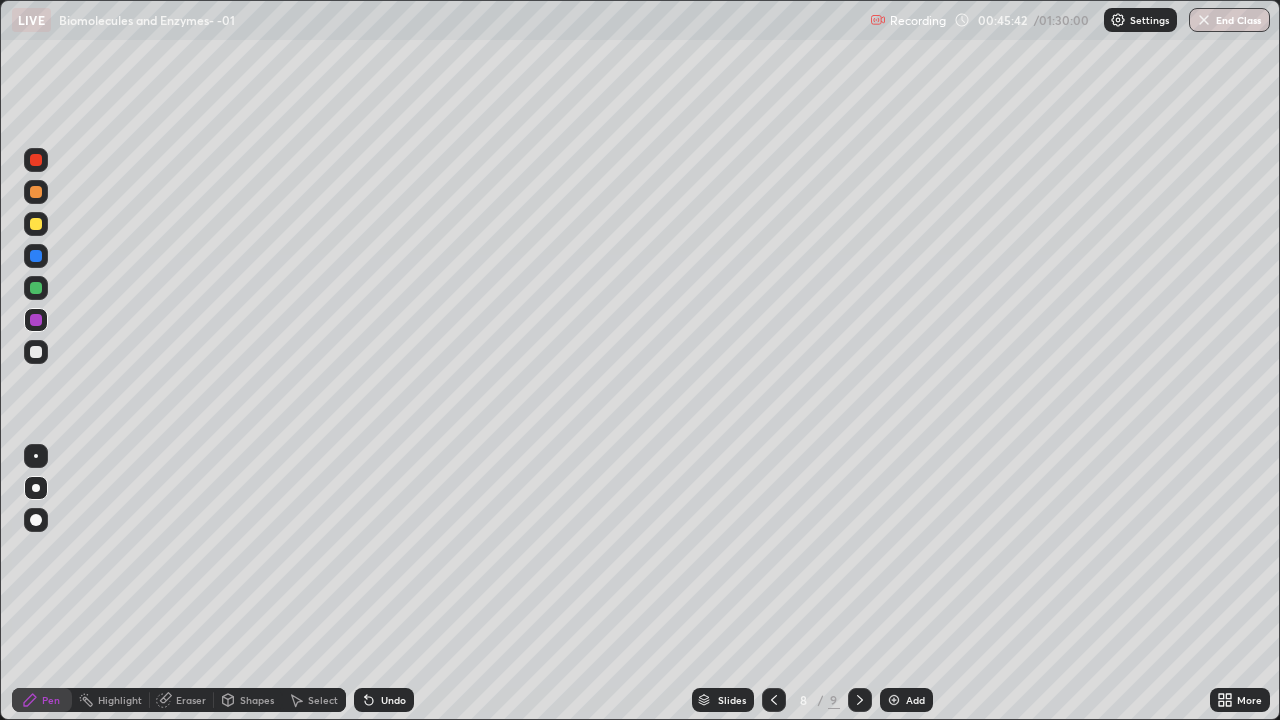 click at bounding box center [36, 288] 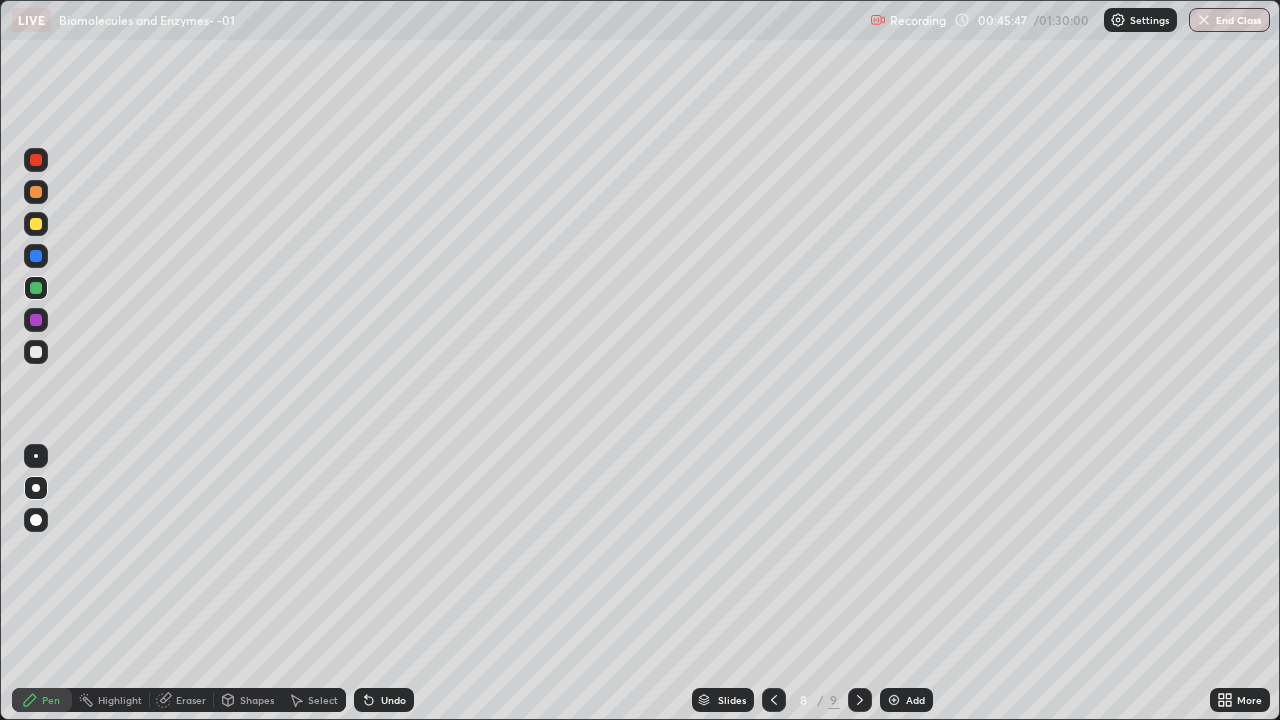 click at bounding box center [36, 224] 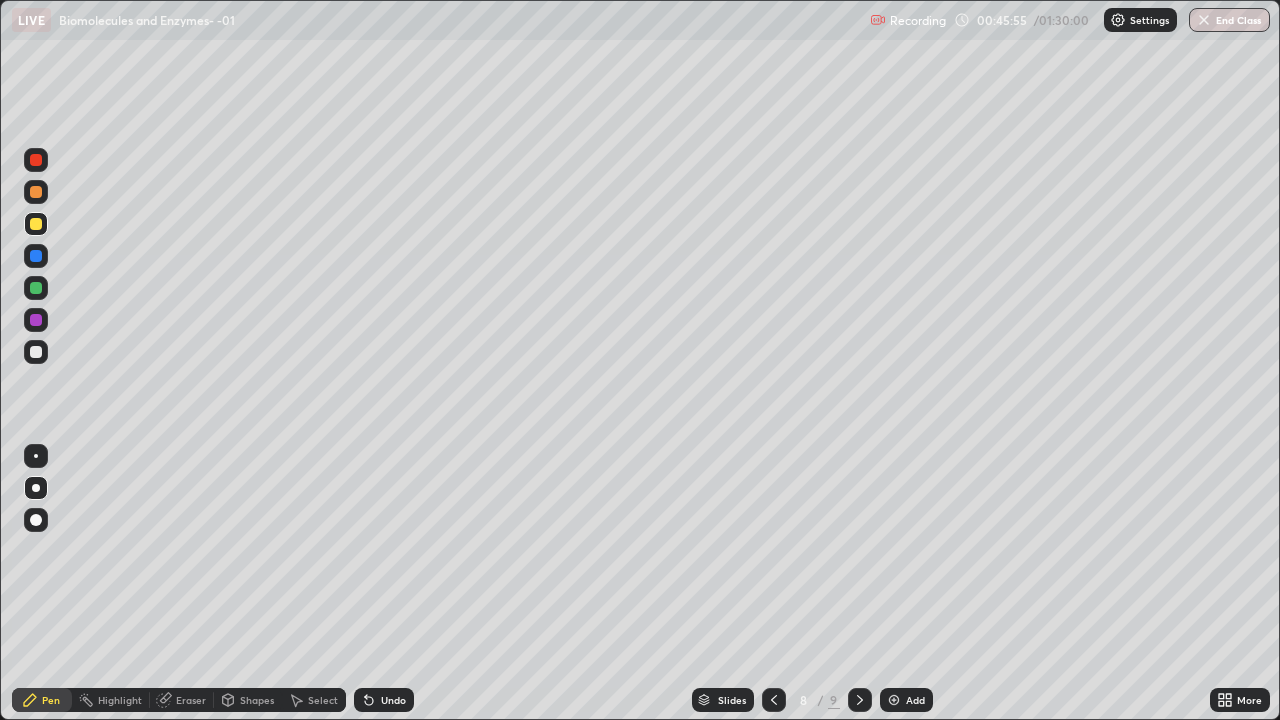 click at bounding box center [36, 224] 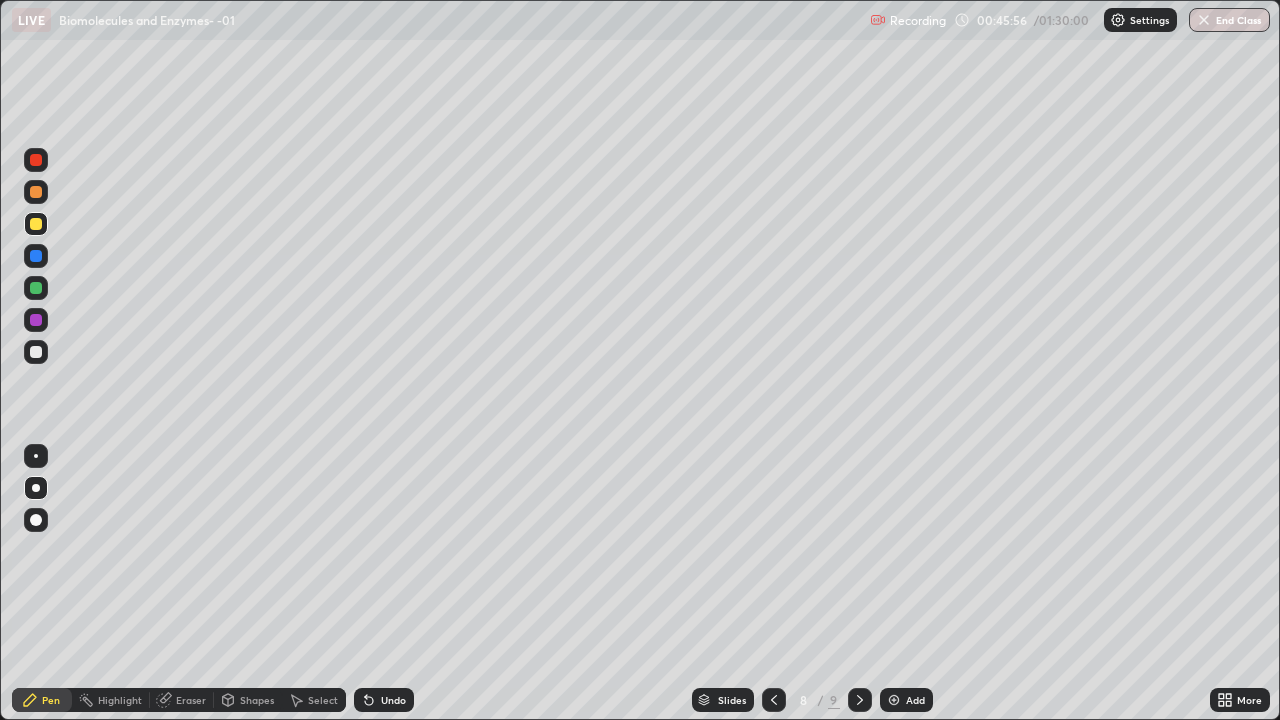 click at bounding box center (36, 288) 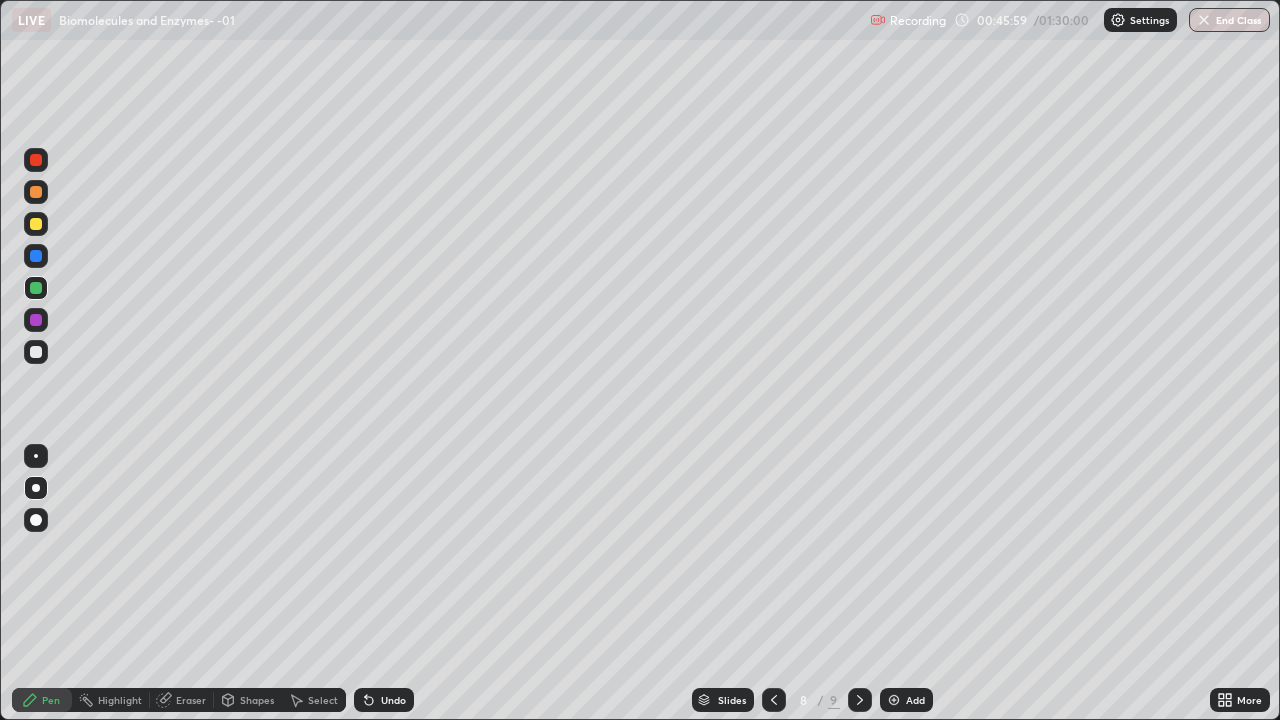 click at bounding box center (36, 224) 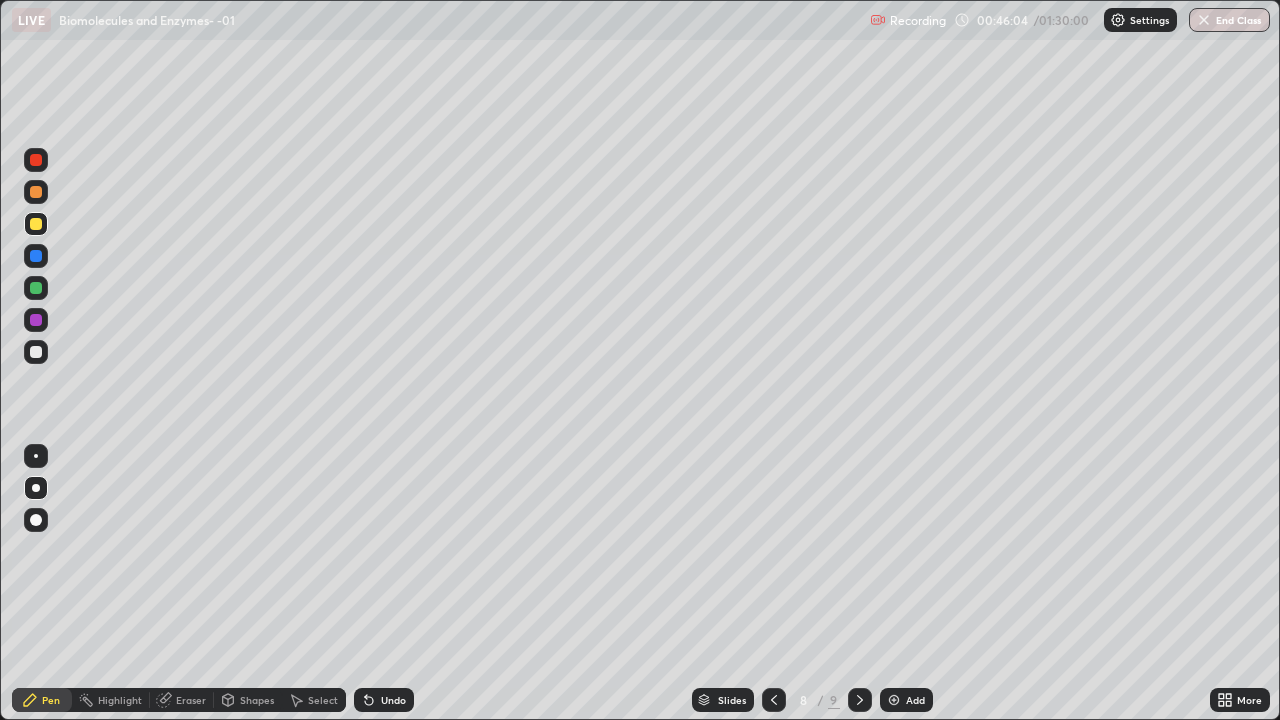 click at bounding box center [36, 288] 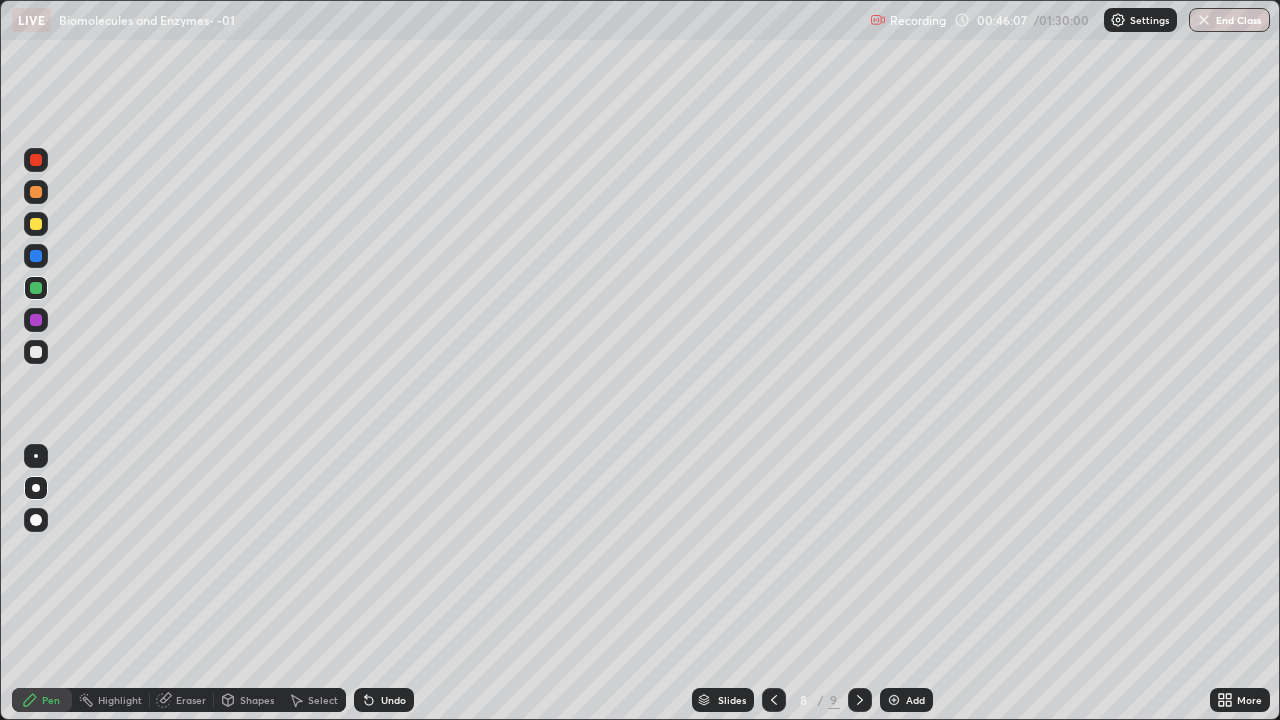 click at bounding box center (36, 224) 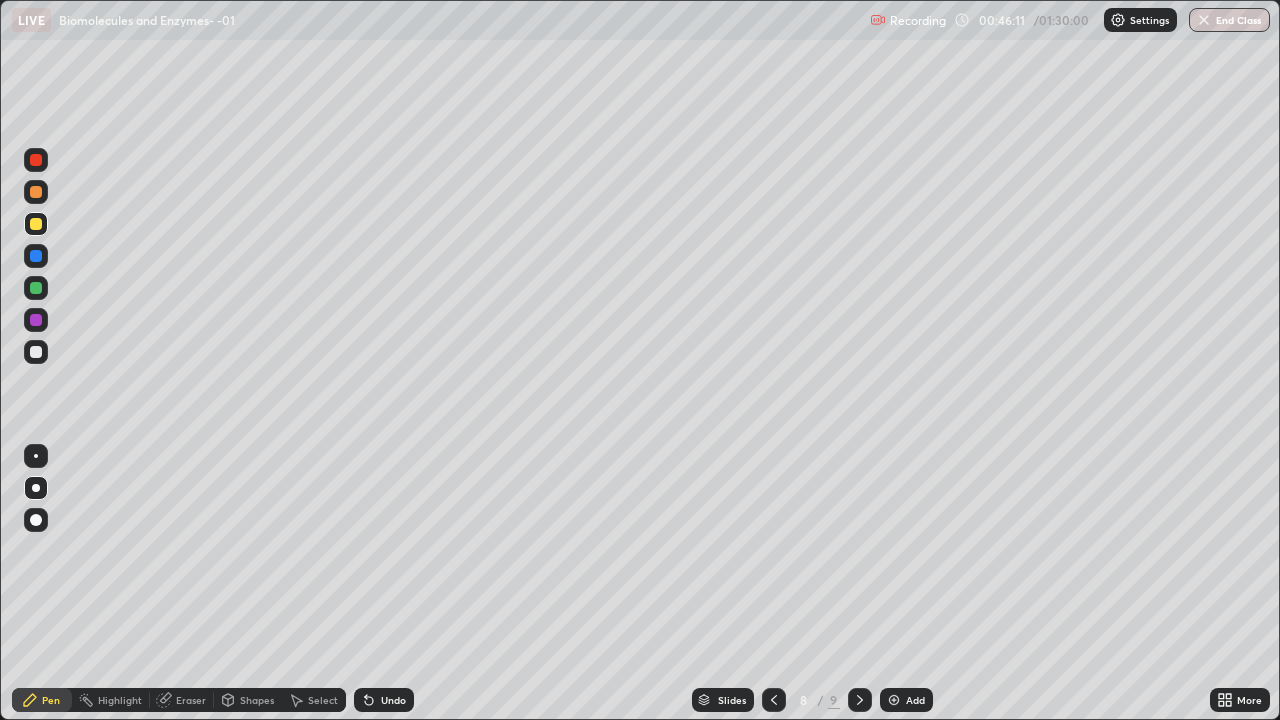 click at bounding box center [36, 288] 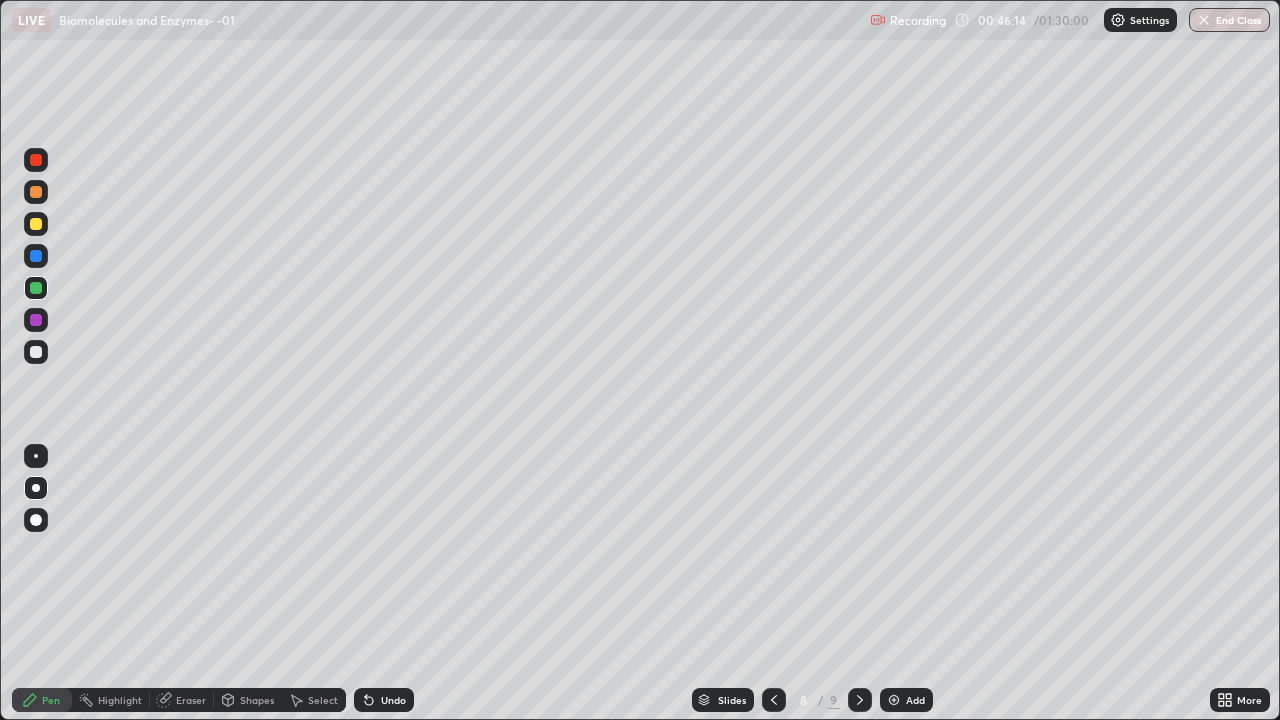 click 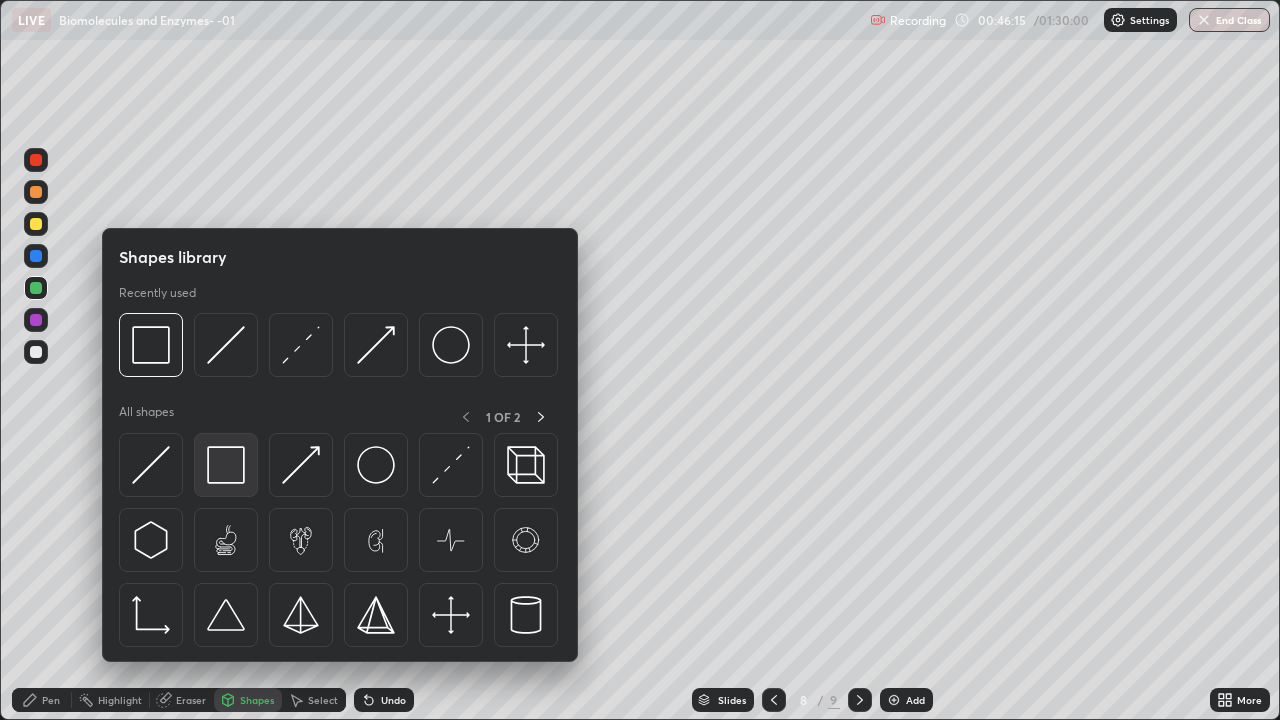 click at bounding box center [226, 465] 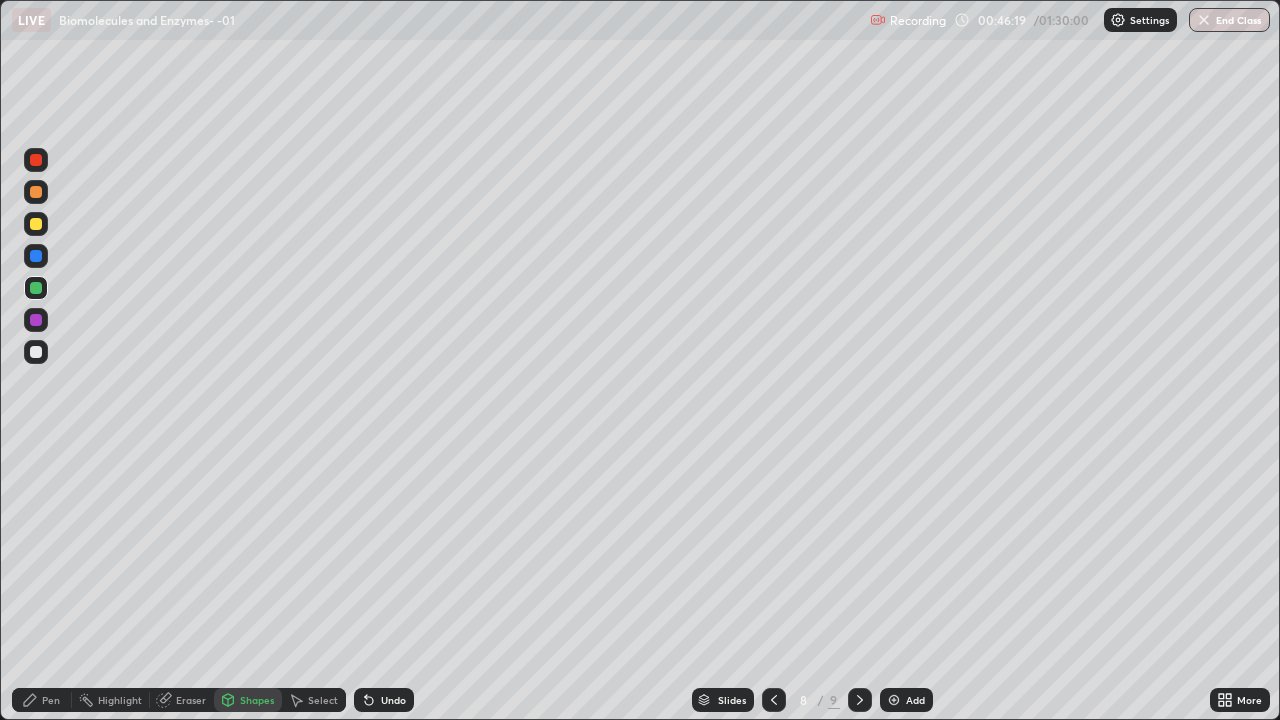click at bounding box center (36, 256) 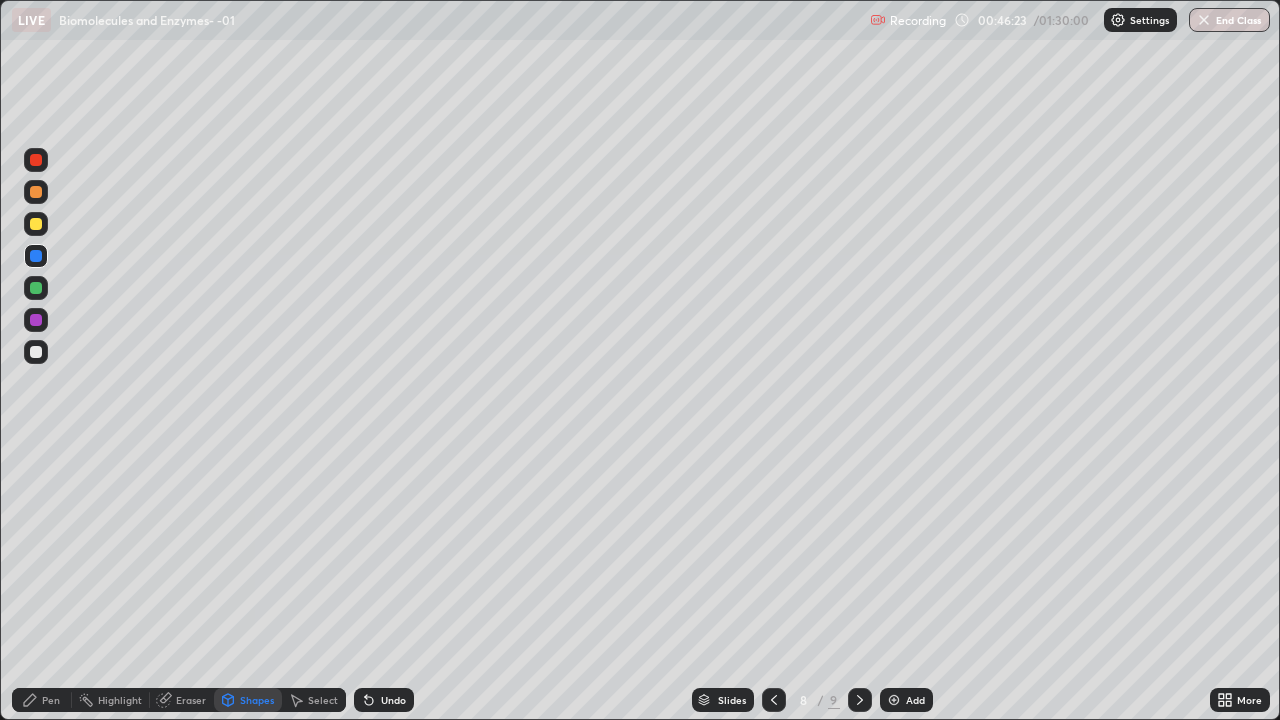 click on "Pen" at bounding box center [42, 700] 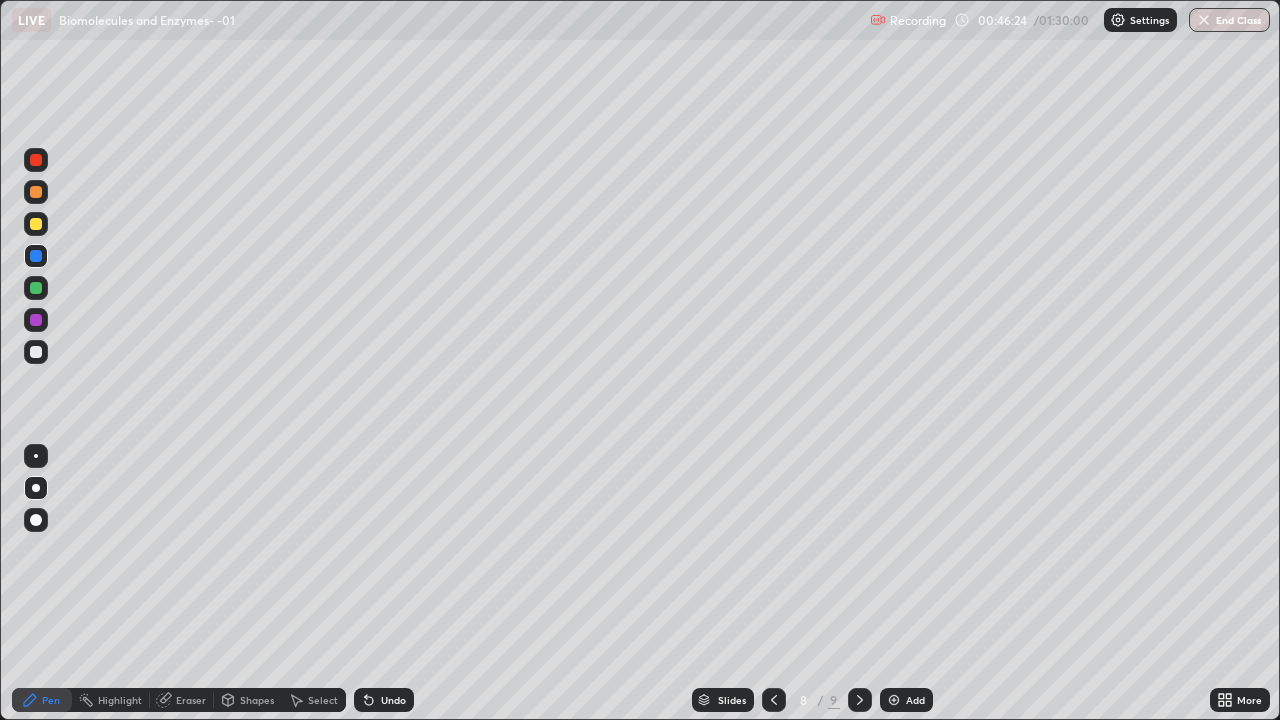 click at bounding box center [36, 352] 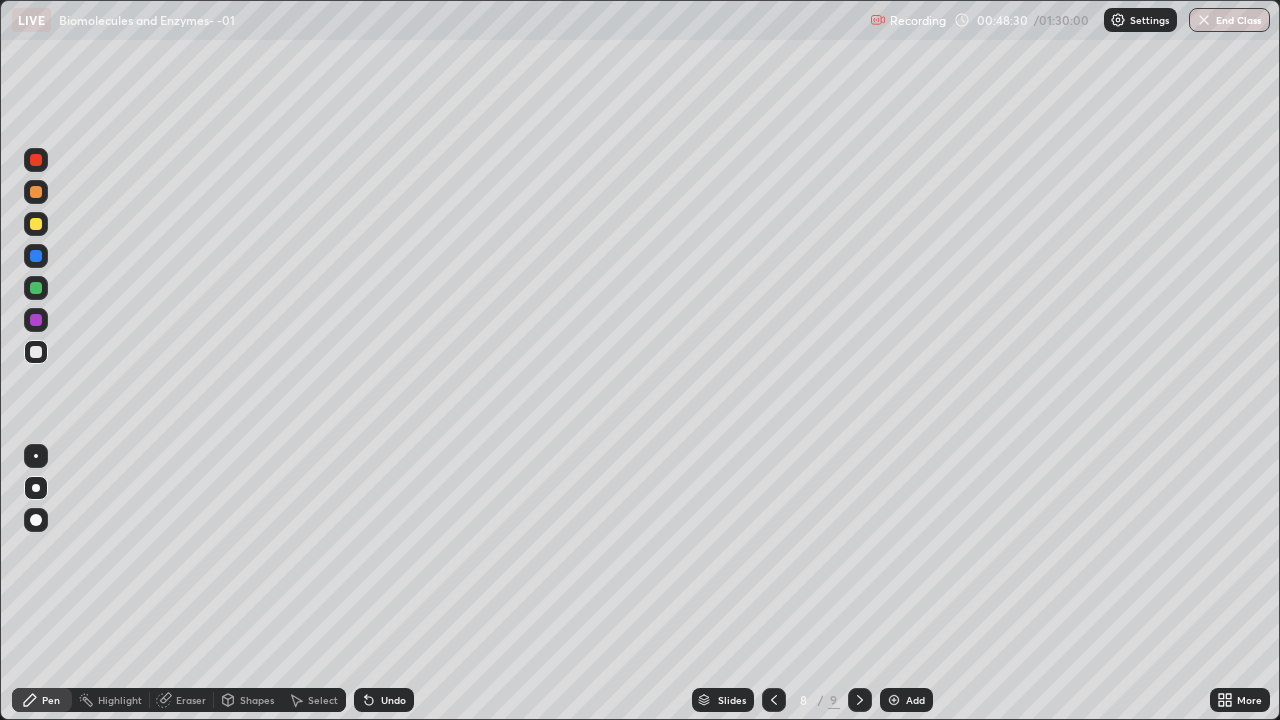click at bounding box center (894, 700) 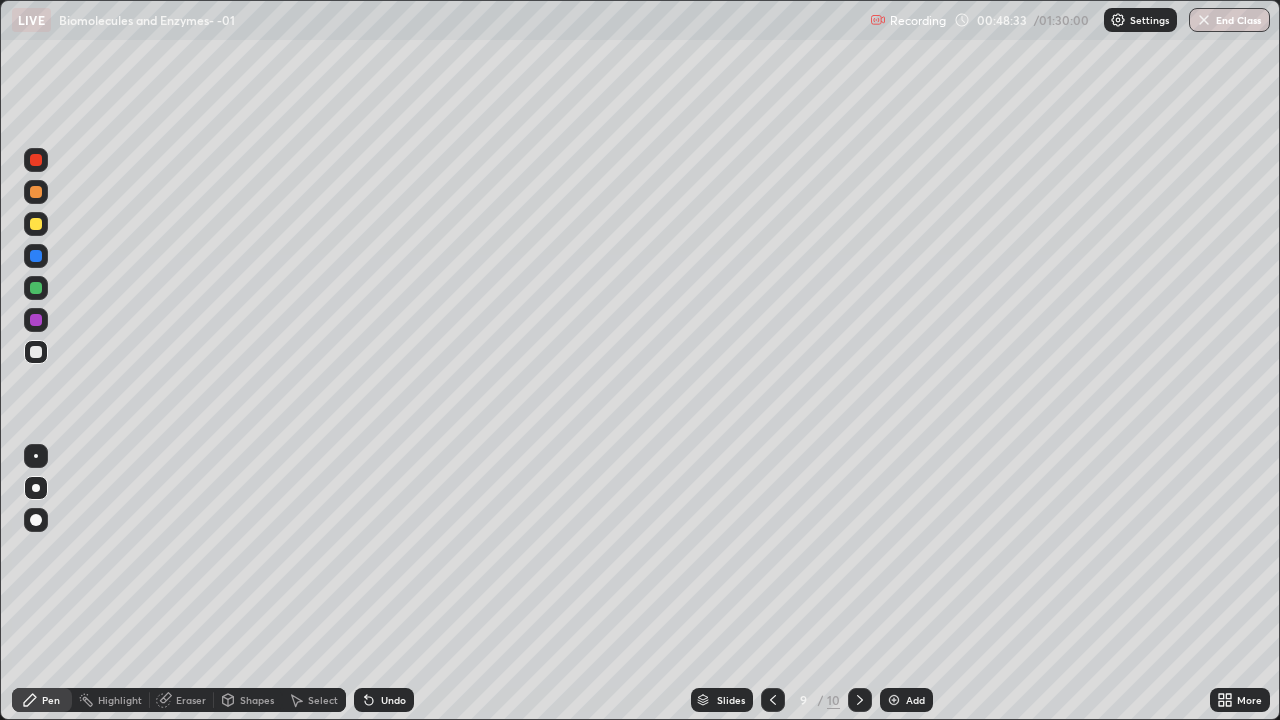 click at bounding box center [36, 192] 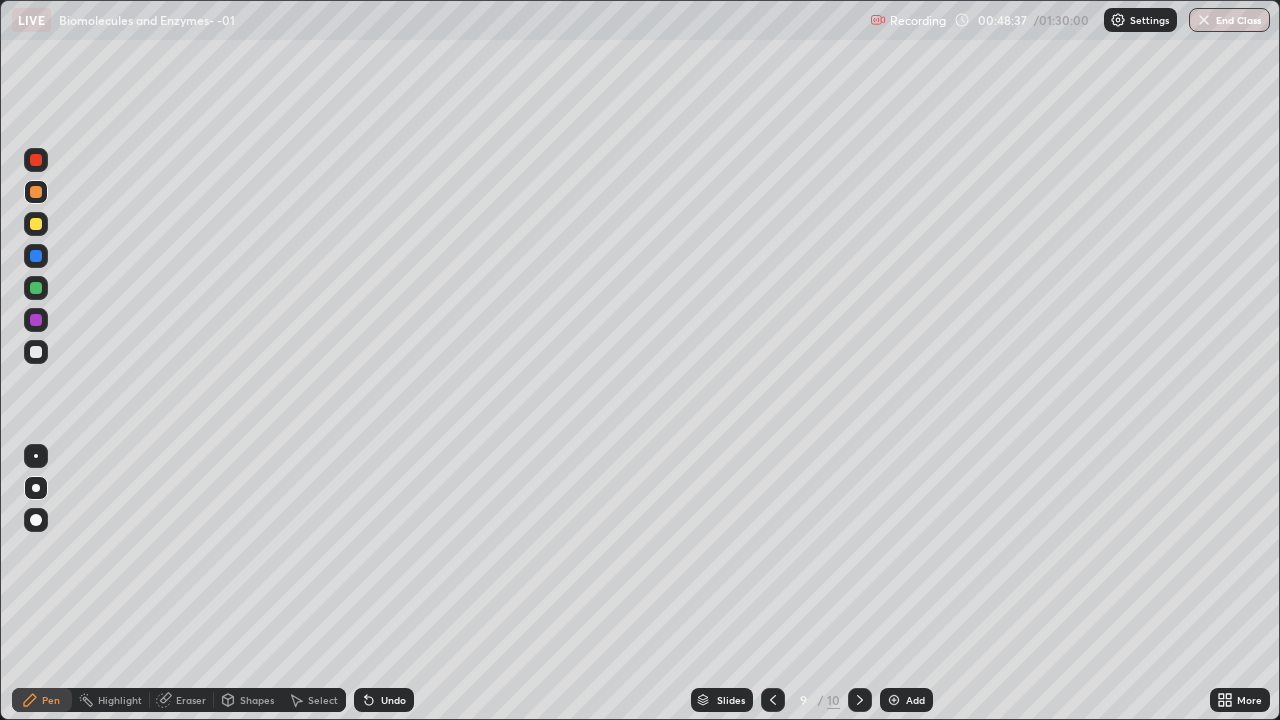 click at bounding box center (36, 192) 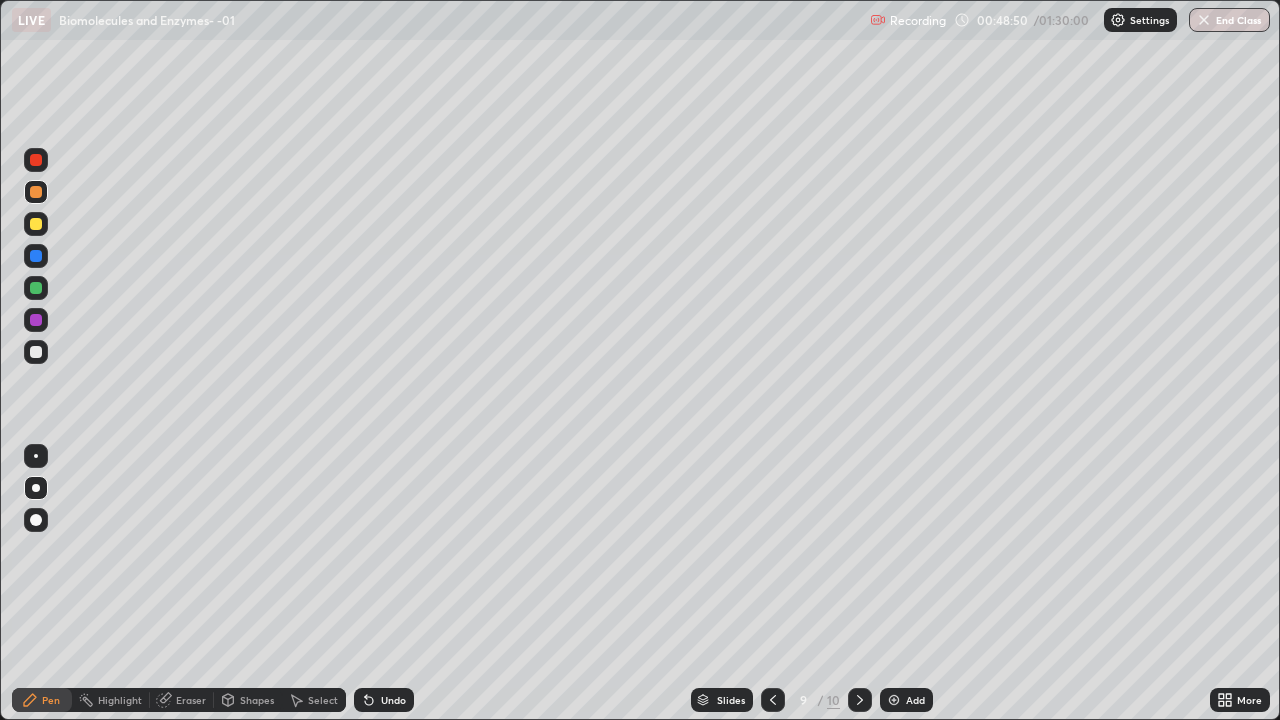 click at bounding box center (36, 224) 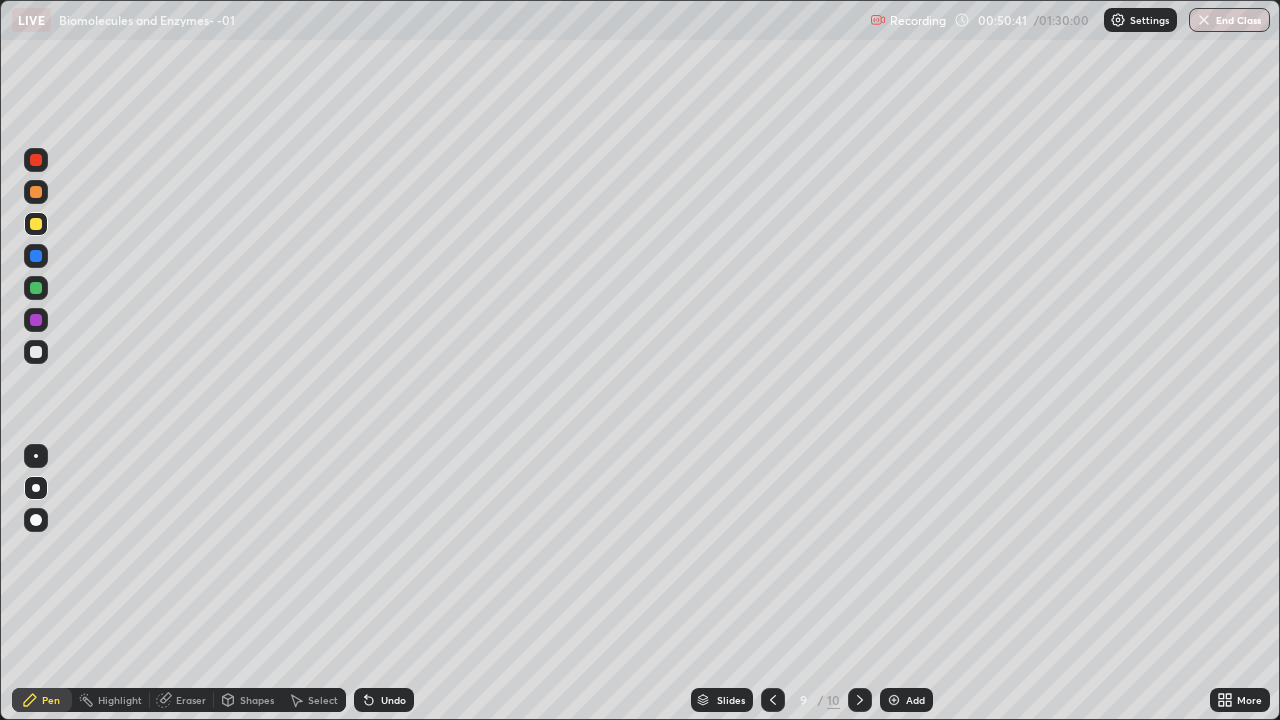 click at bounding box center (36, 256) 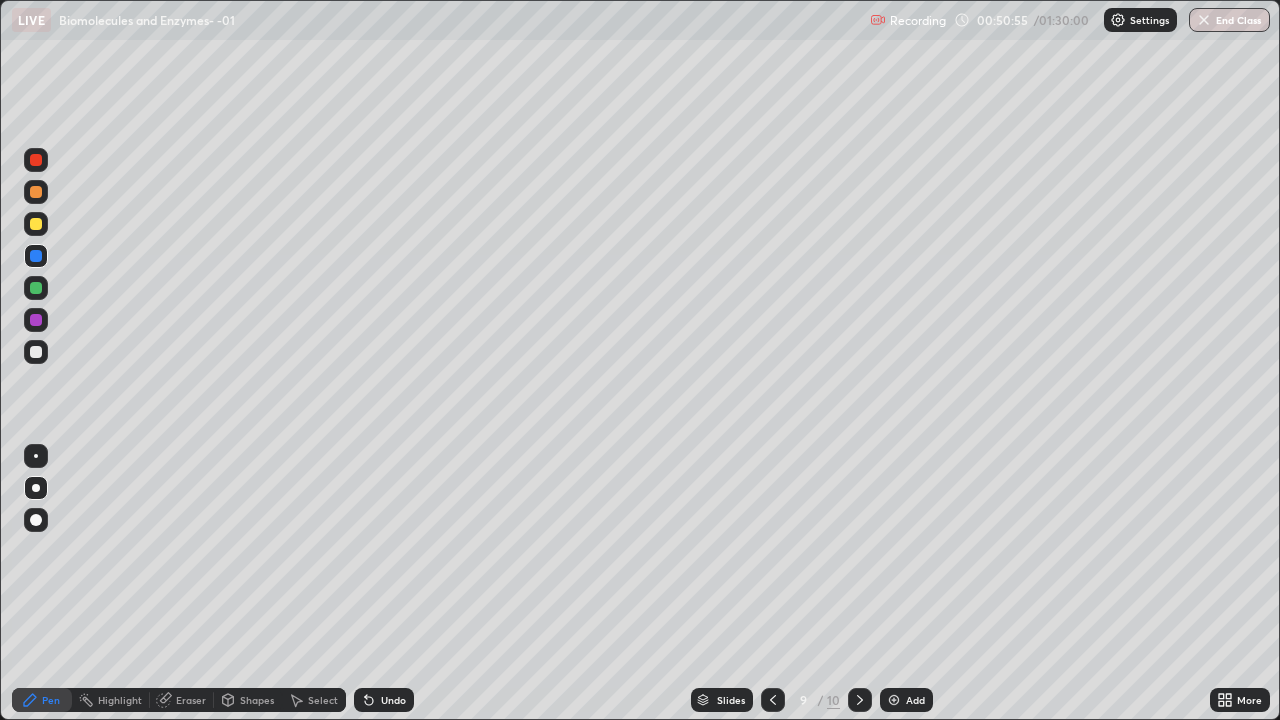 click at bounding box center (36, 288) 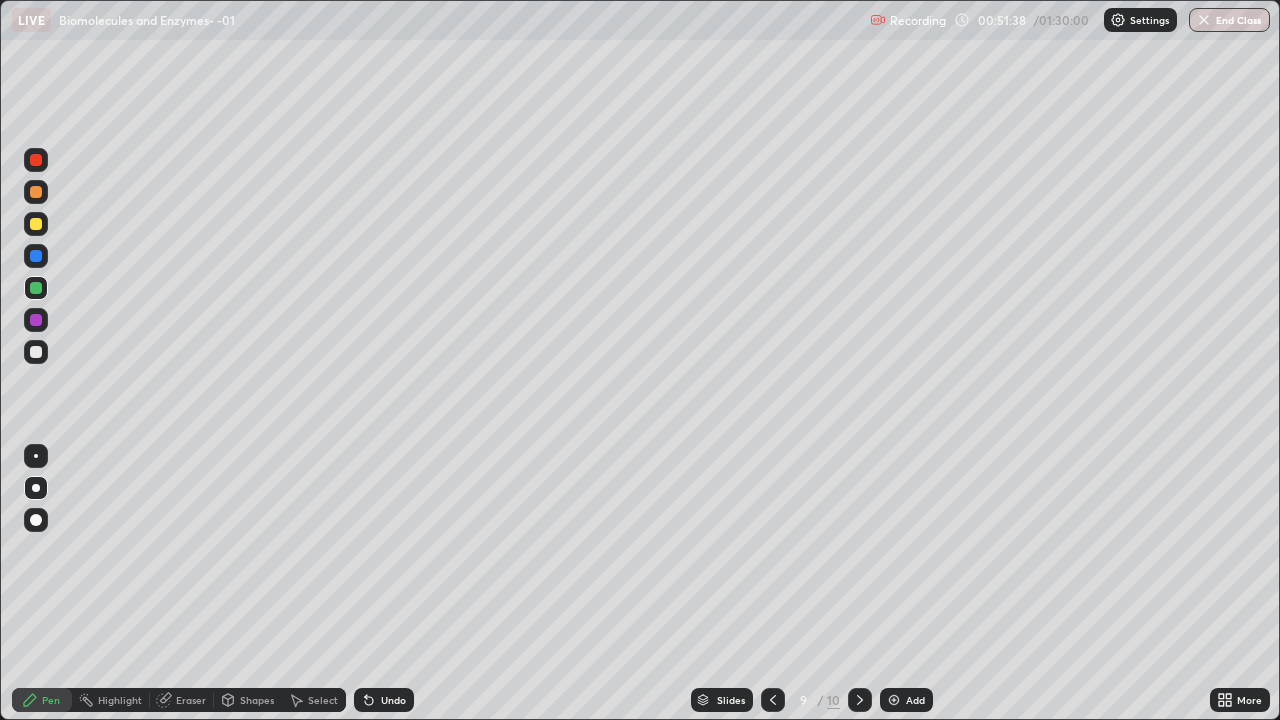 click at bounding box center [36, 256] 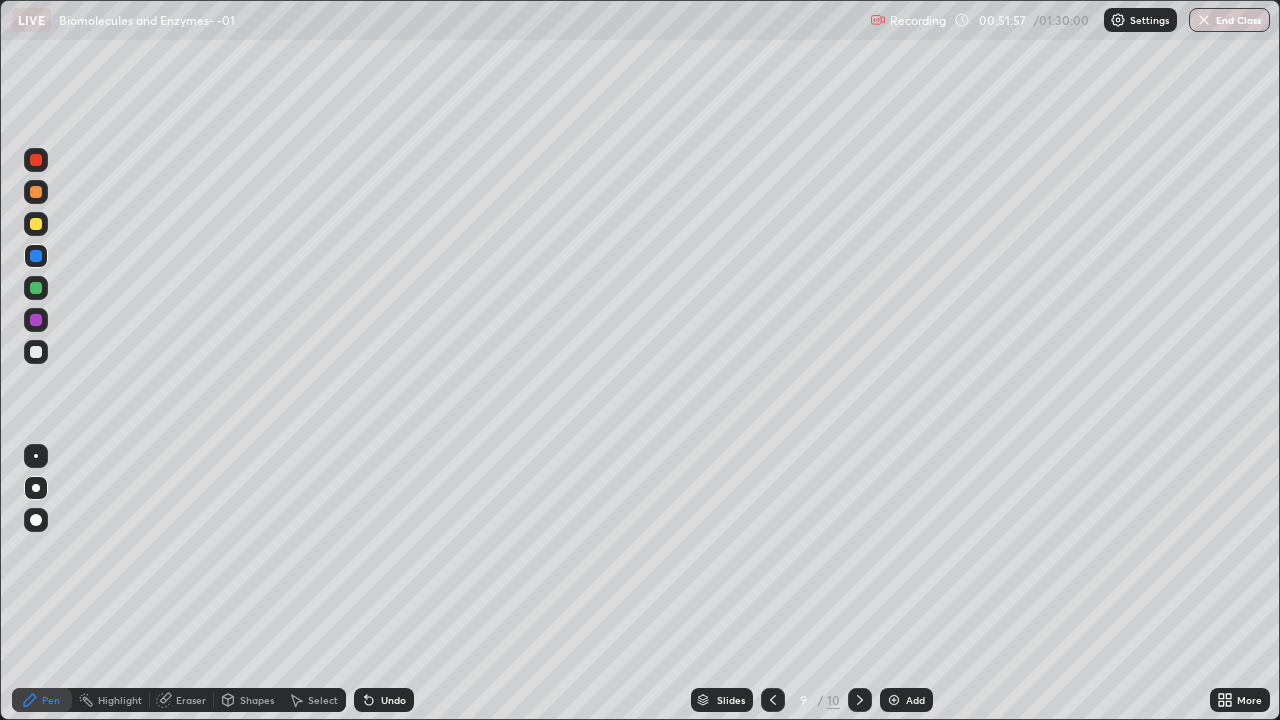 click at bounding box center [36, 288] 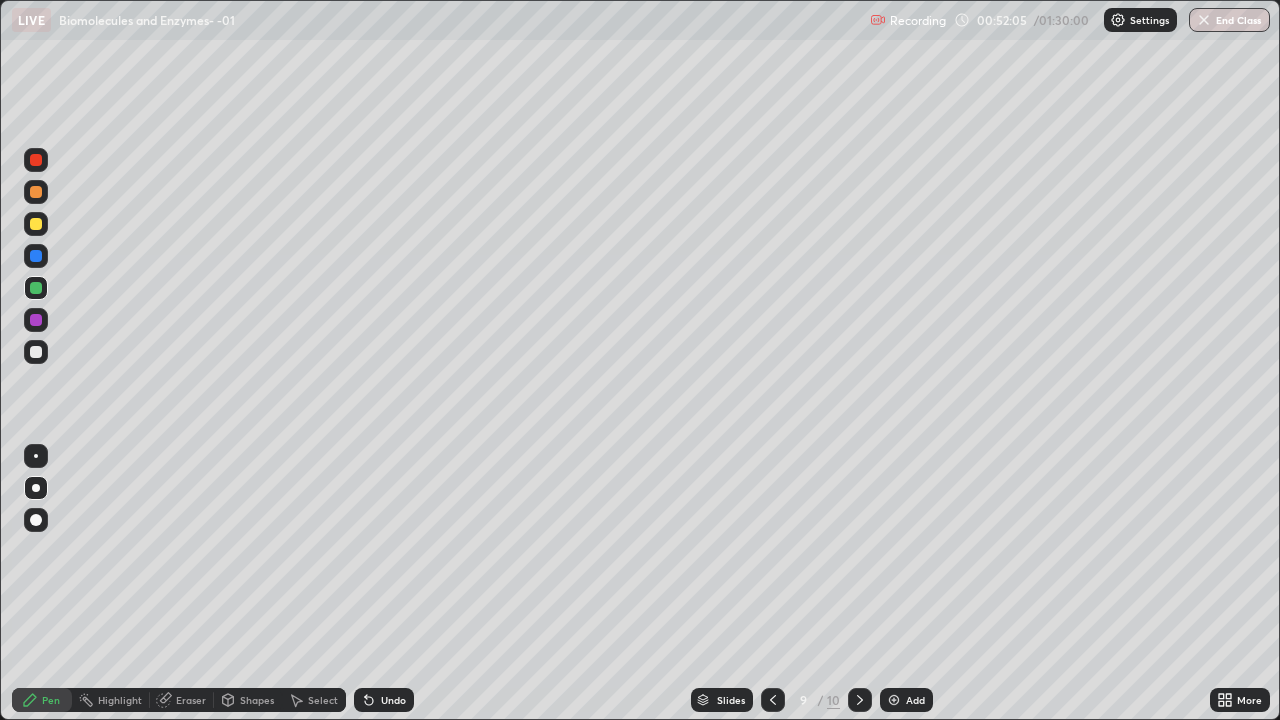 click at bounding box center (36, 320) 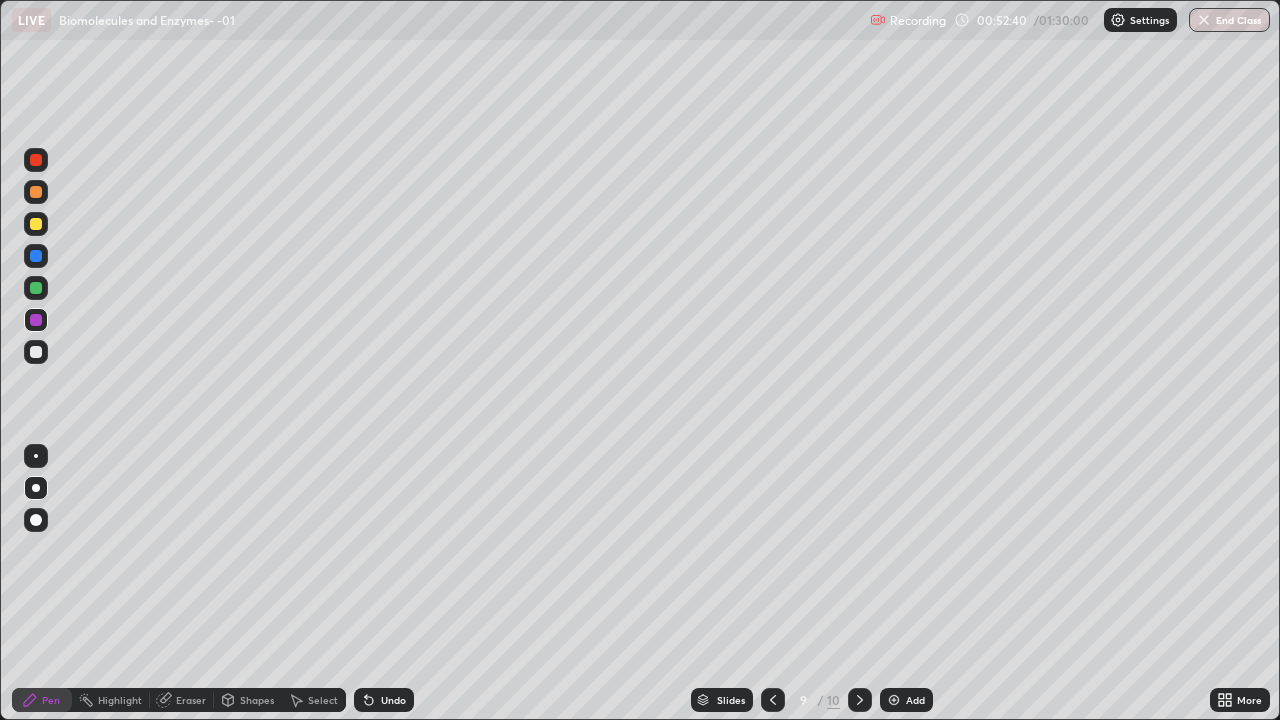 click at bounding box center [36, 288] 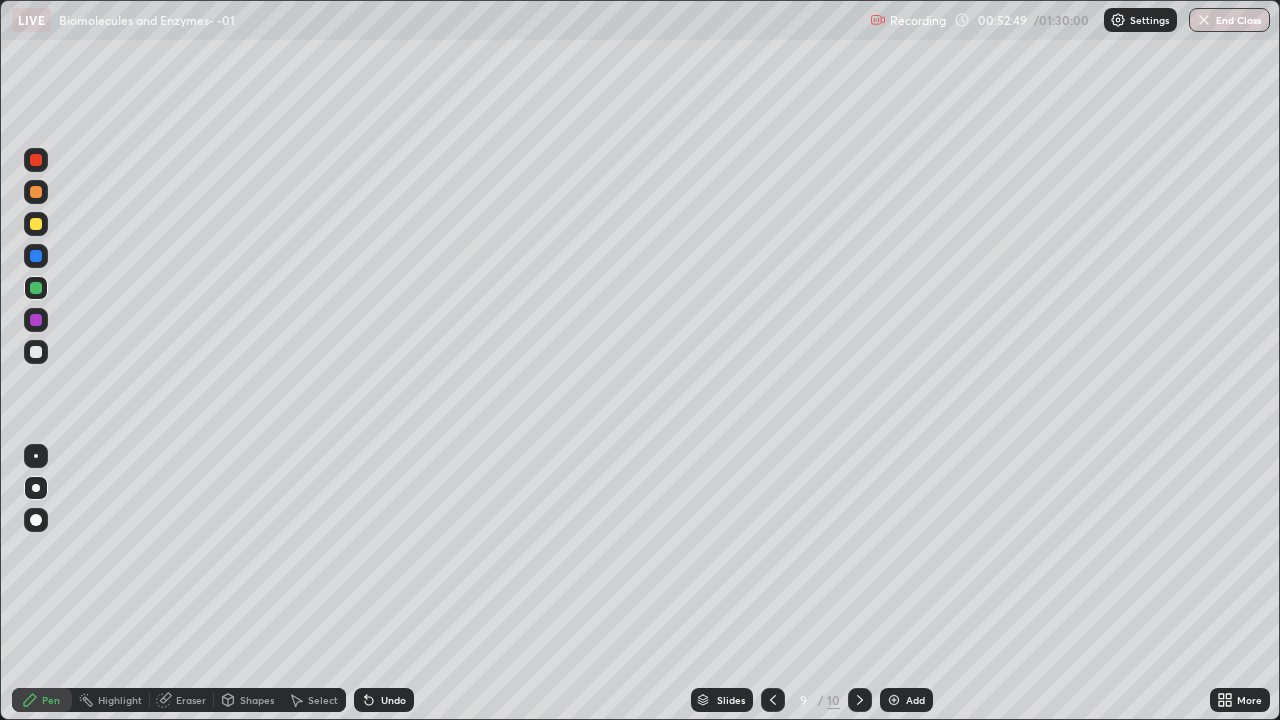 click on "Undo" at bounding box center (384, 700) 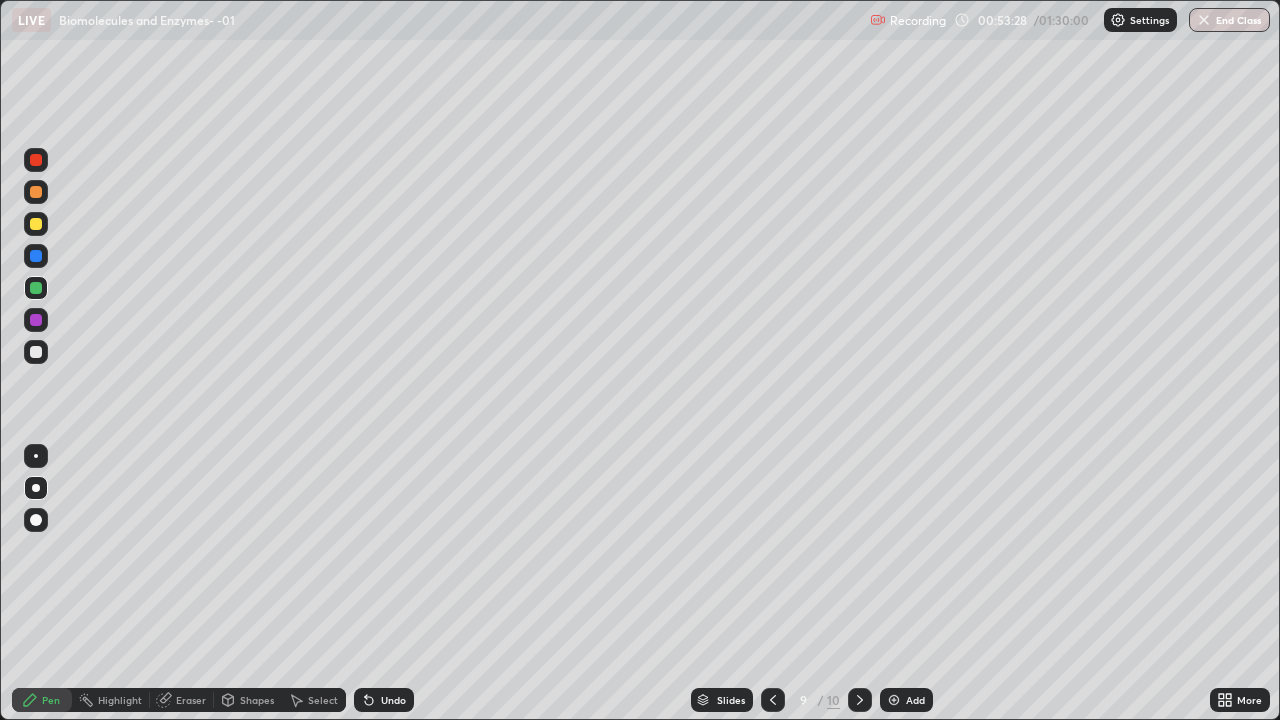 click on "Undo" at bounding box center (393, 700) 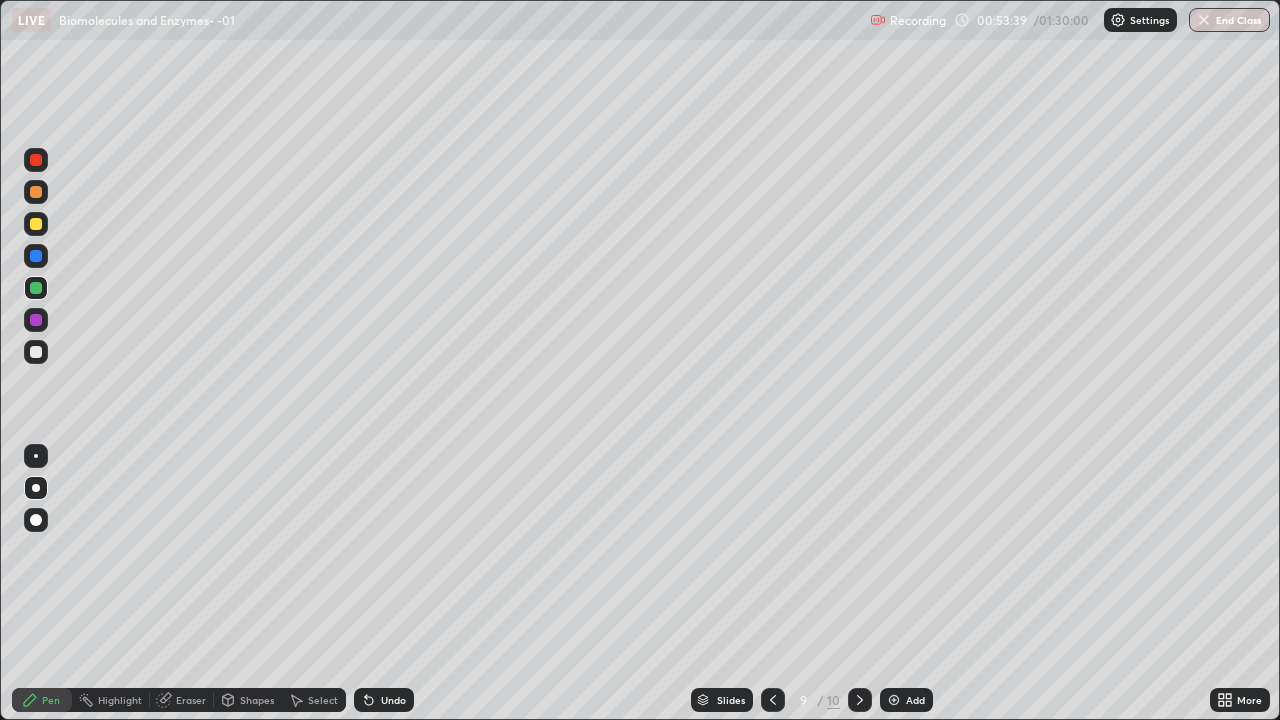 click on "More" at bounding box center [1240, 700] 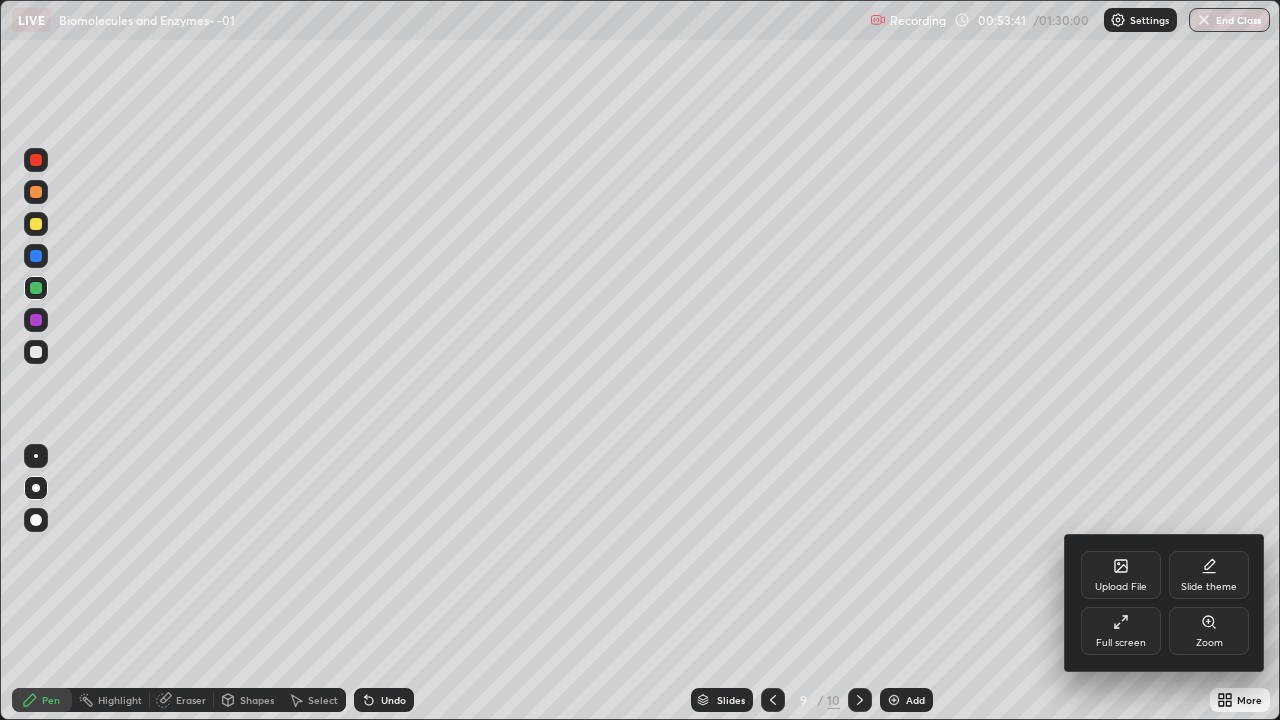 click at bounding box center (640, 360) 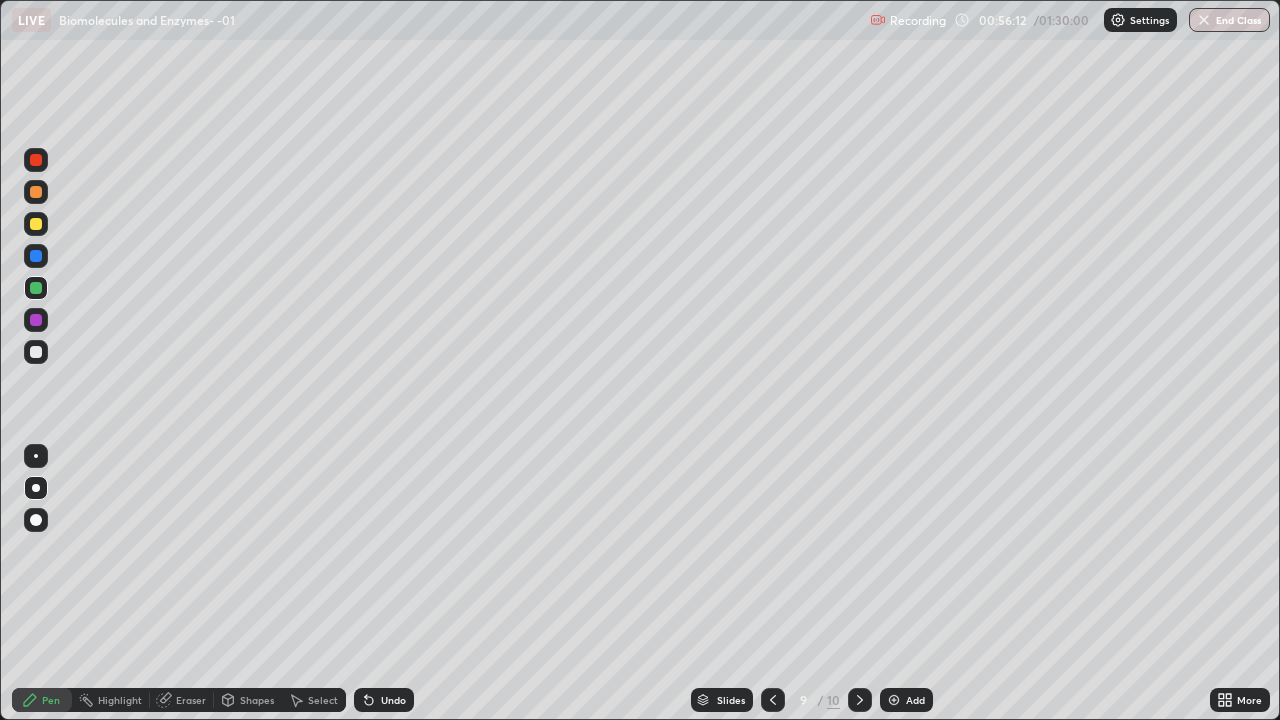 click at bounding box center [894, 700] 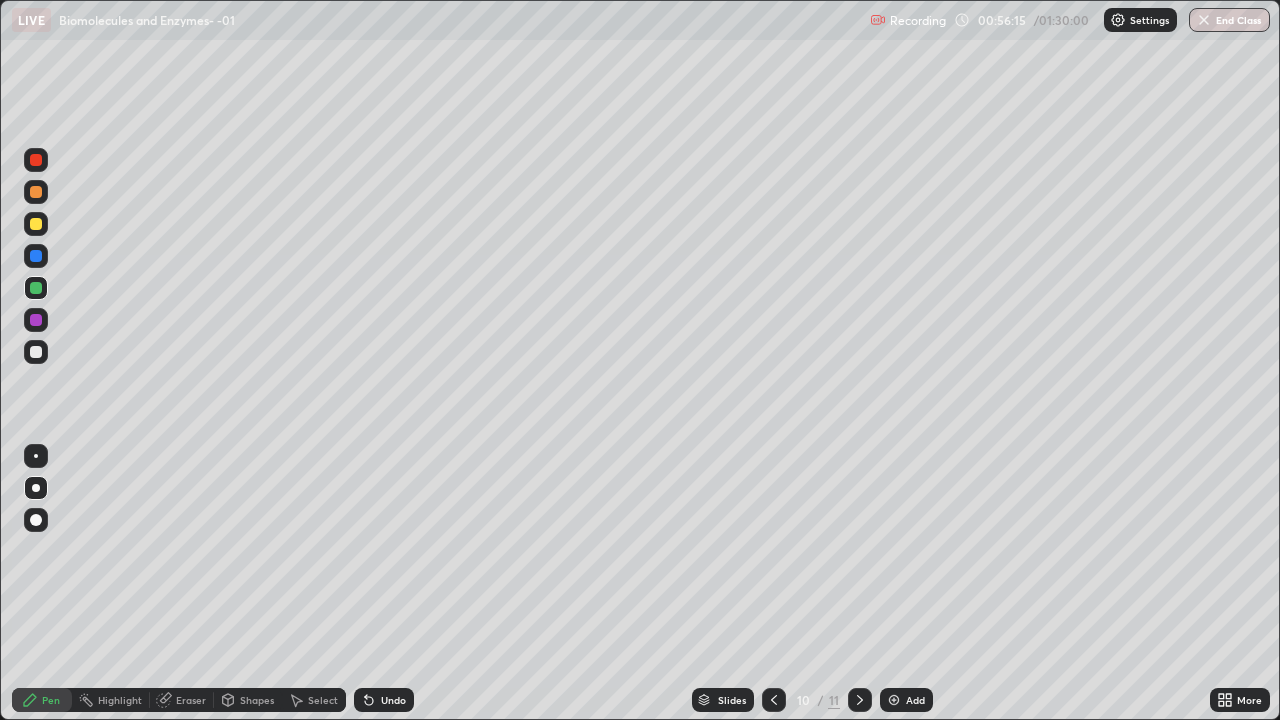 click on "Shapes" at bounding box center (257, 700) 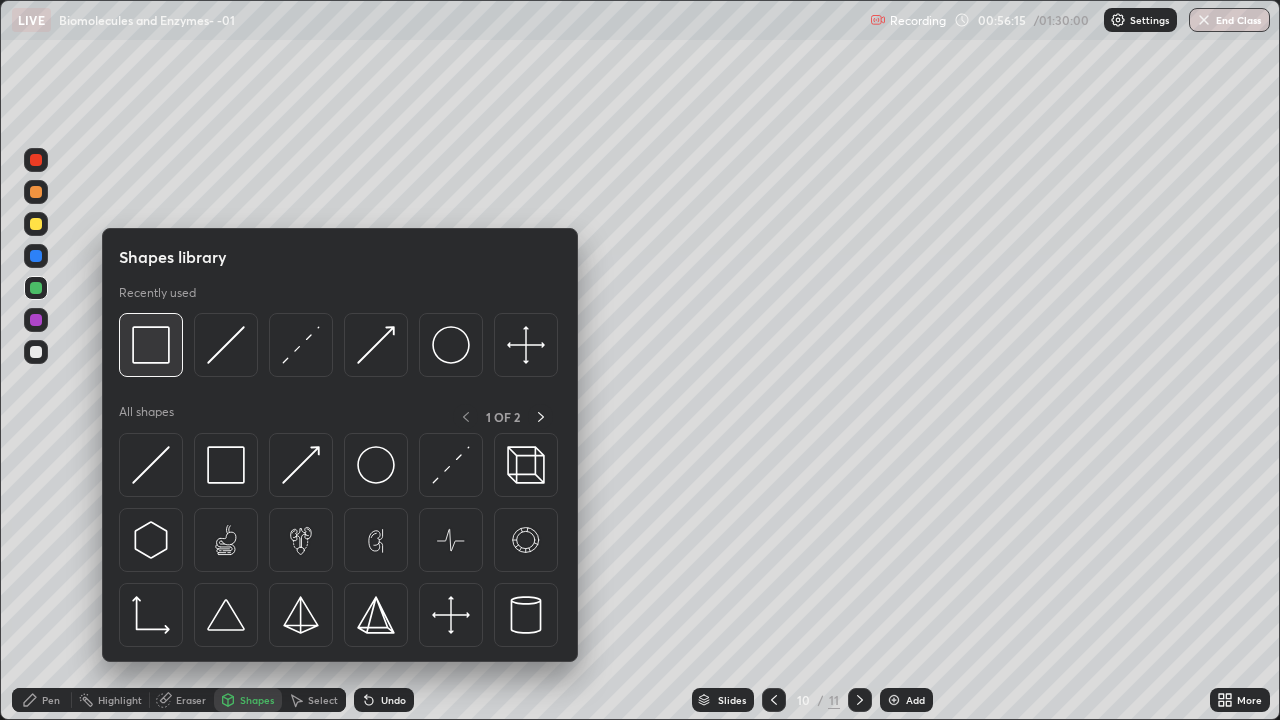 click at bounding box center [151, 345] 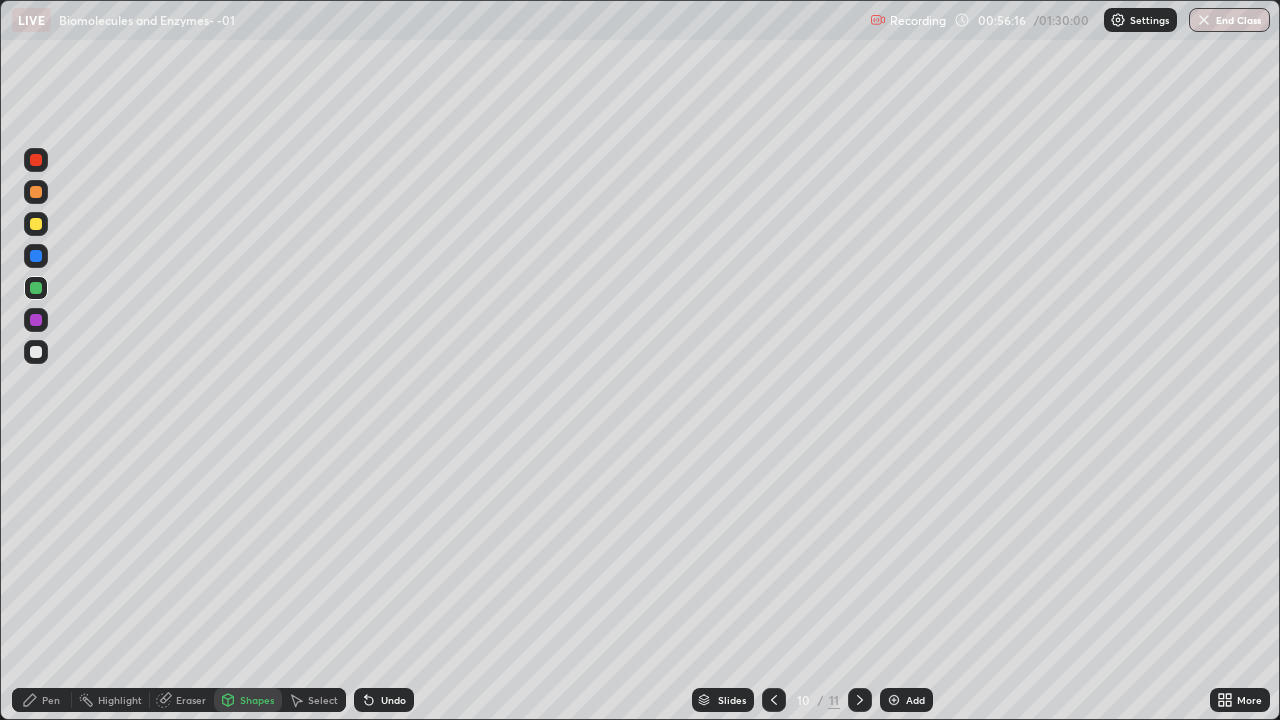 click at bounding box center (36, 160) 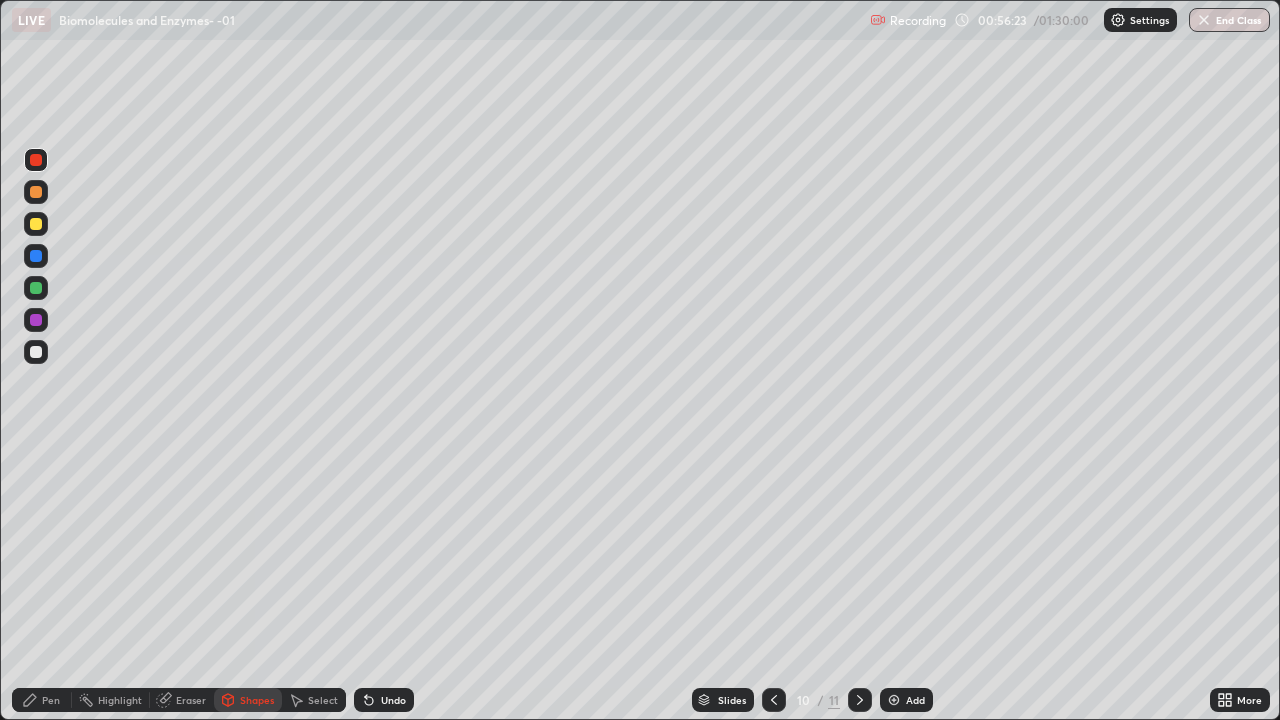 click at bounding box center [36, 256] 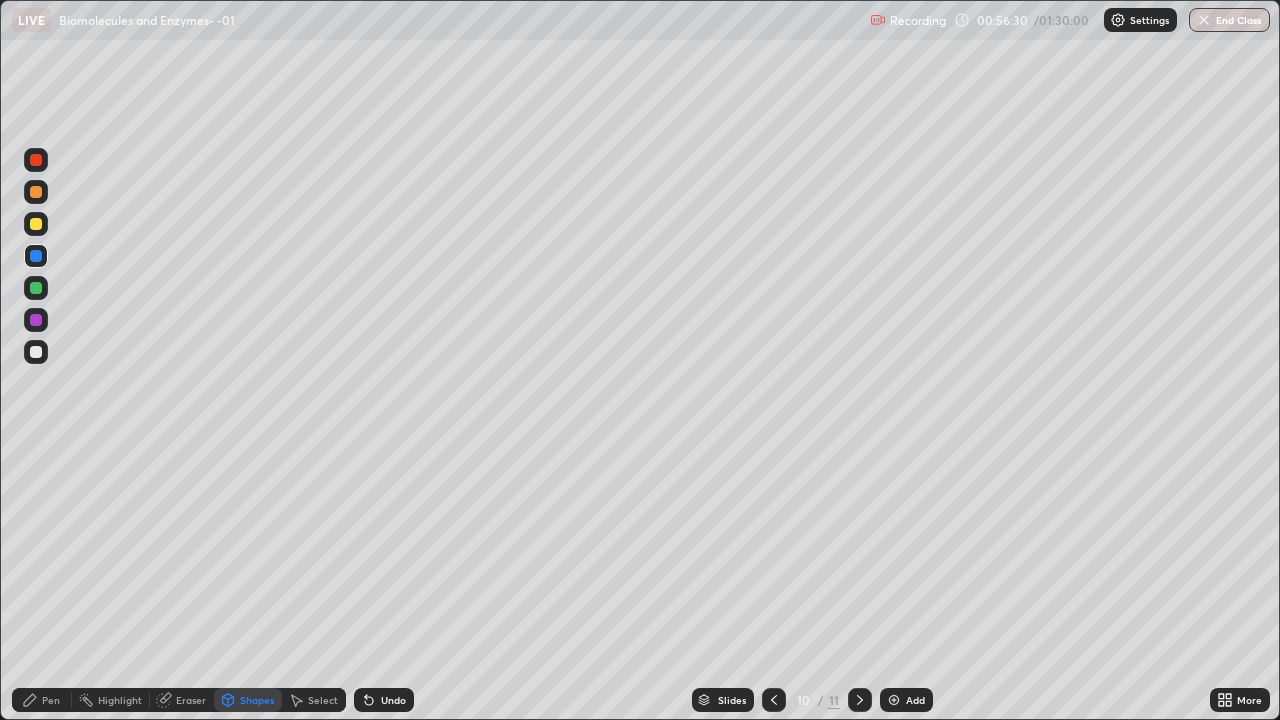 click at bounding box center (36, 192) 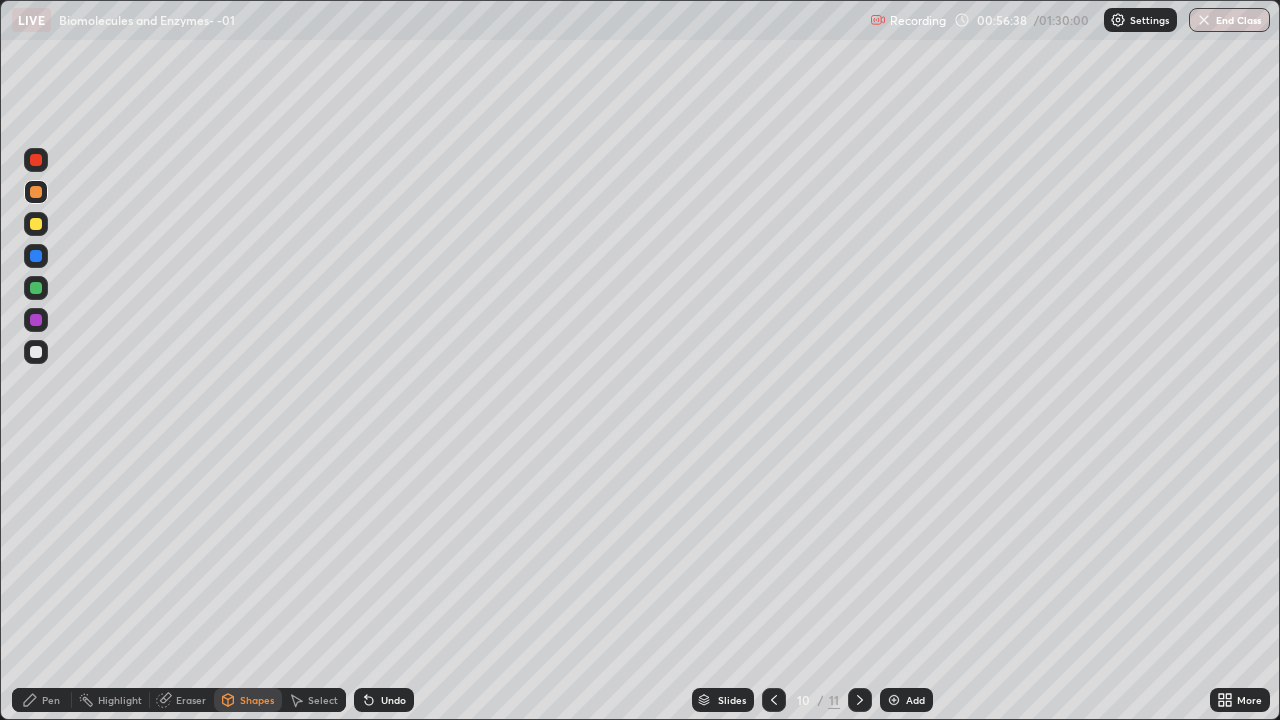 click at bounding box center (36, 352) 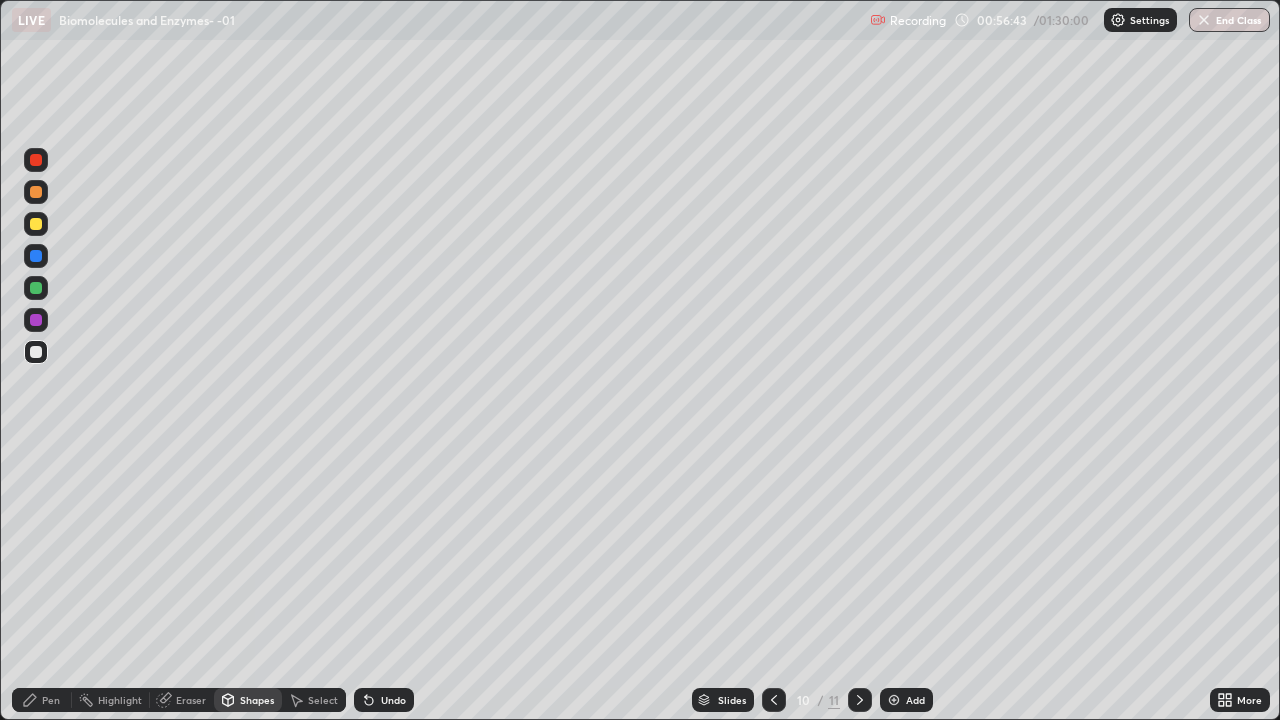 click at bounding box center [36, 256] 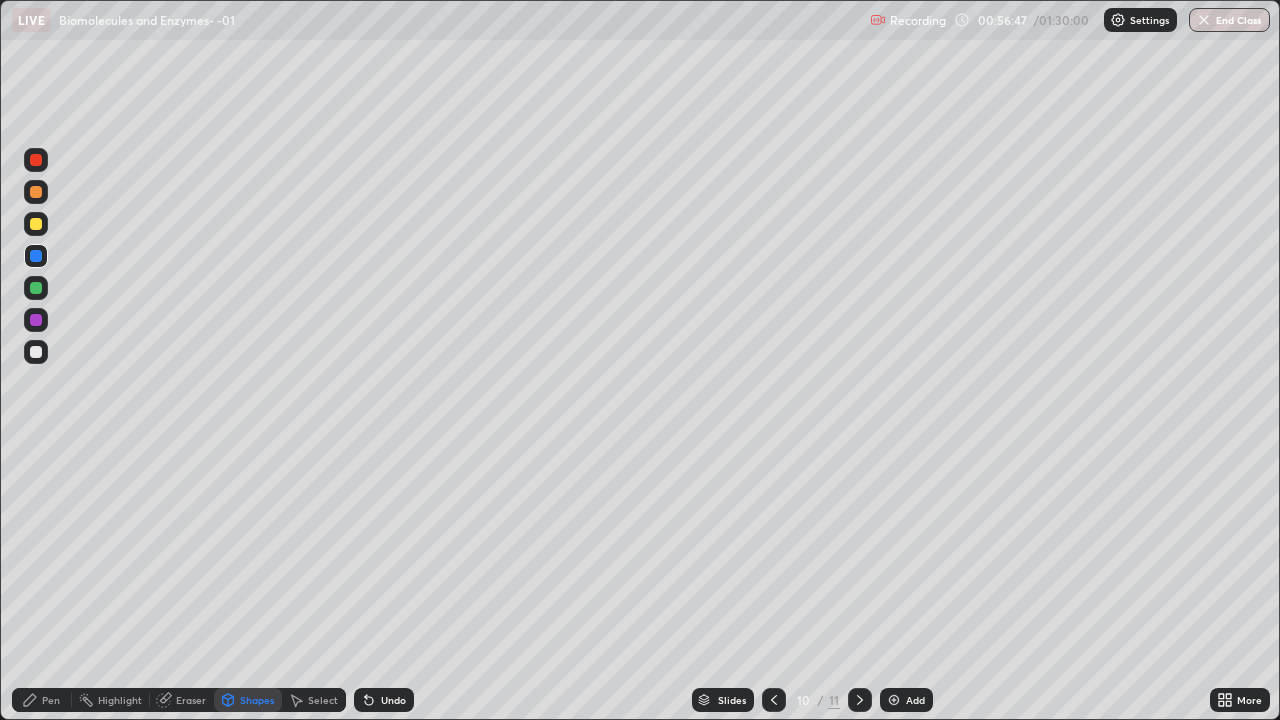 click 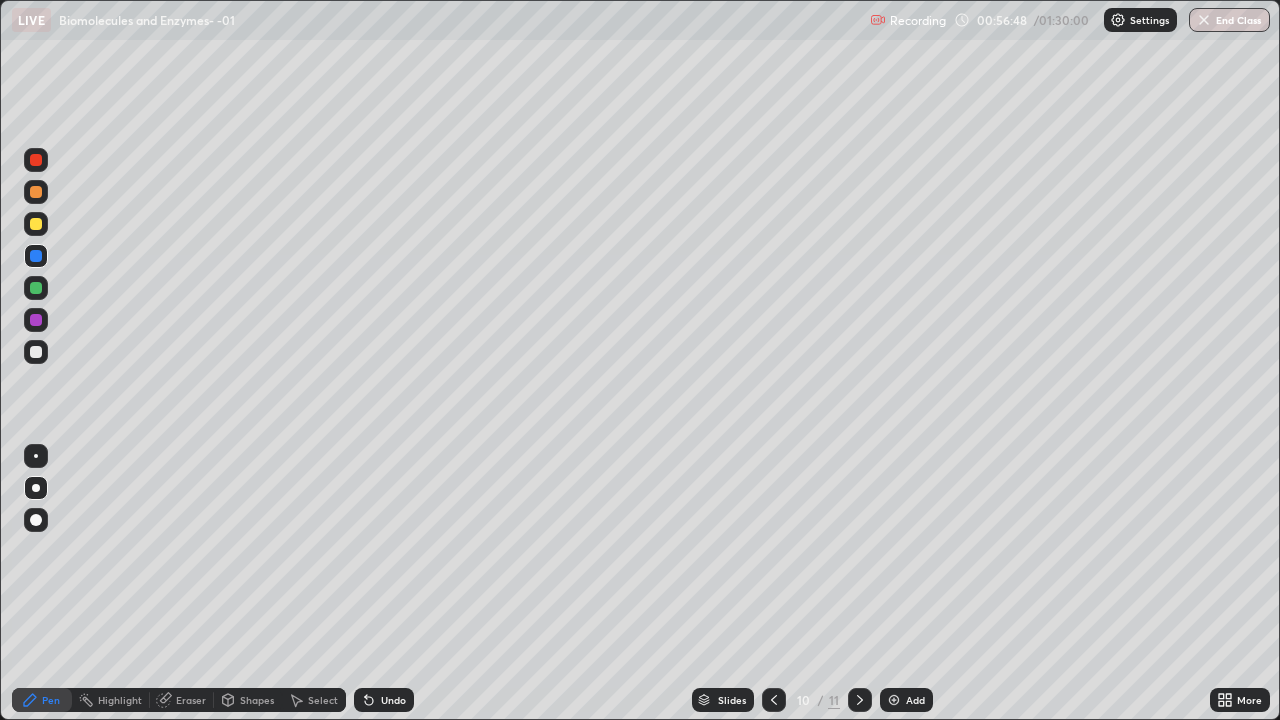 click at bounding box center (36, 352) 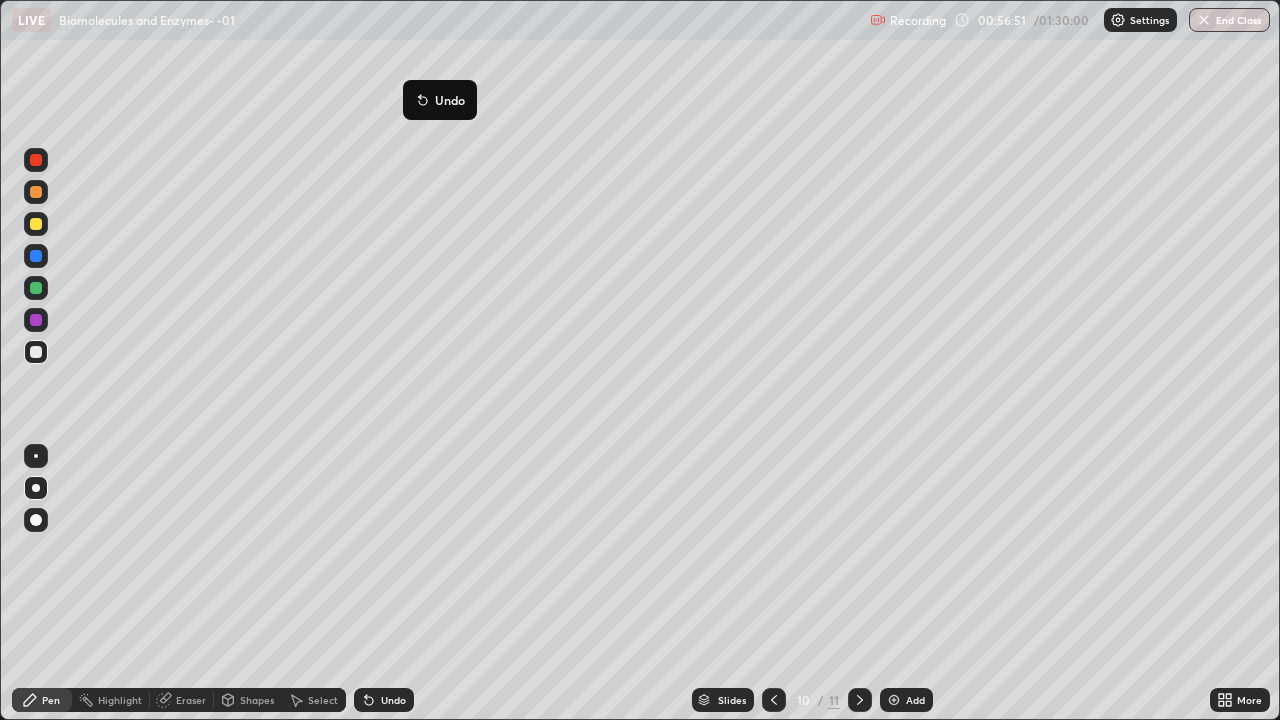 click on "Undo" at bounding box center [440, 100] 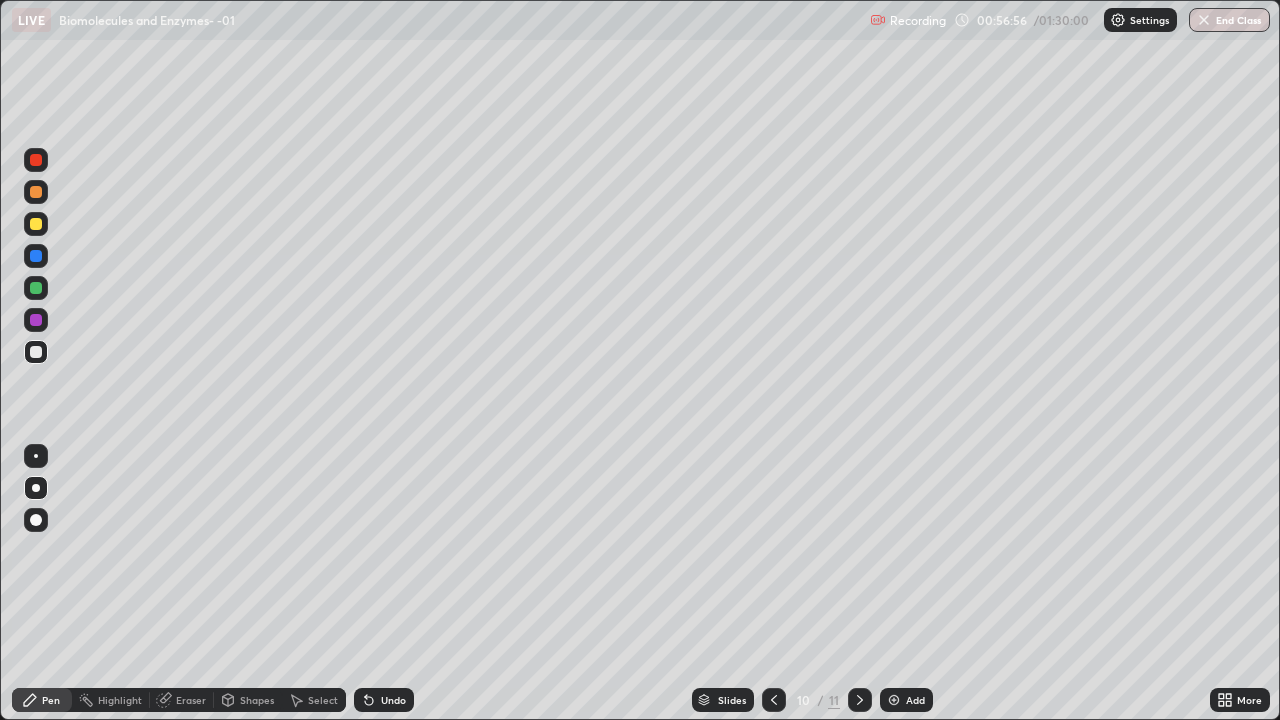 click at bounding box center [36, 192] 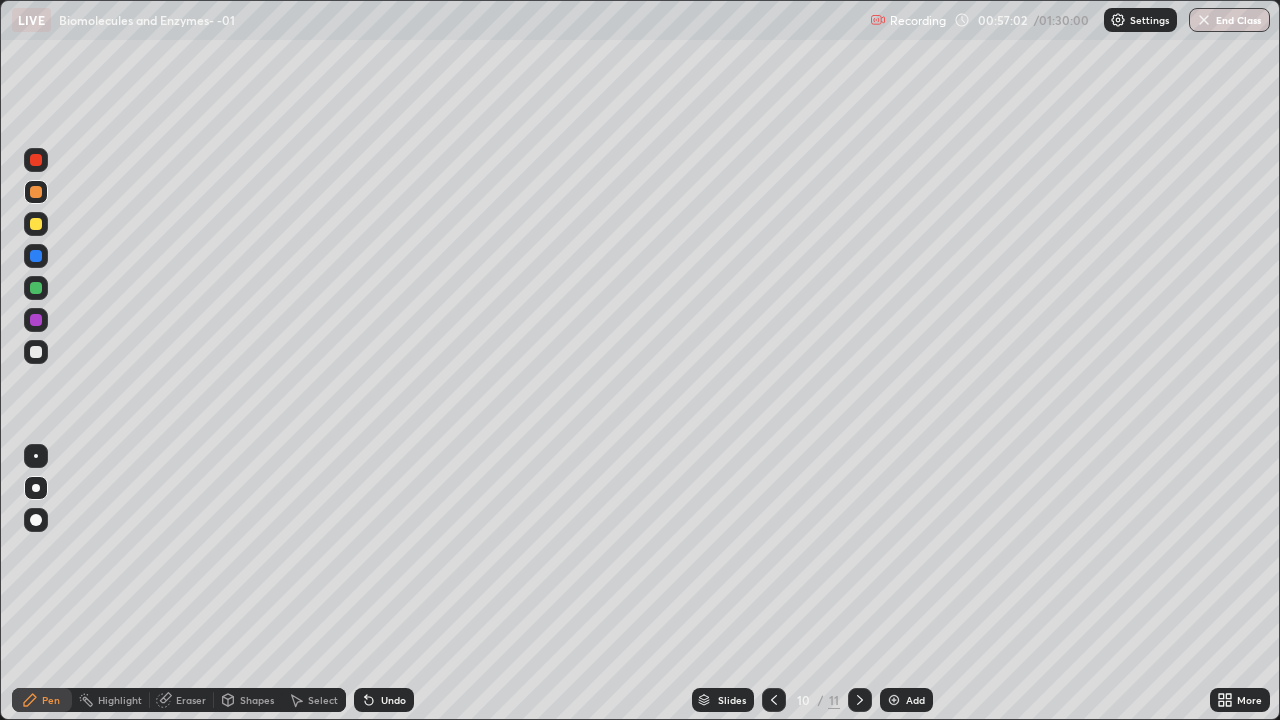 click at bounding box center (36, 256) 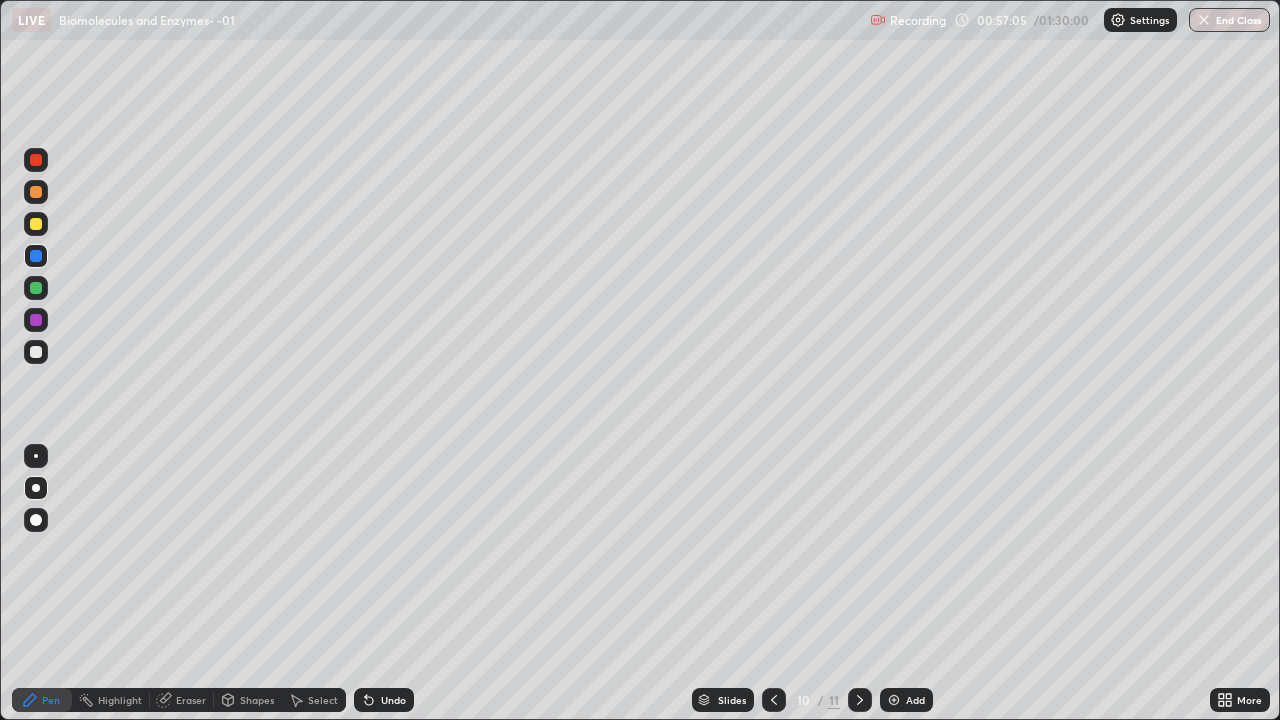 click at bounding box center [36, 224] 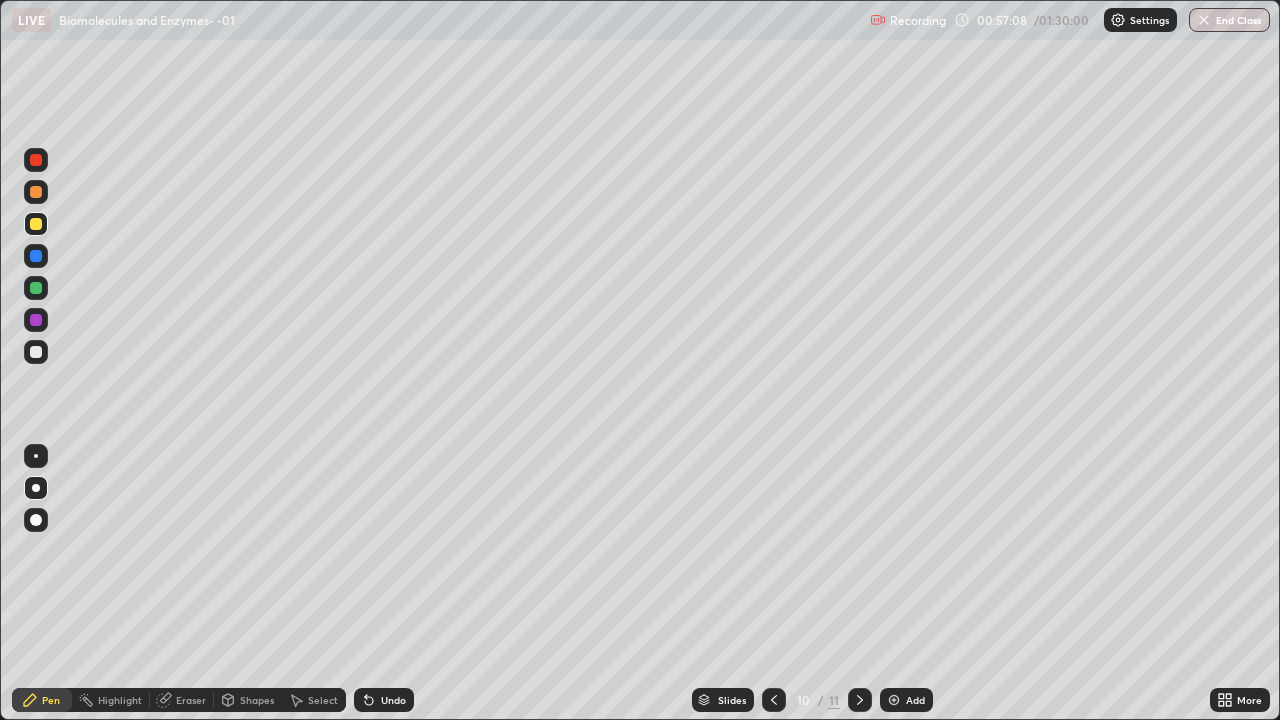 click at bounding box center [36, 352] 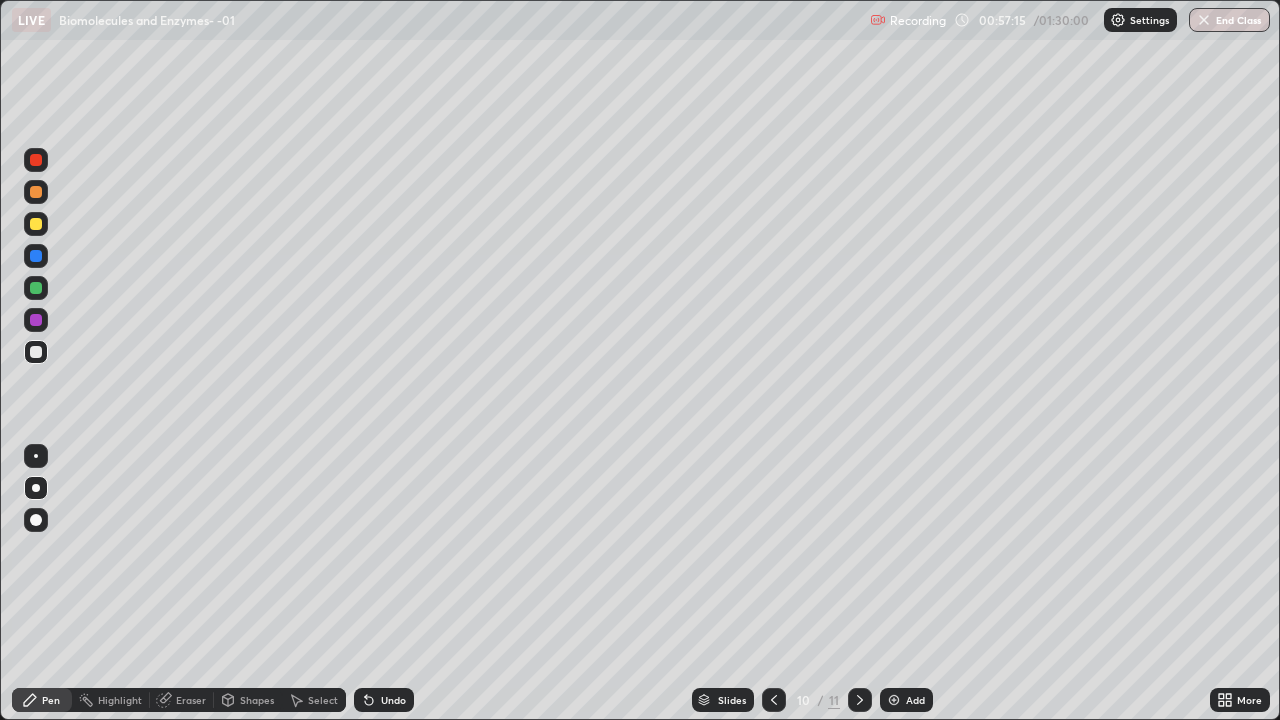 click at bounding box center [36, 288] 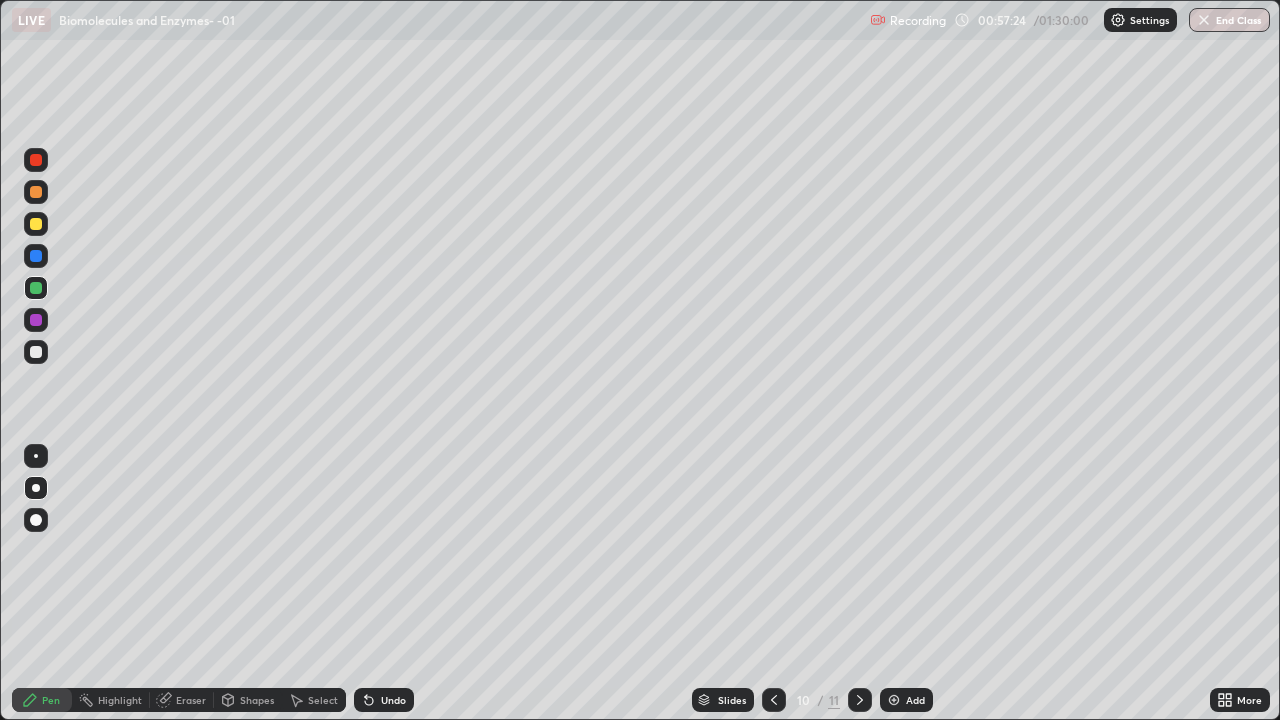 click at bounding box center [36, 352] 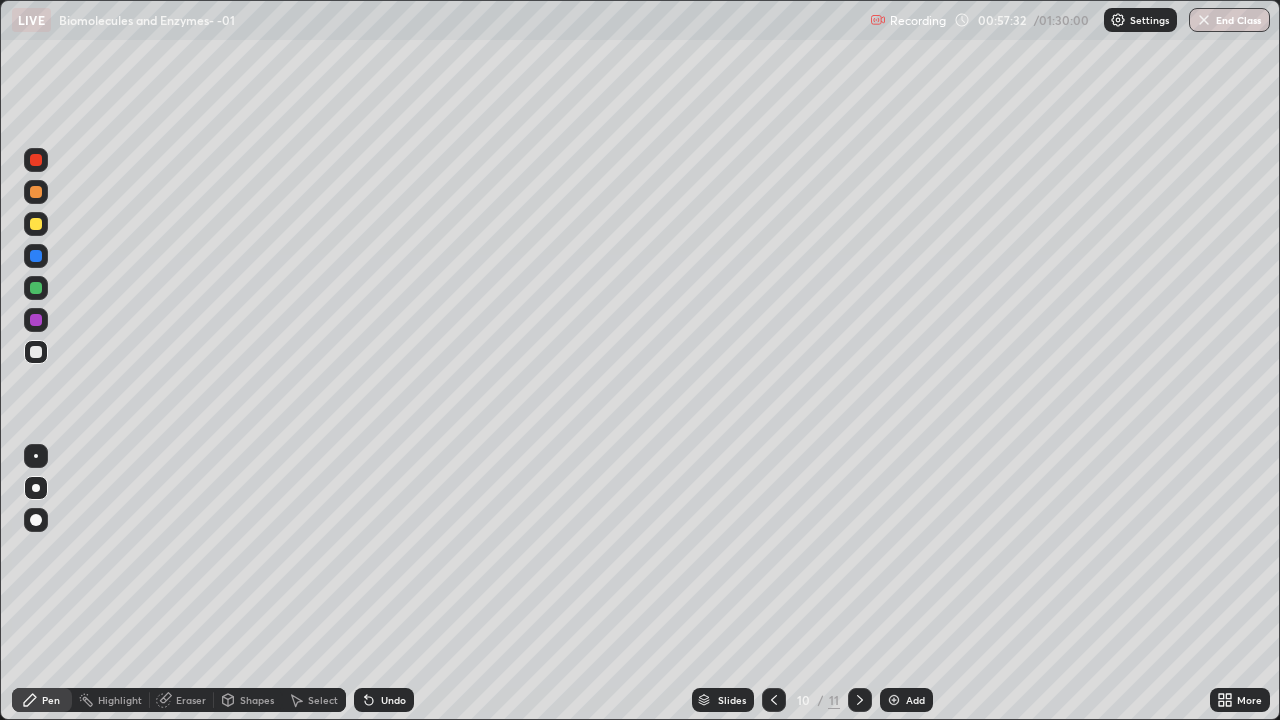 click at bounding box center [36, 288] 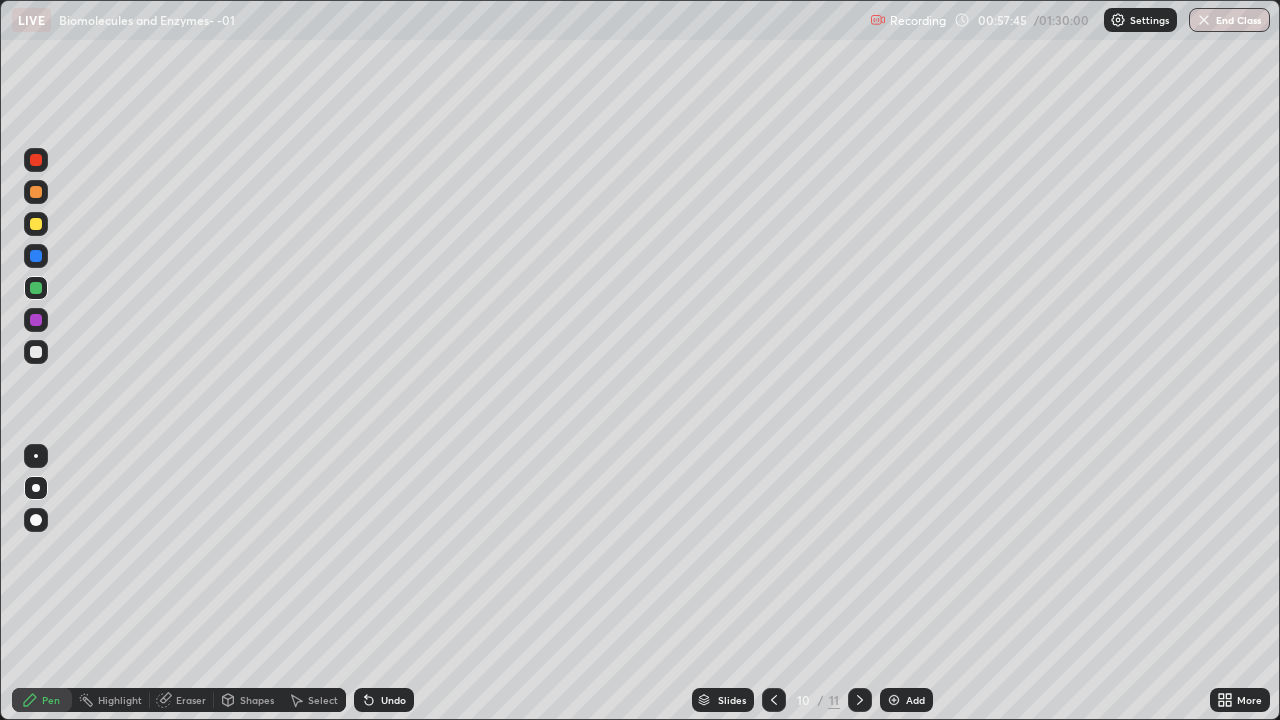 click at bounding box center [36, 352] 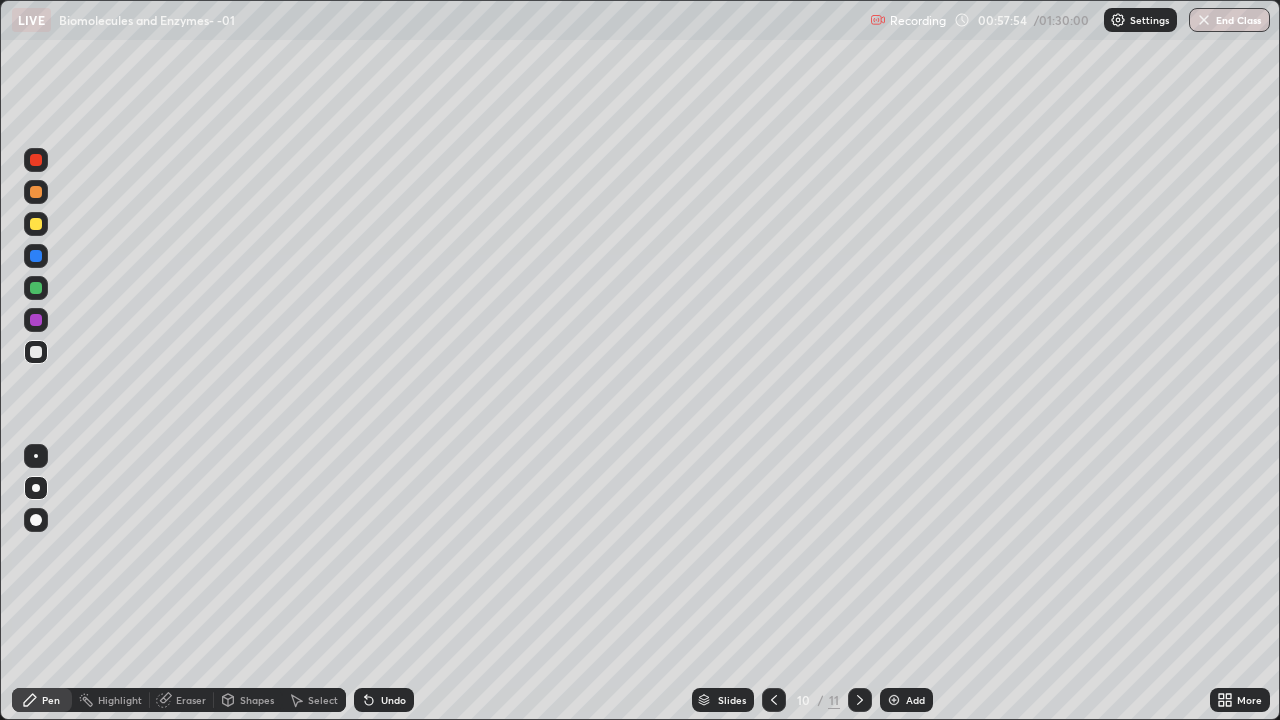 click at bounding box center [36, 288] 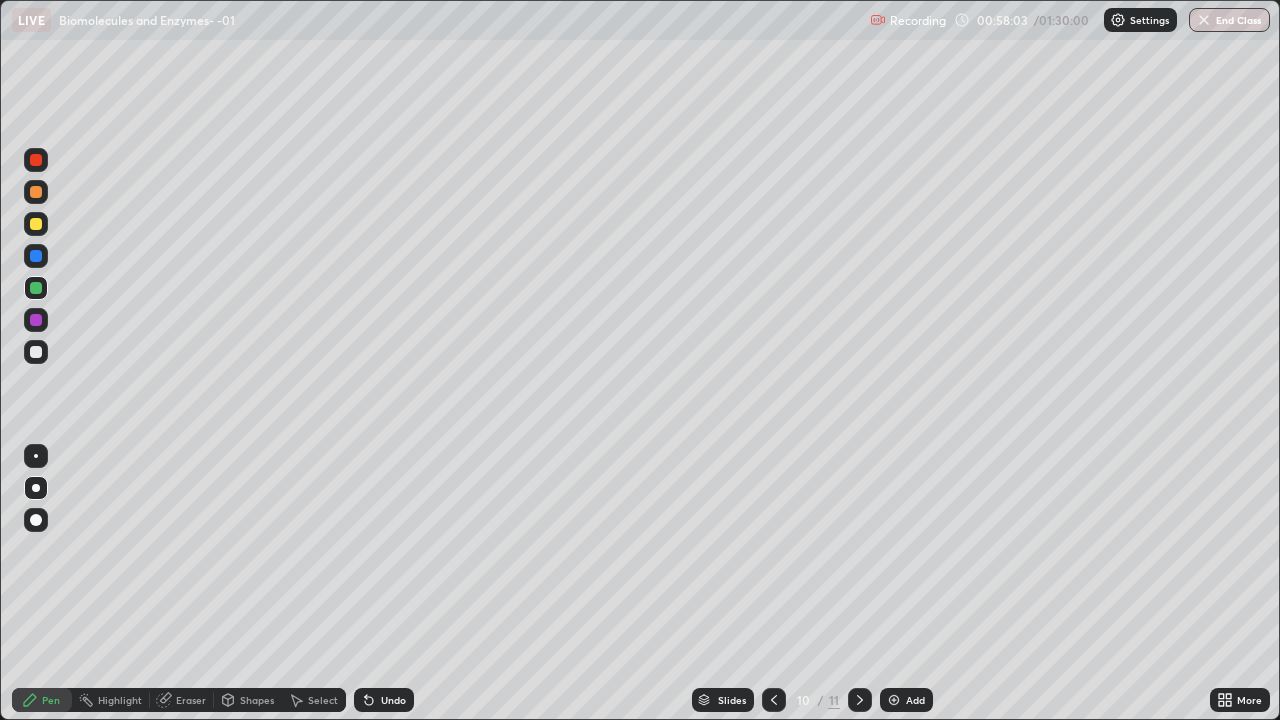 click at bounding box center (36, 352) 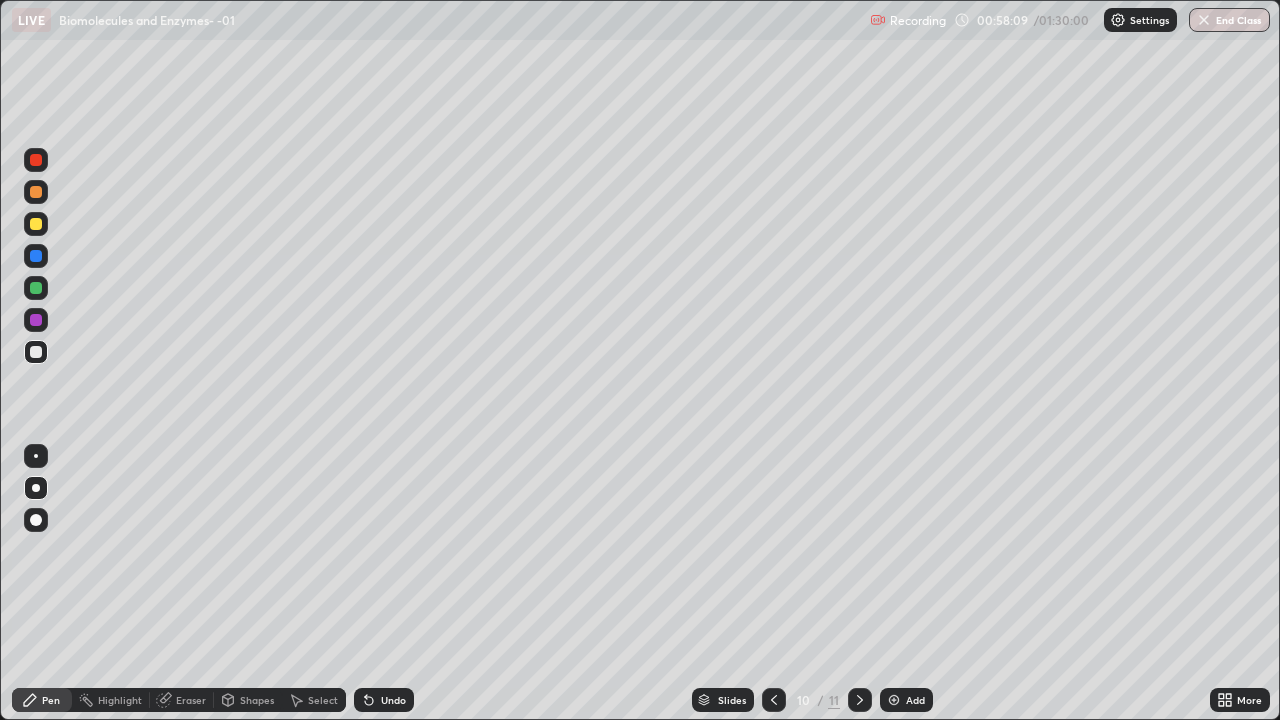 click at bounding box center [36, 288] 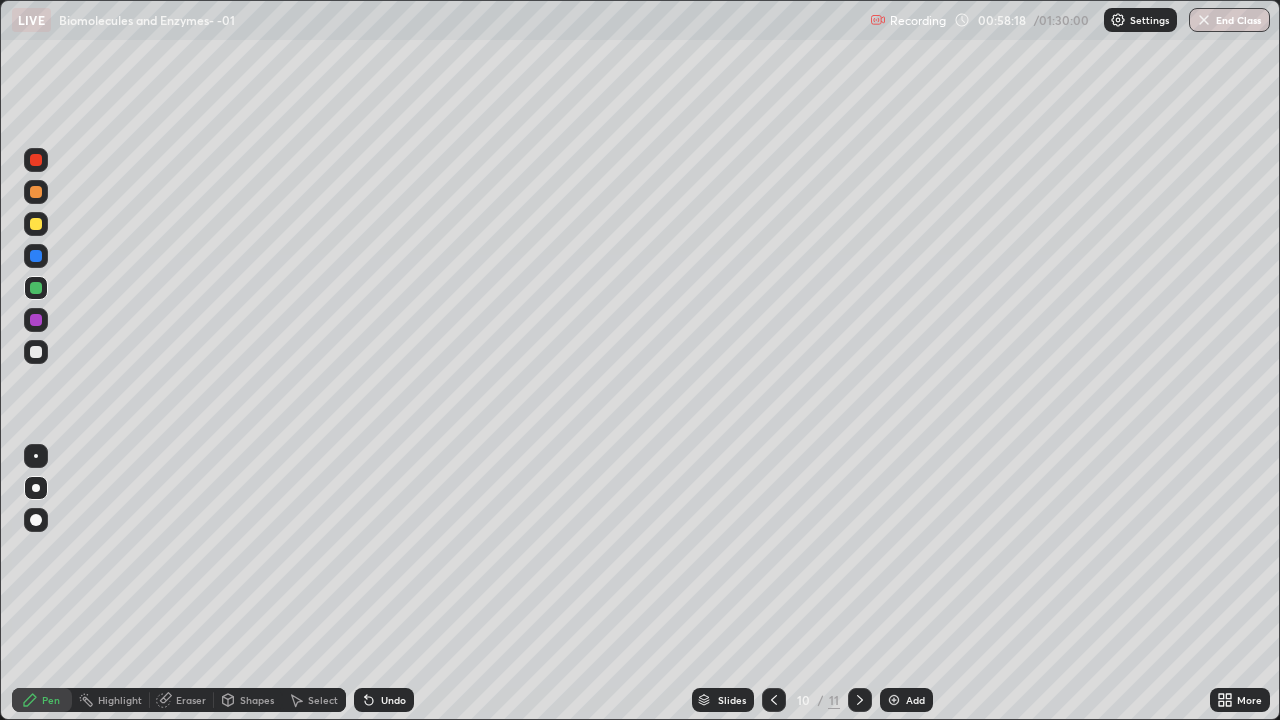 click at bounding box center [36, 352] 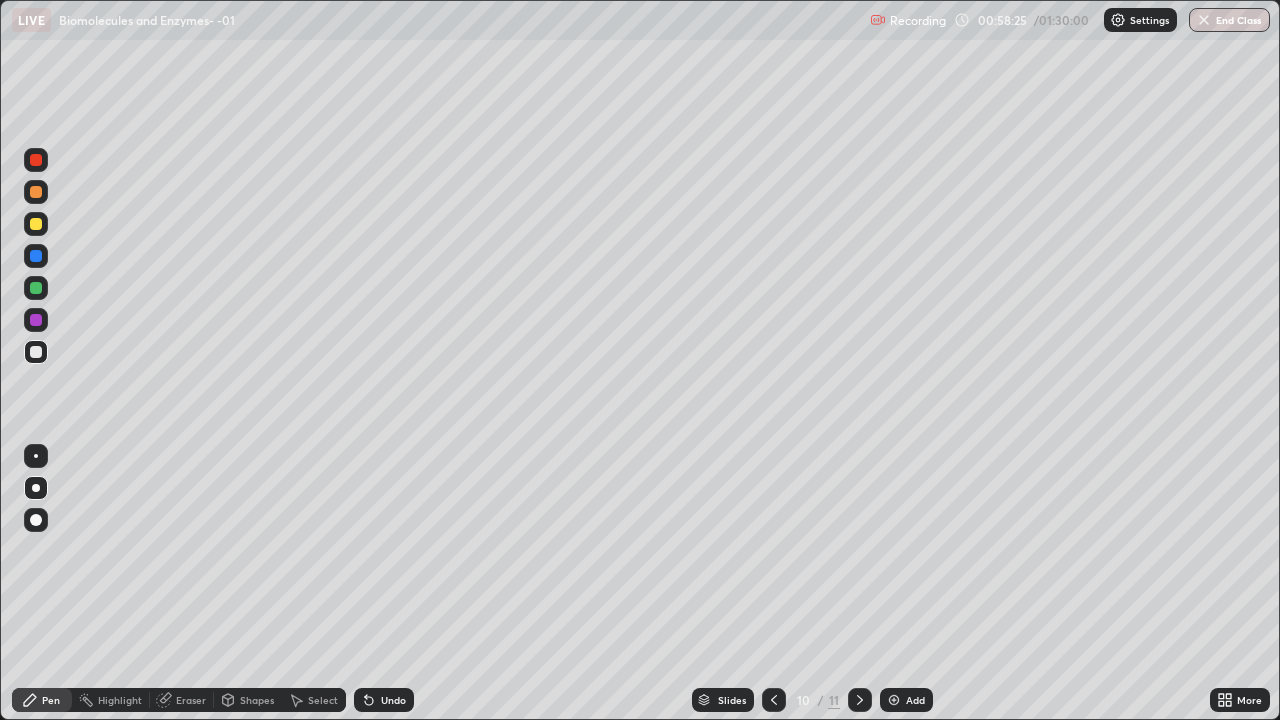 click at bounding box center (36, 288) 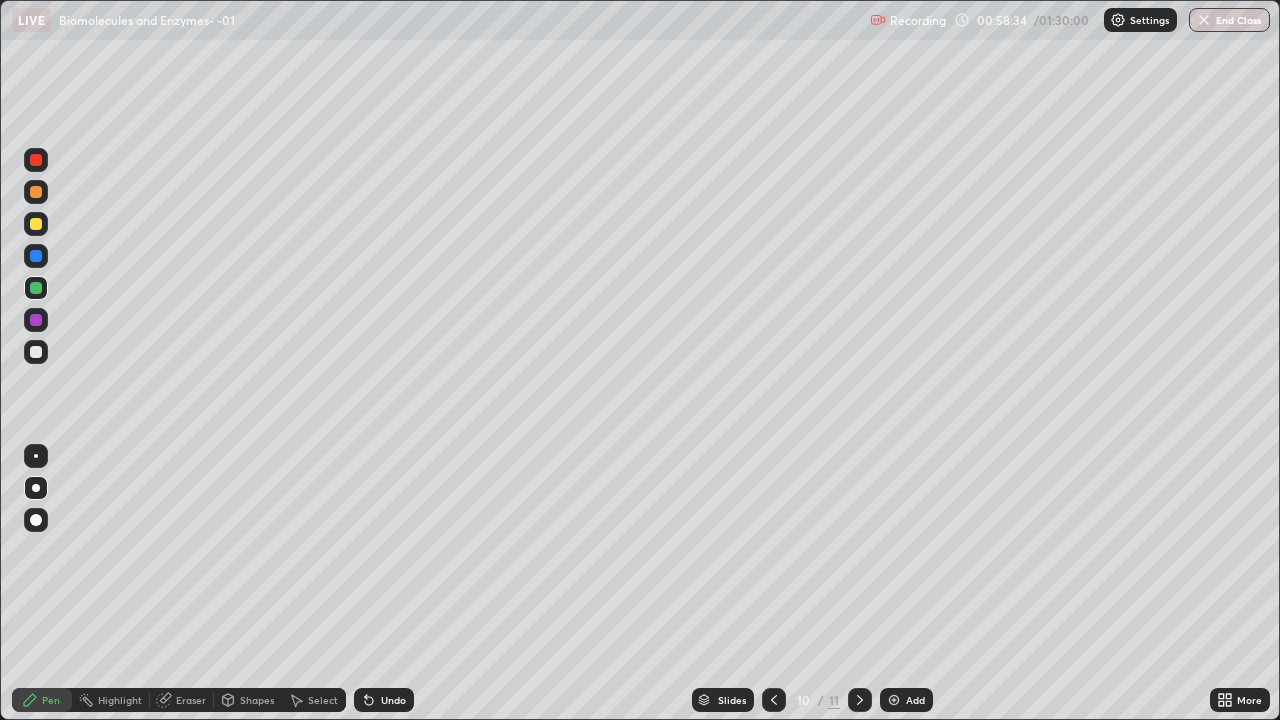 click at bounding box center (36, 352) 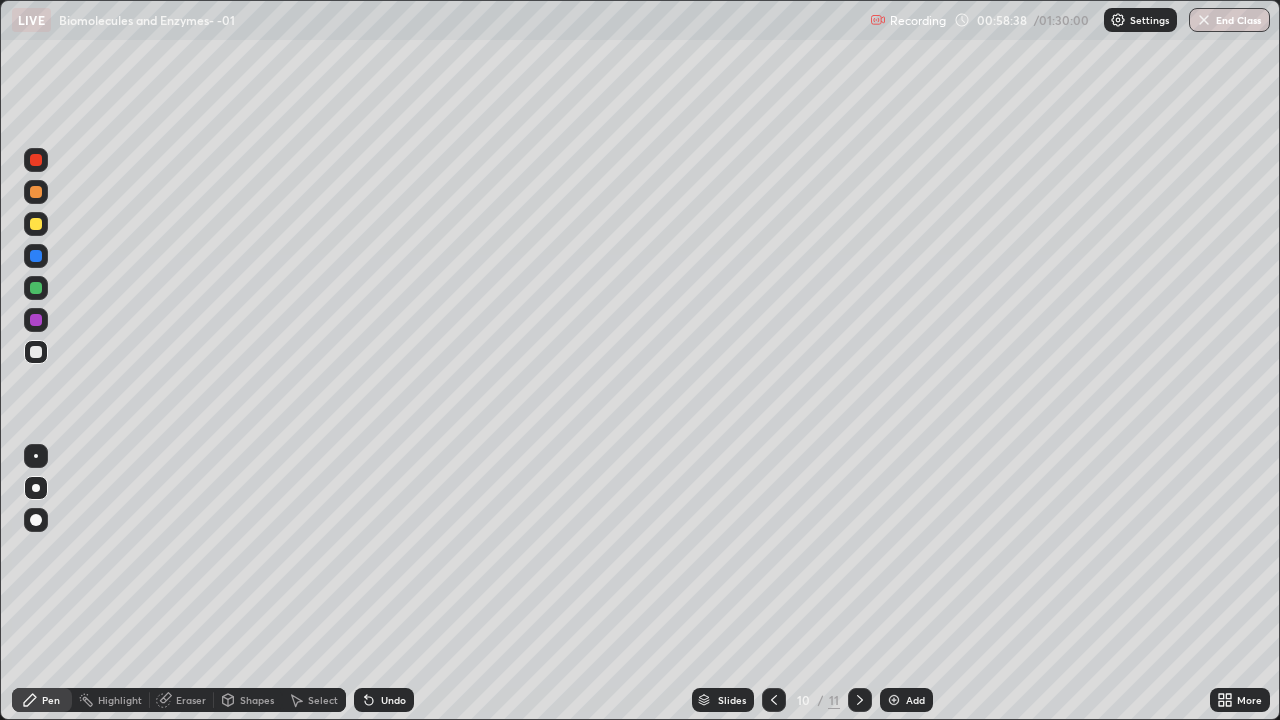click at bounding box center [36, 288] 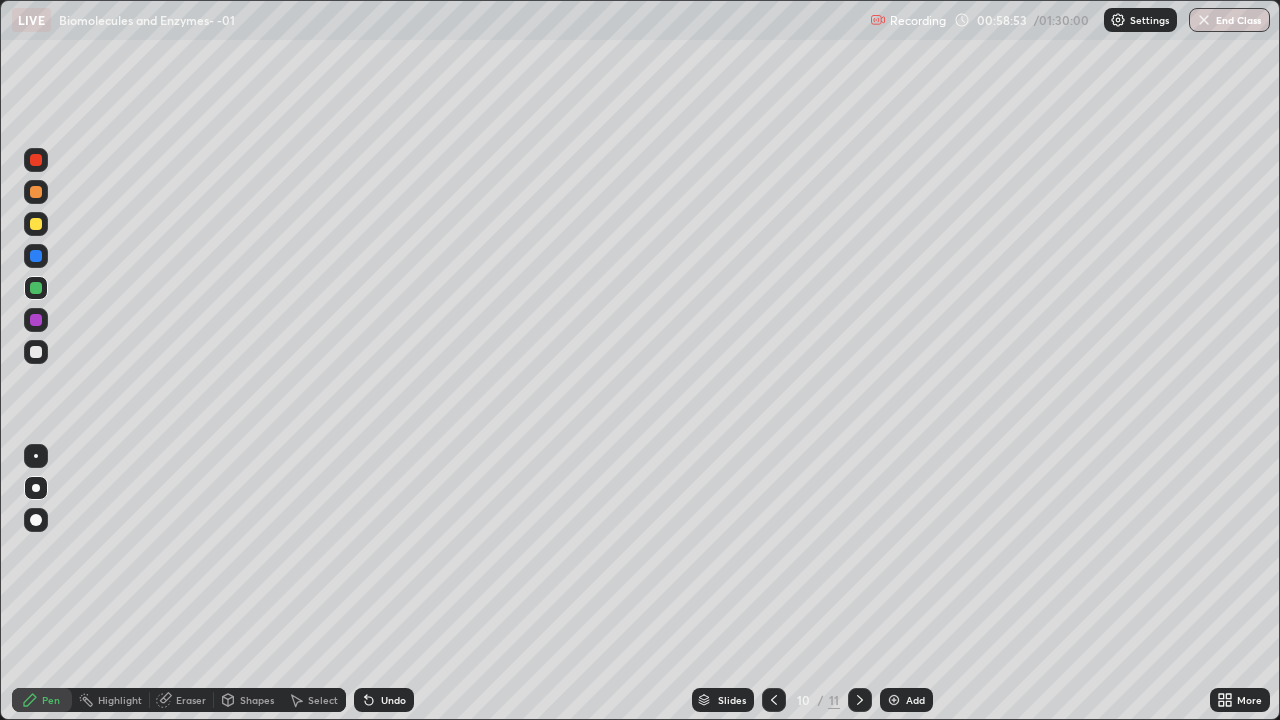 click at bounding box center [36, 352] 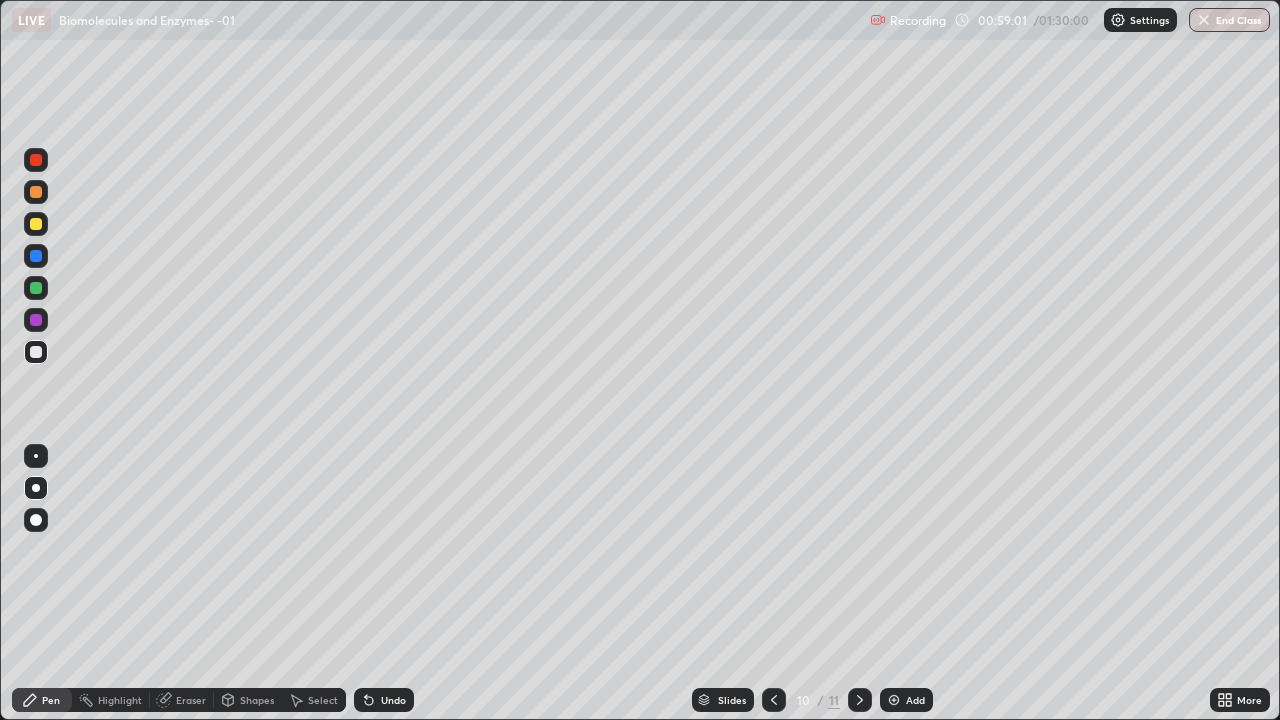 click at bounding box center [36, 288] 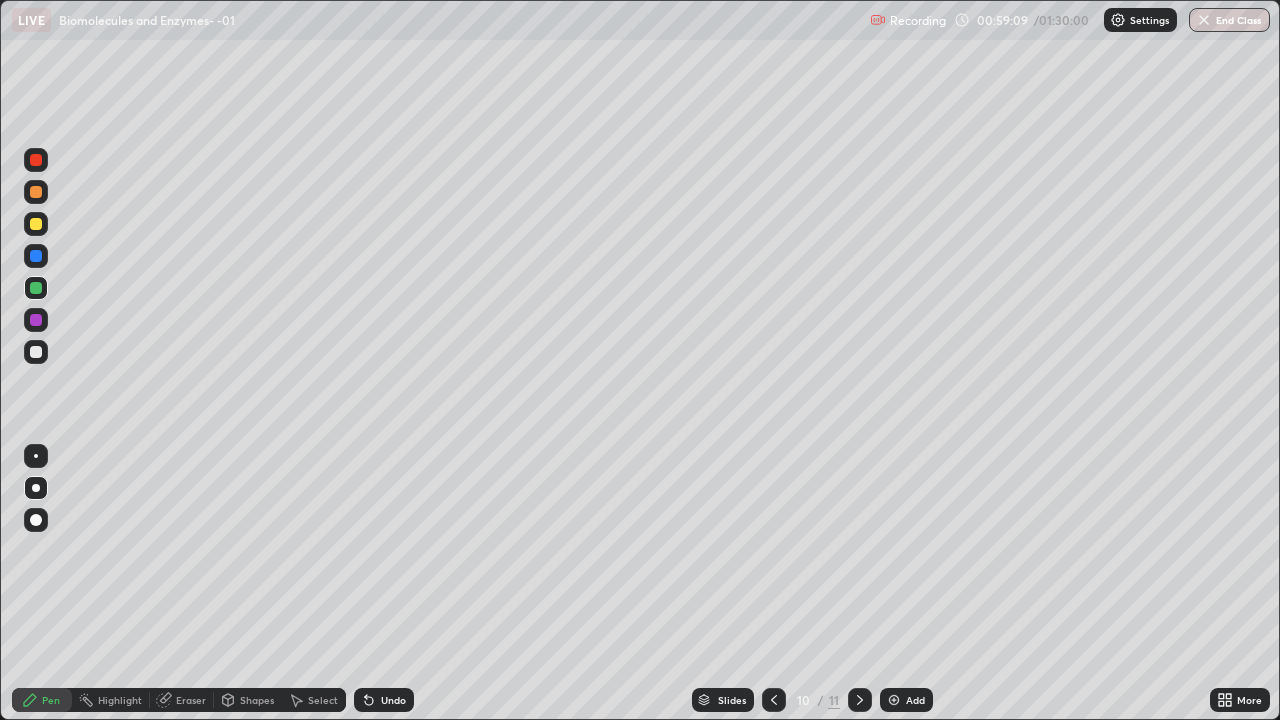 click at bounding box center (36, 352) 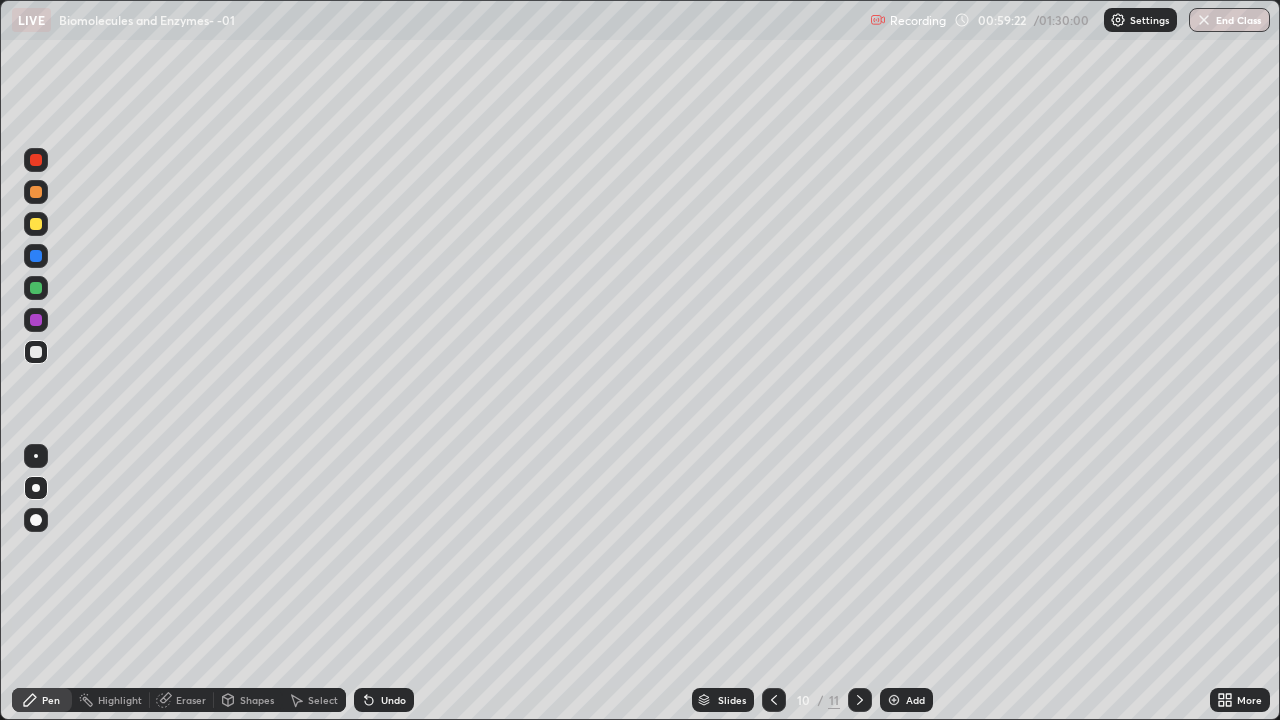 click at bounding box center (36, 288) 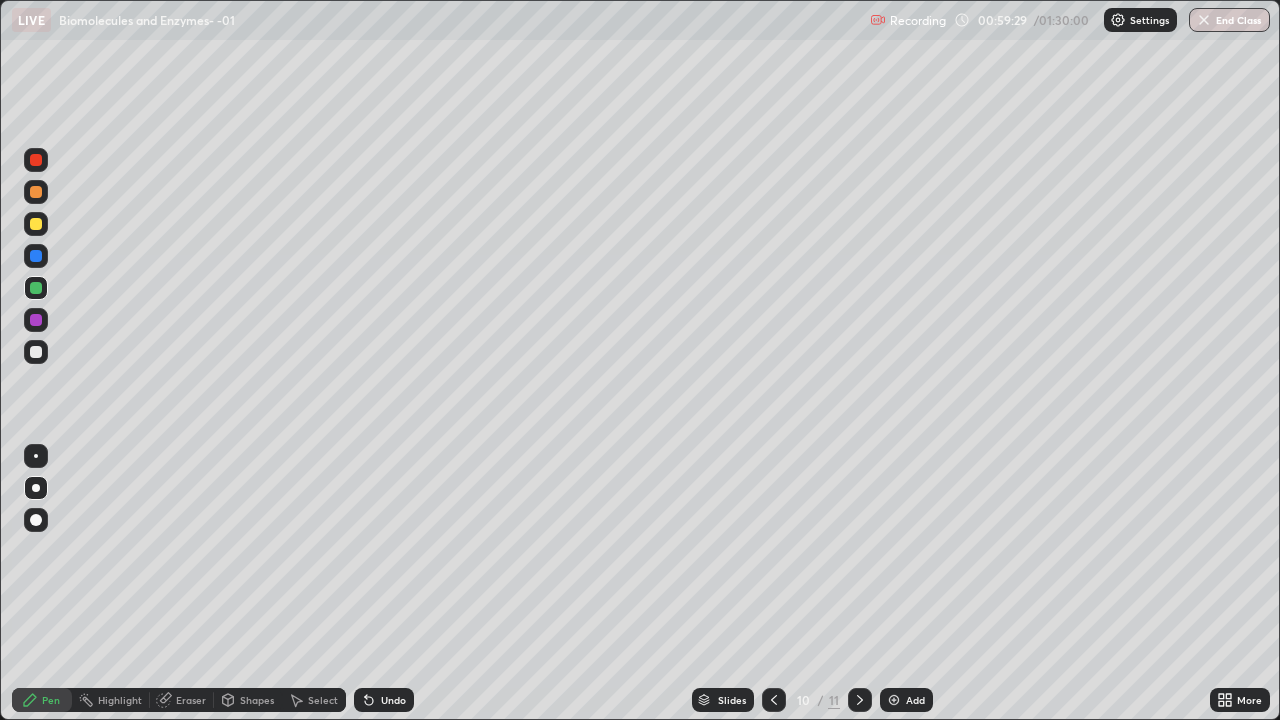 click on "Undo" at bounding box center [384, 700] 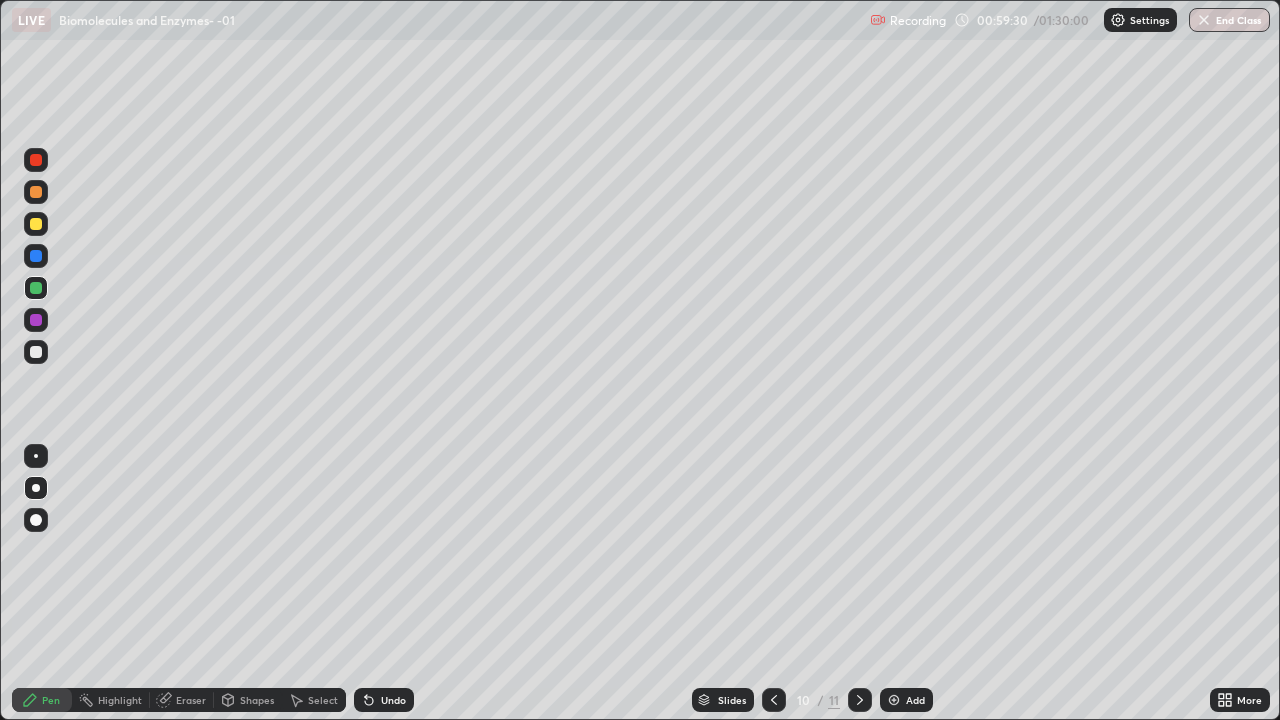 click on "Undo" at bounding box center (393, 700) 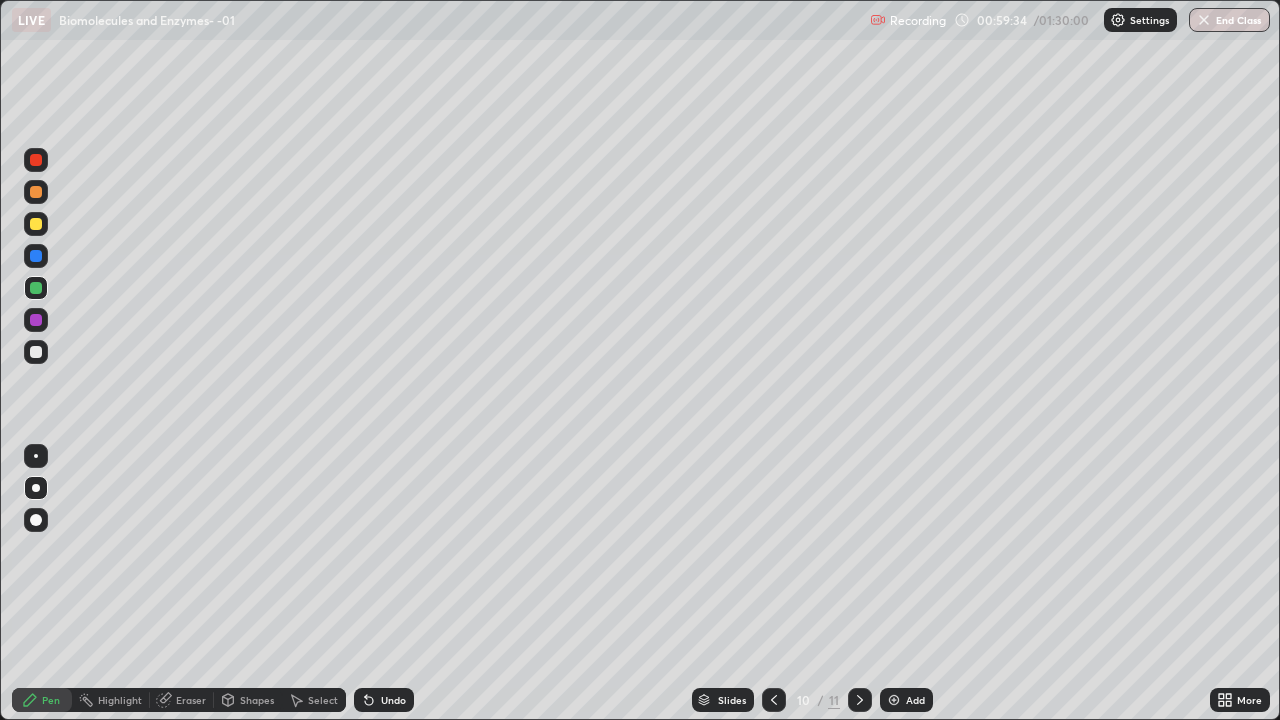 click on "Undo" at bounding box center (393, 700) 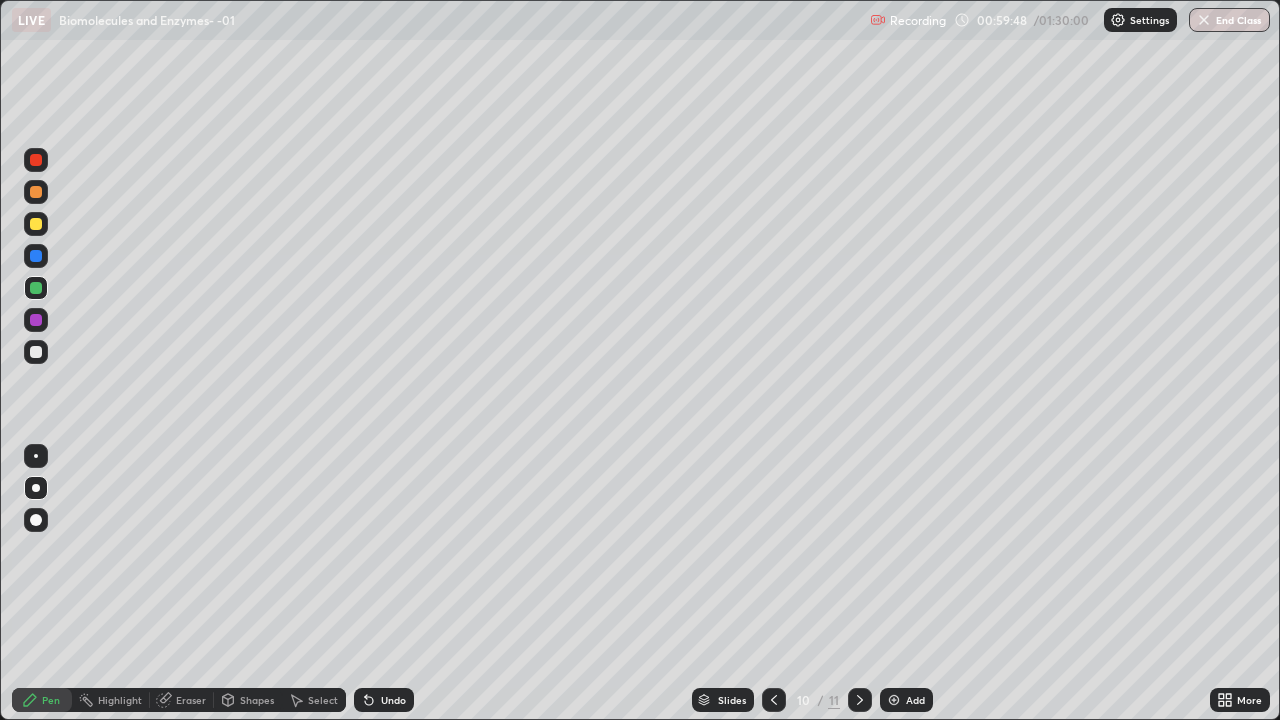 click at bounding box center (36, 256) 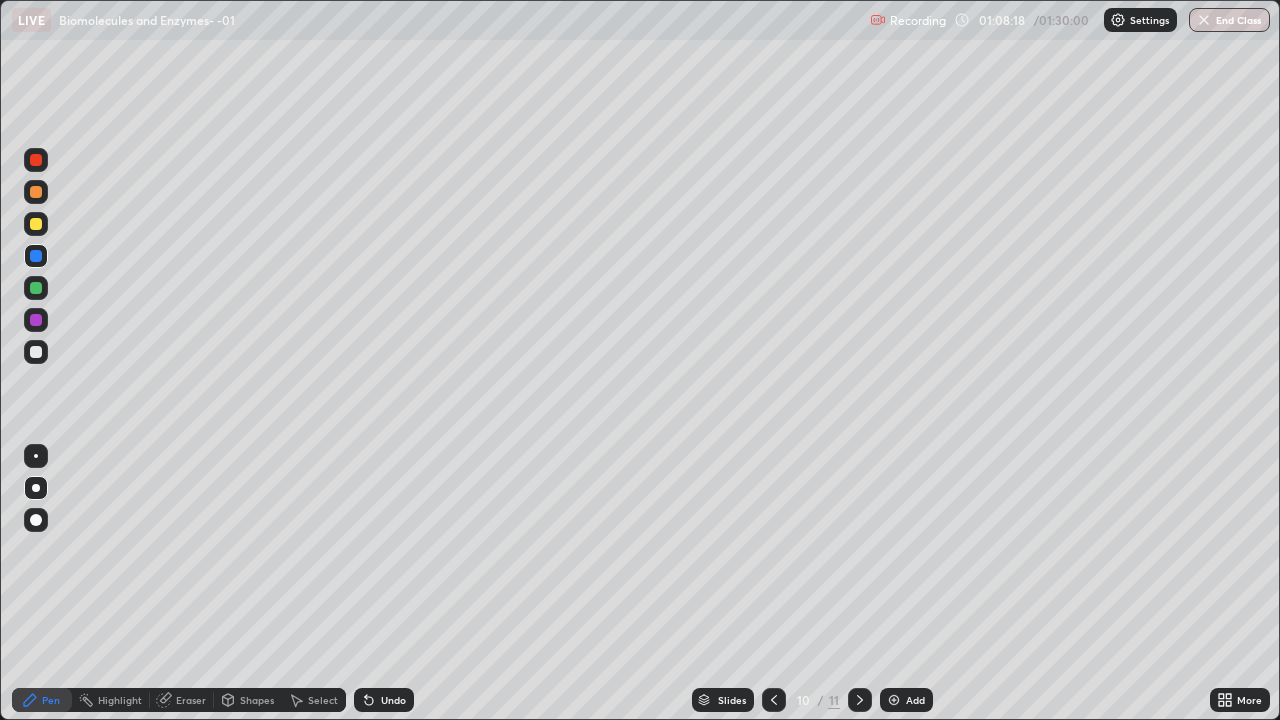 click on "Add" at bounding box center (906, 700) 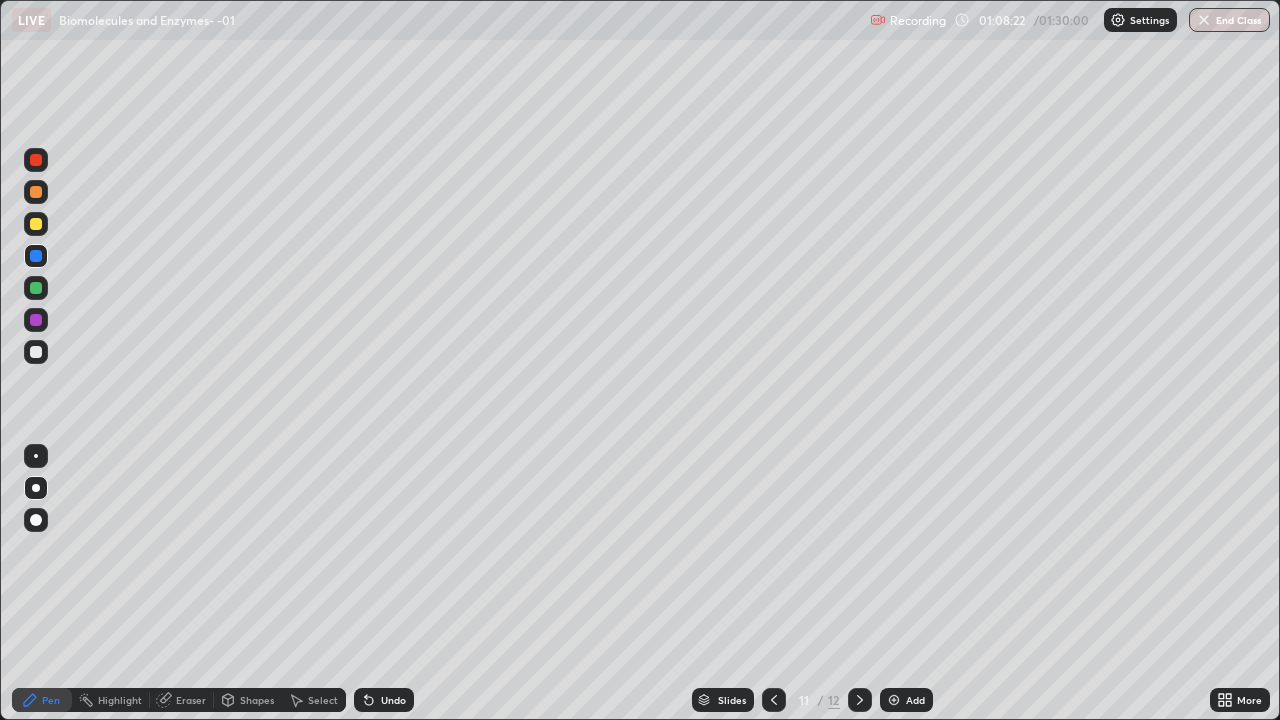 click at bounding box center [36, 224] 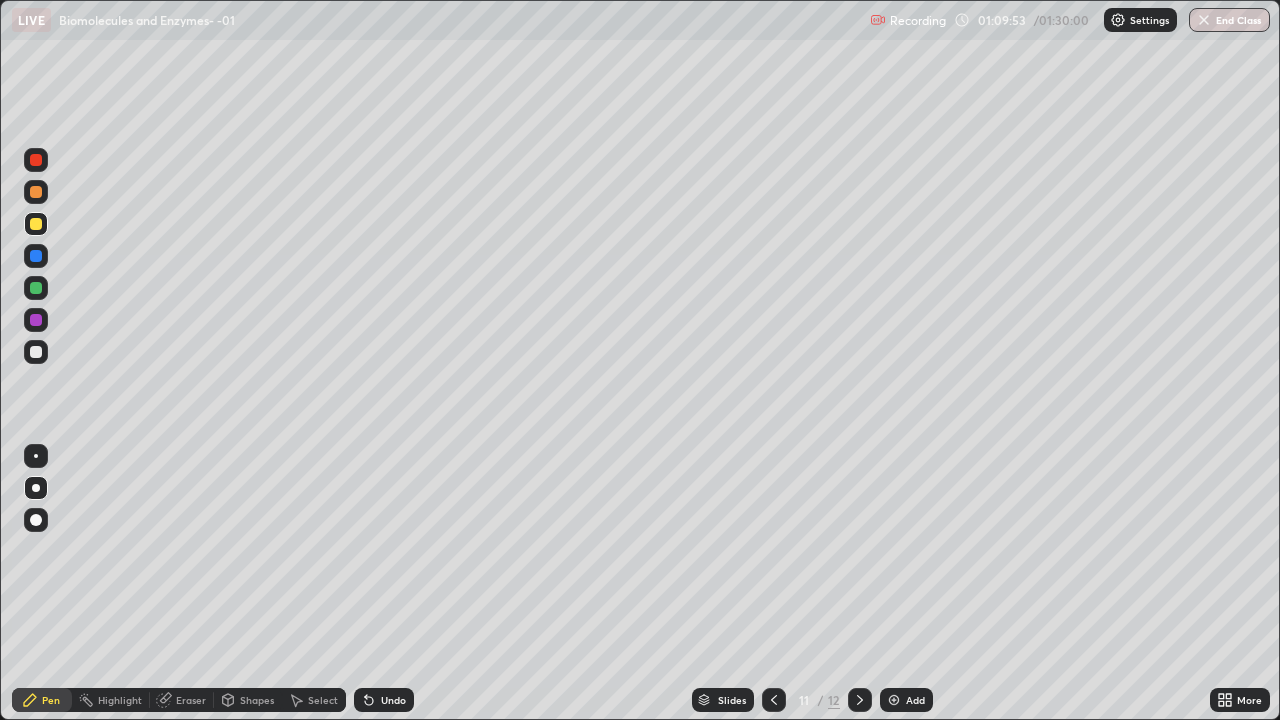 click 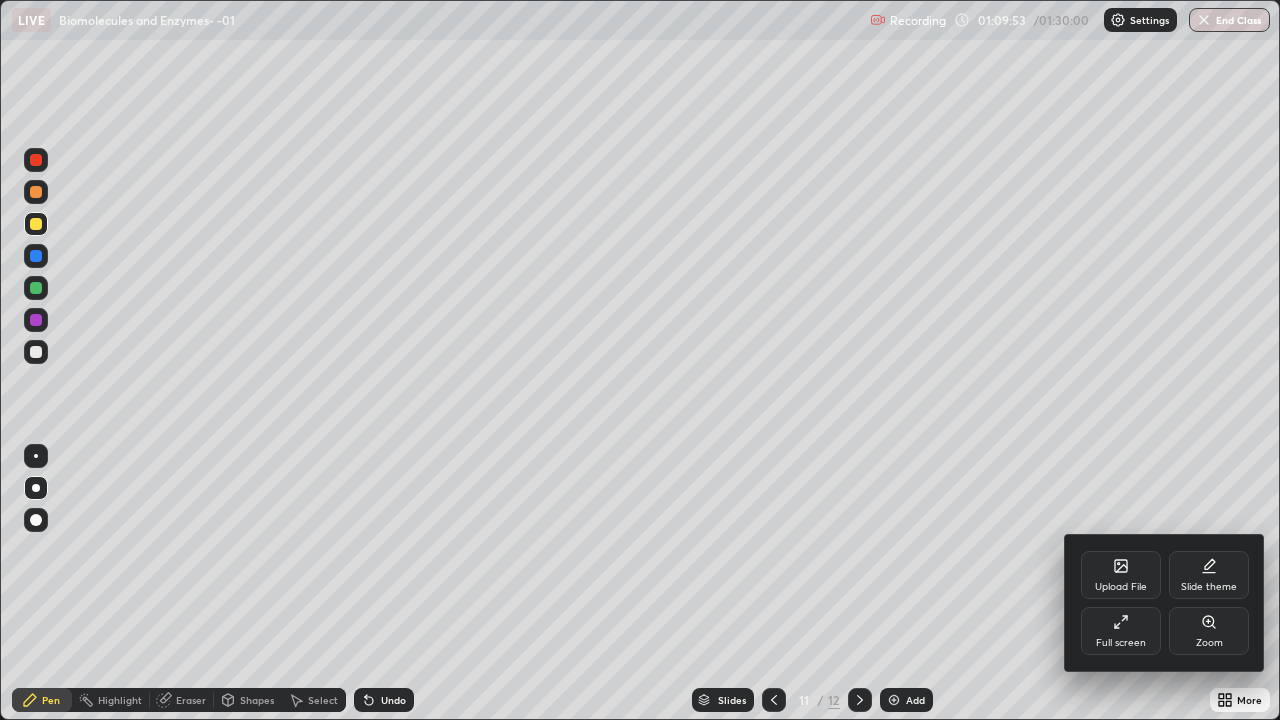 click on "Full screen" at bounding box center (1121, 631) 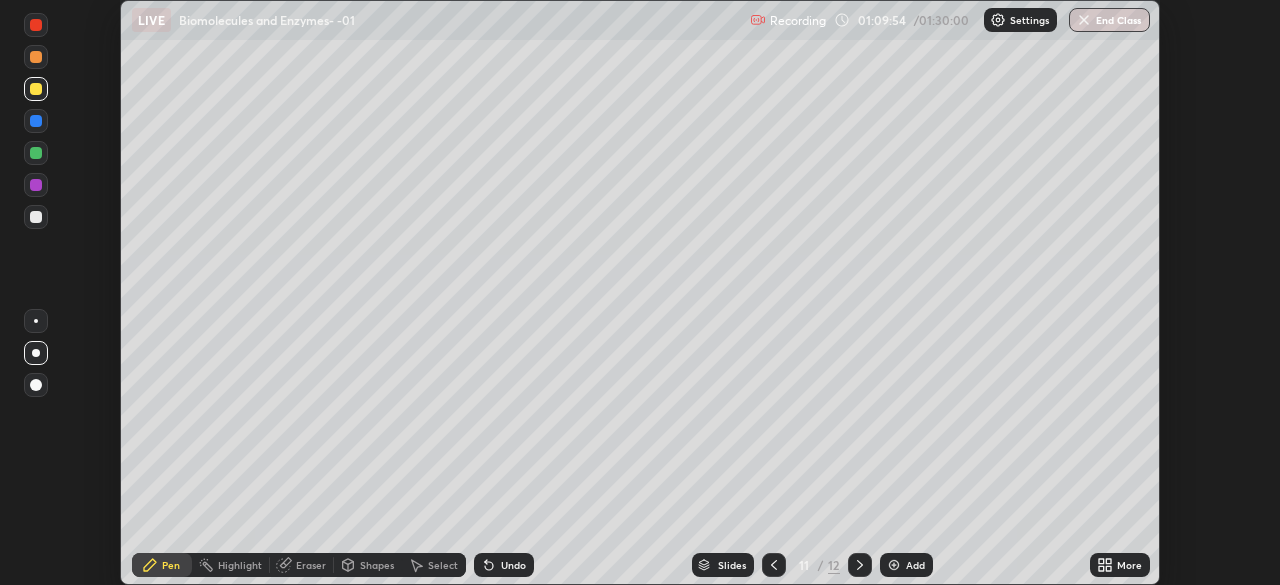scroll, scrollTop: 585, scrollLeft: 1280, axis: both 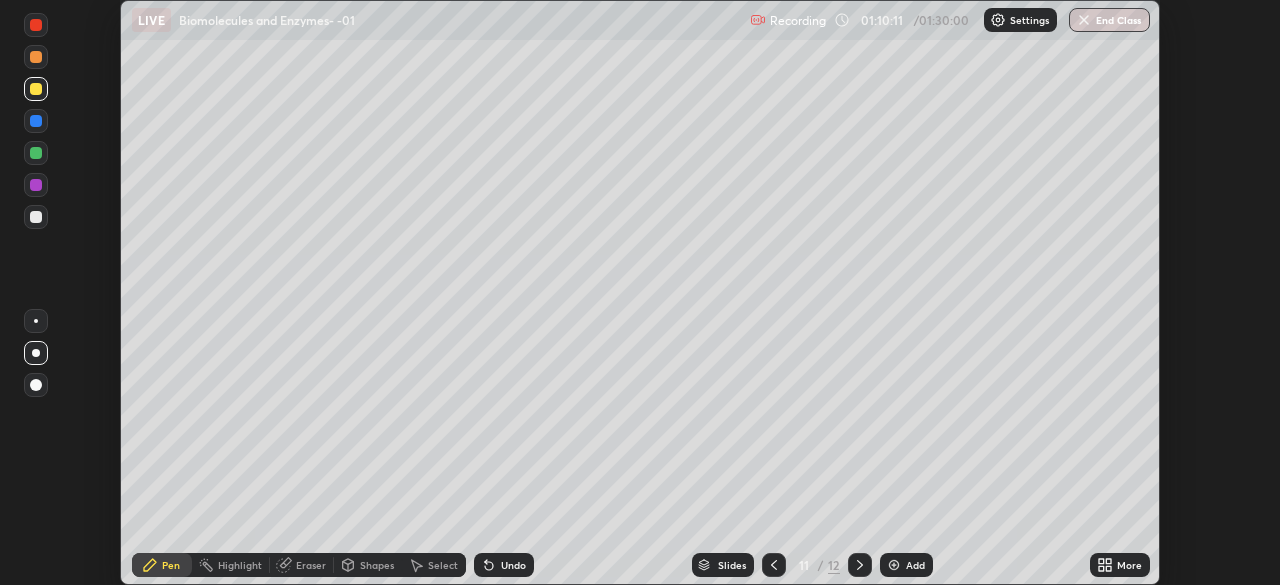 click 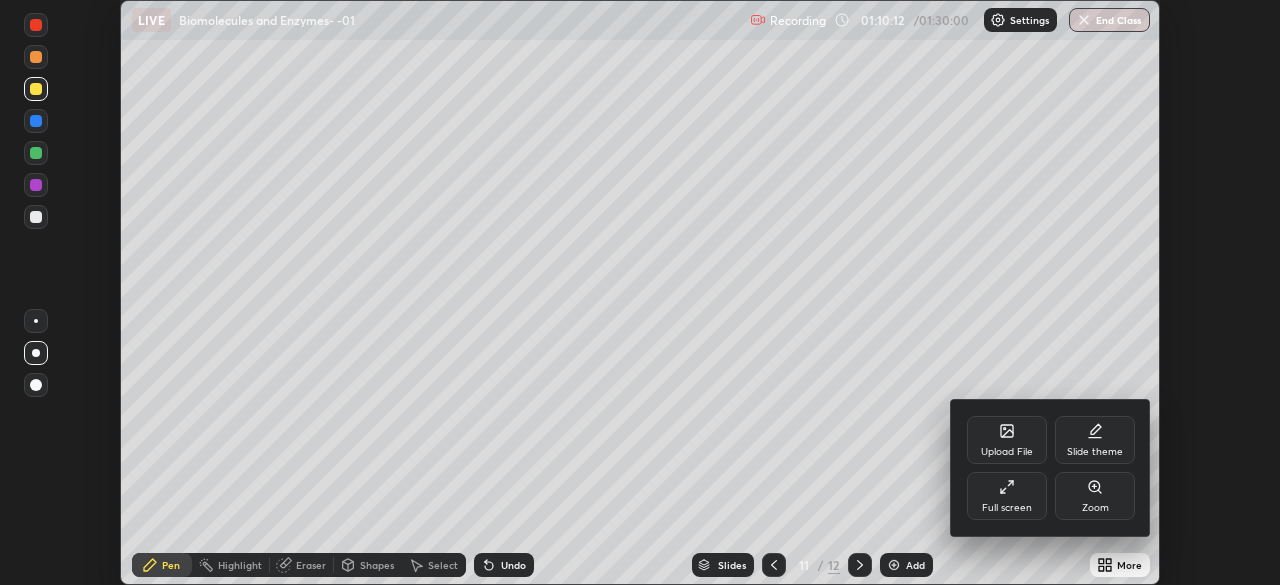 click on "Upload File" at bounding box center [1007, 440] 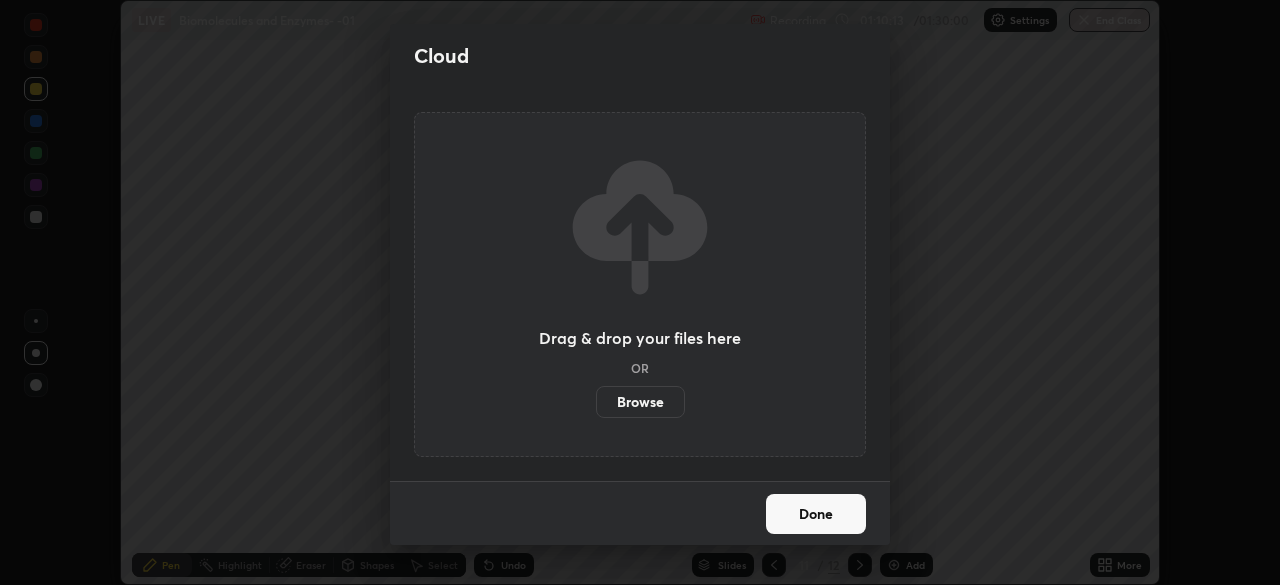 click on "Browse" at bounding box center (640, 402) 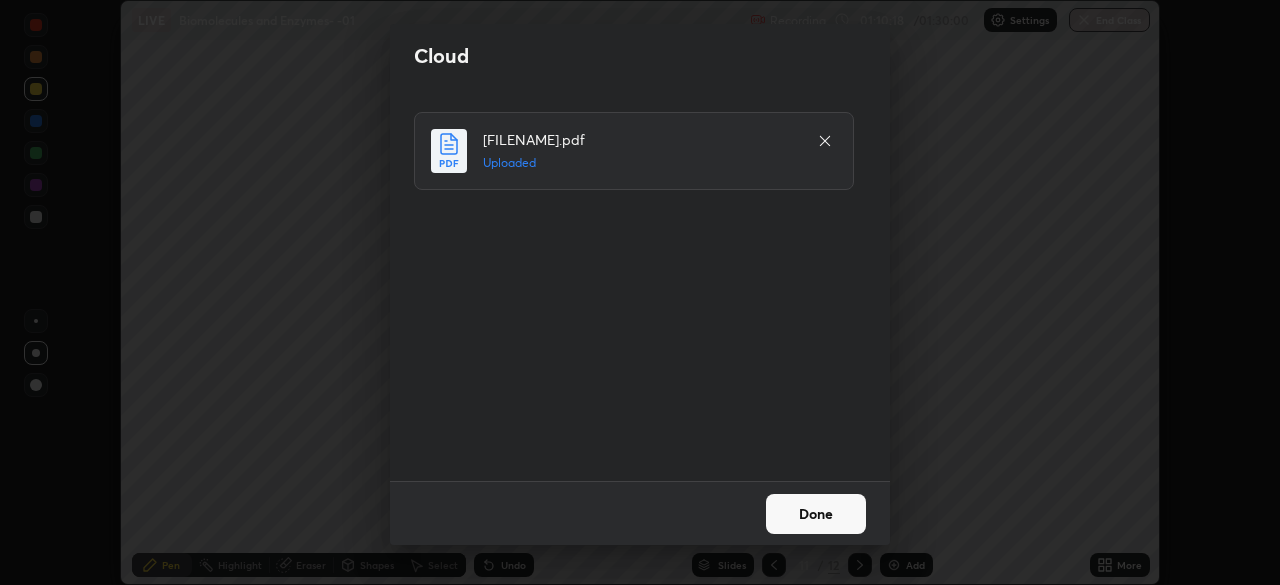 click on "Done" at bounding box center [816, 514] 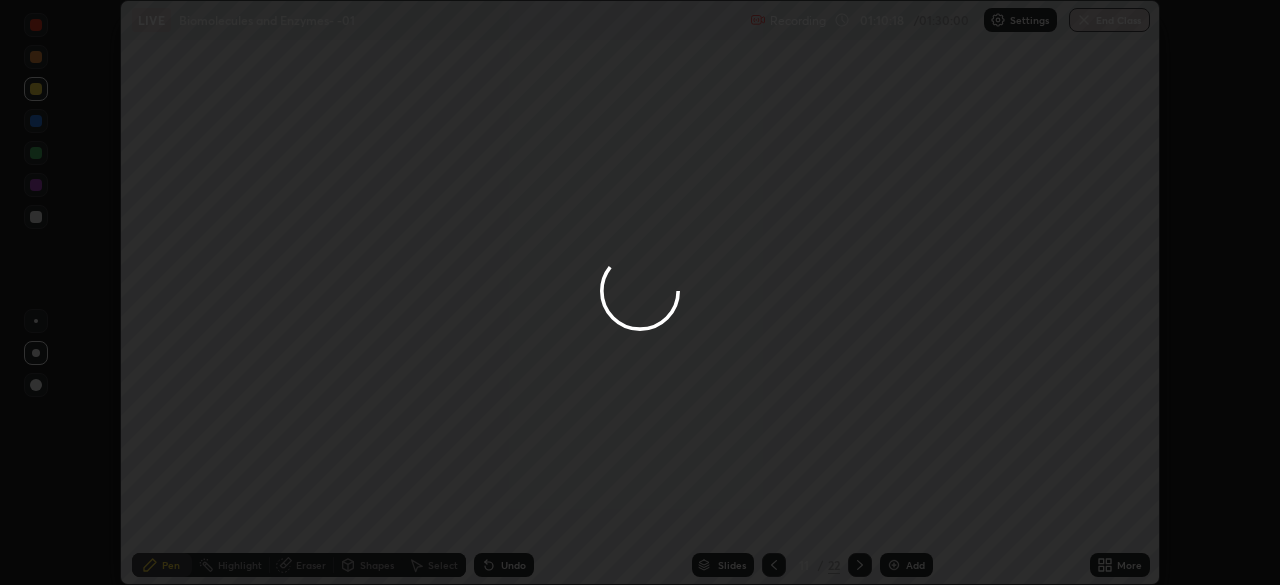 click on "More" at bounding box center [1120, 565] 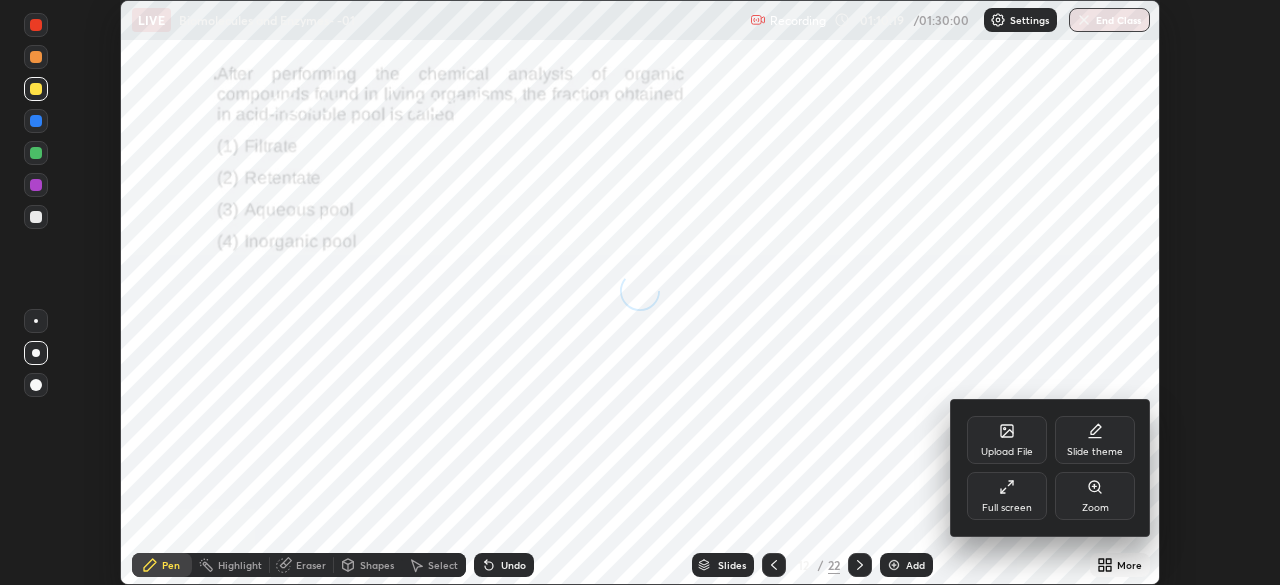 click on "Full screen" at bounding box center (1007, 496) 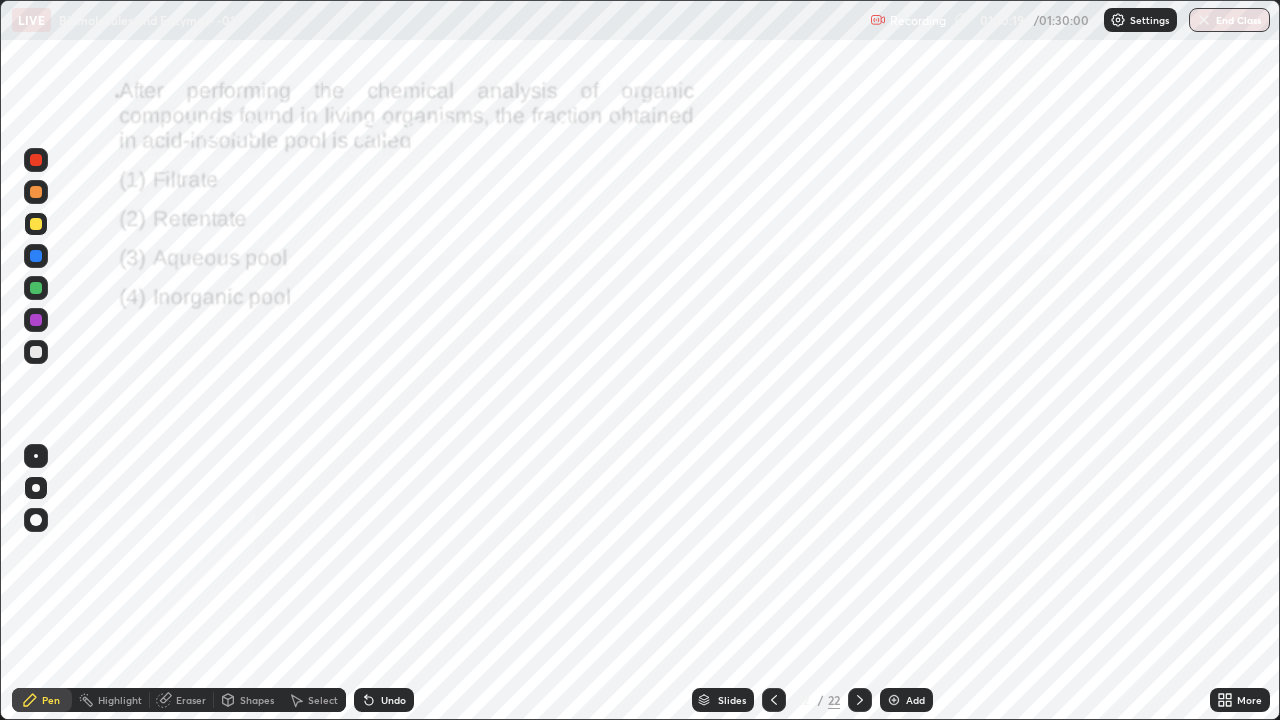 scroll, scrollTop: 99280, scrollLeft: 98720, axis: both 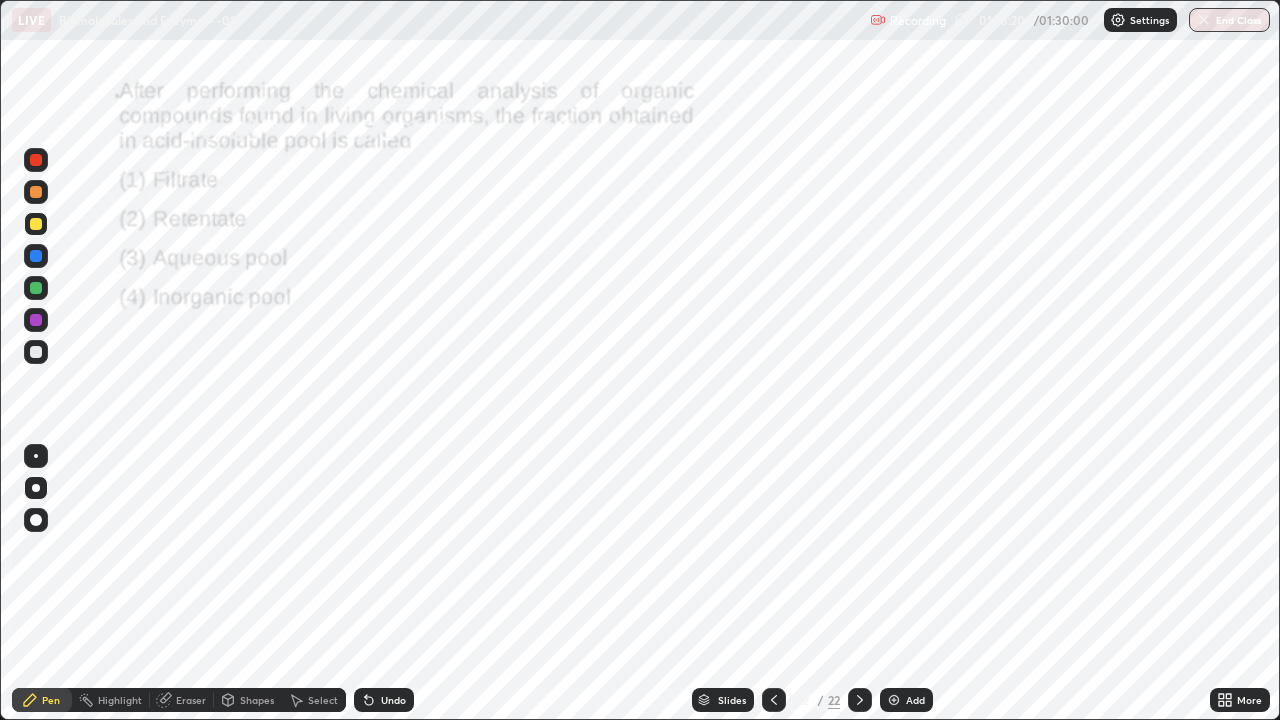 click 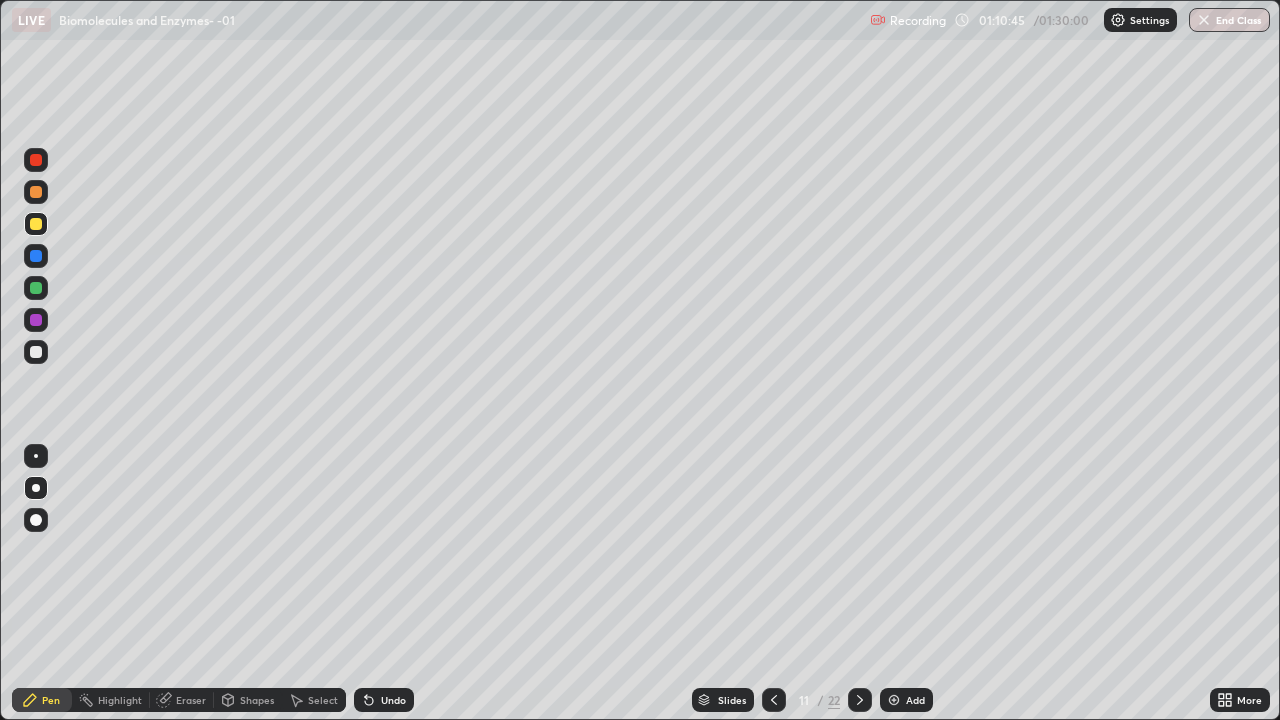 click 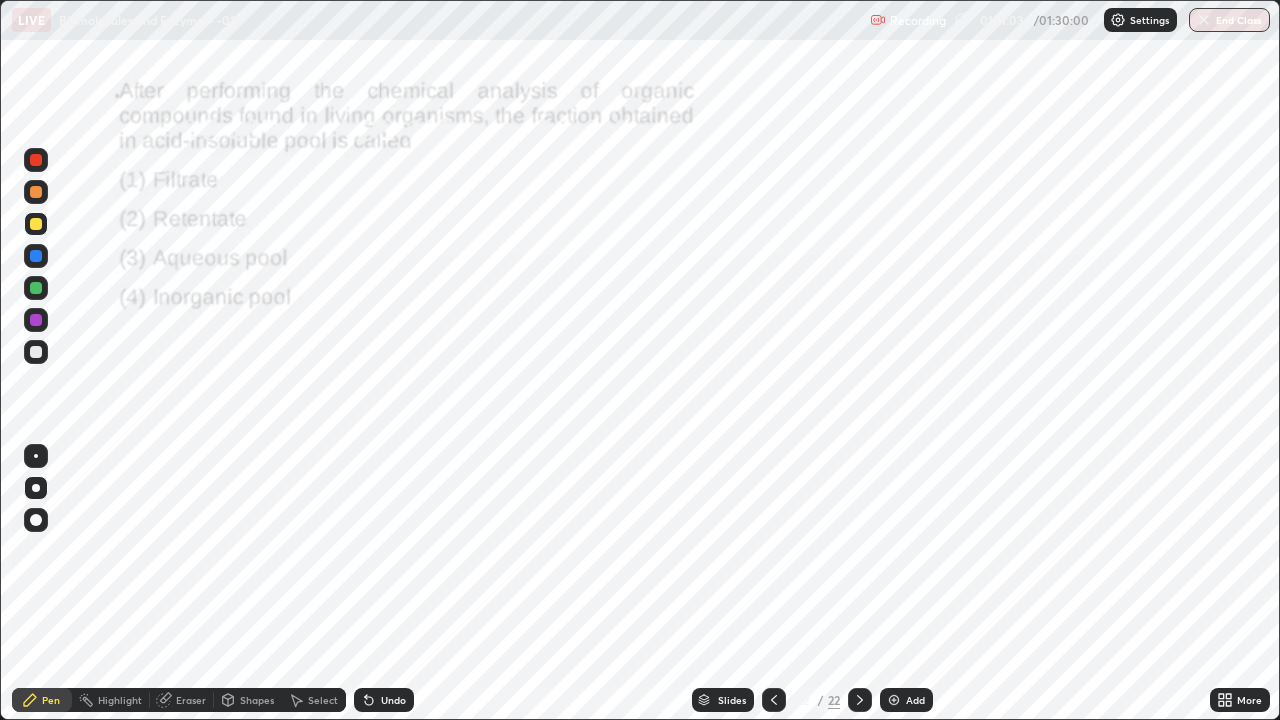 click 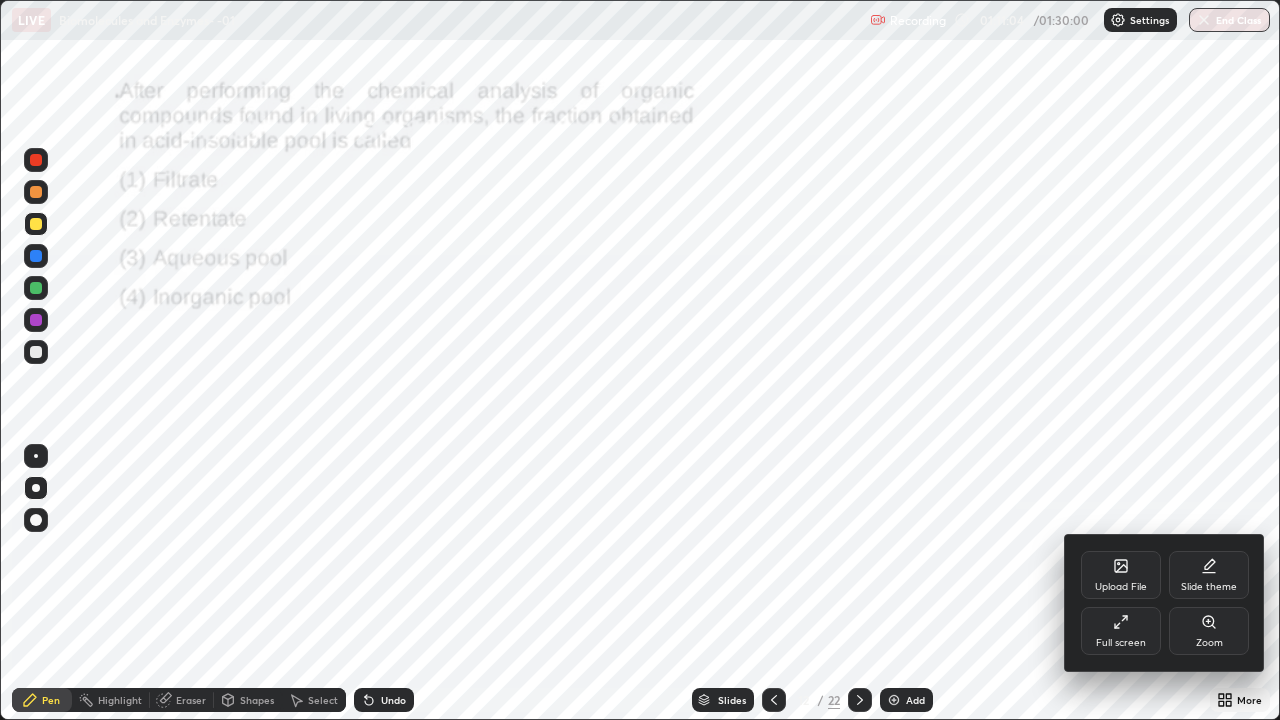 click on "Zoom" at bounding box center [1209, 631] 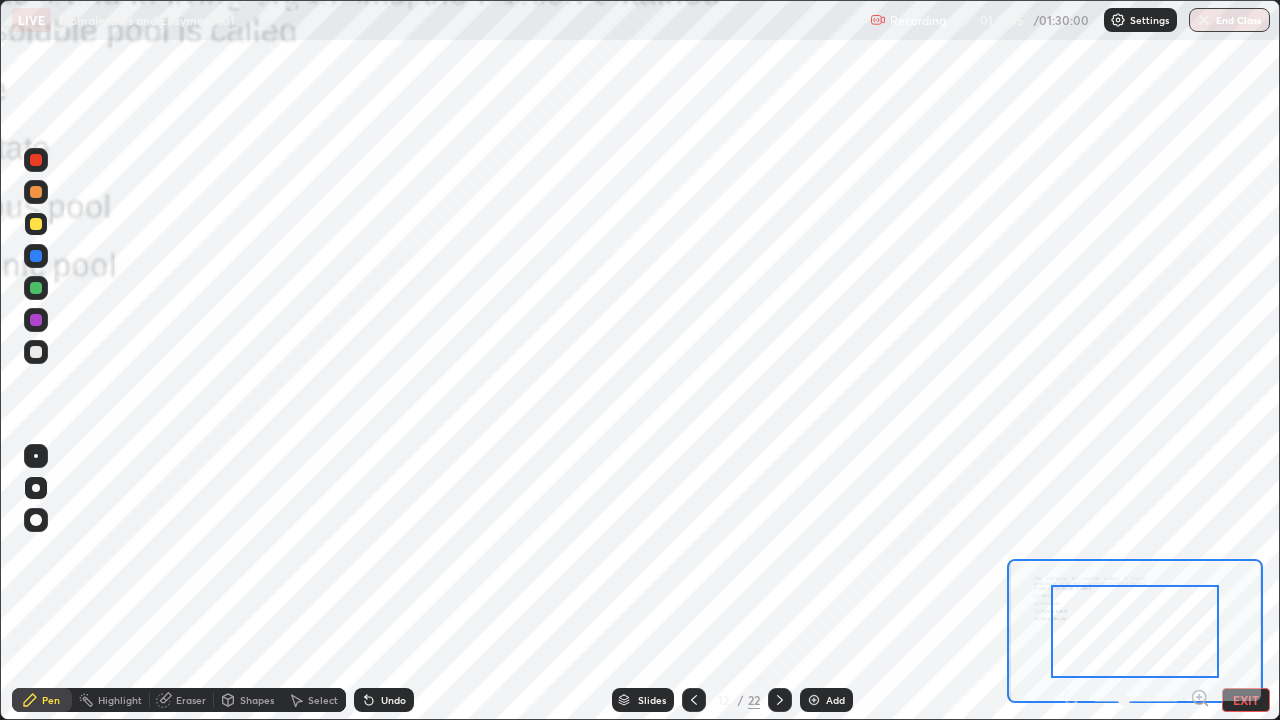 click 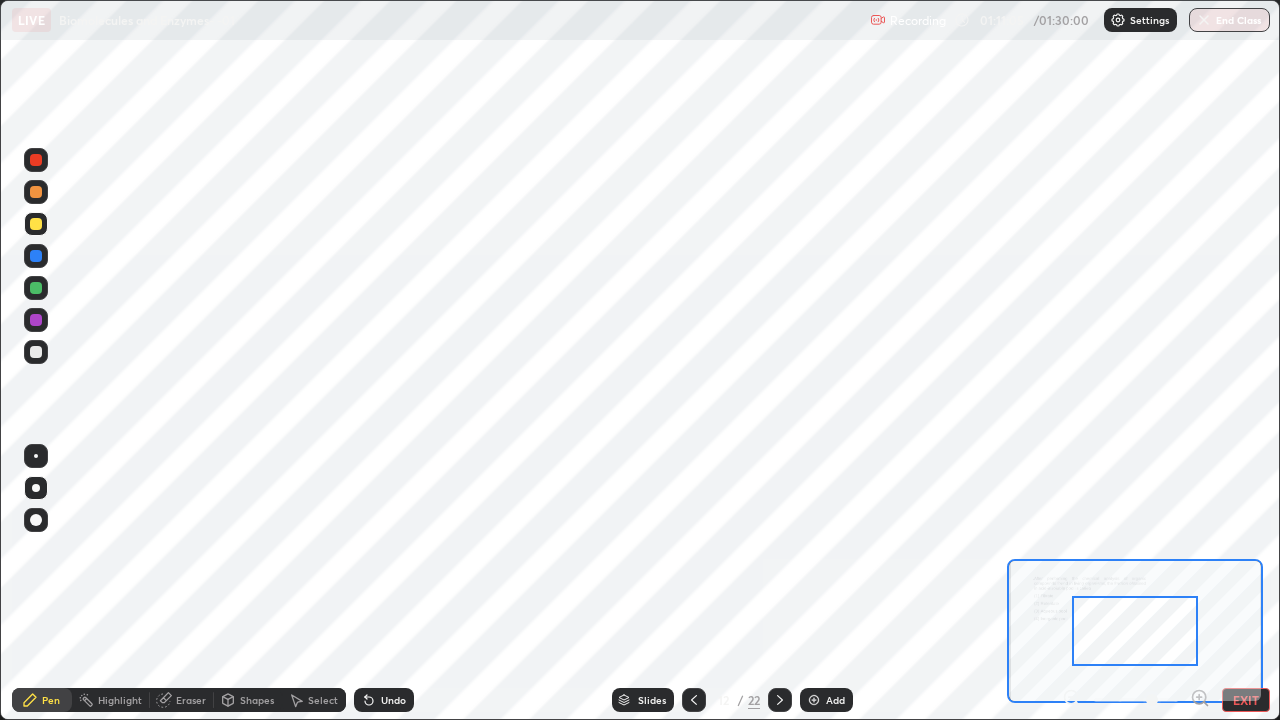click 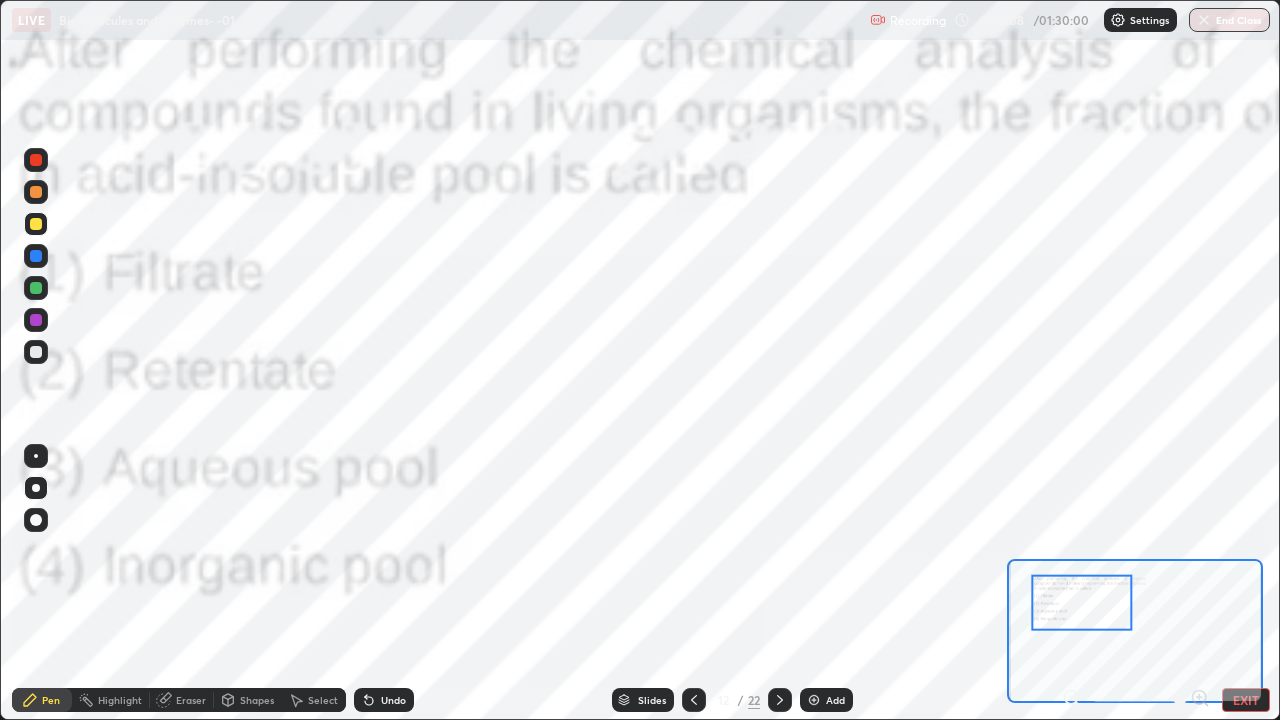 click 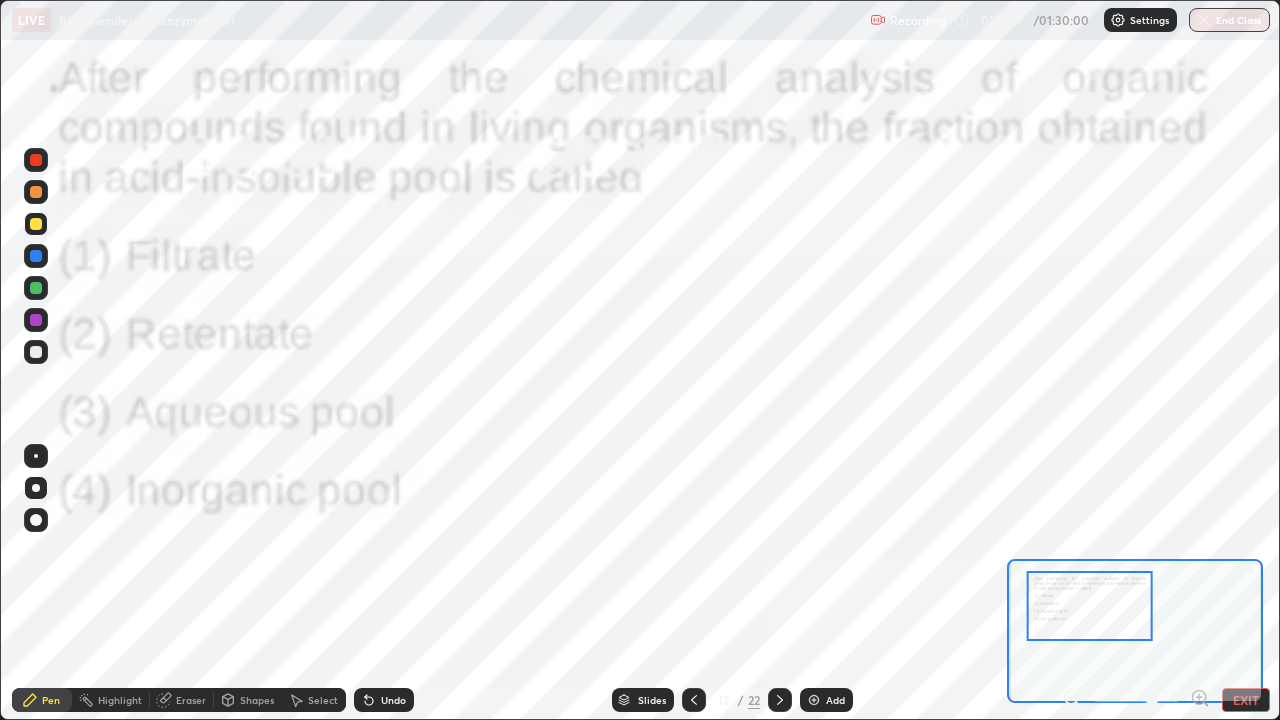 click 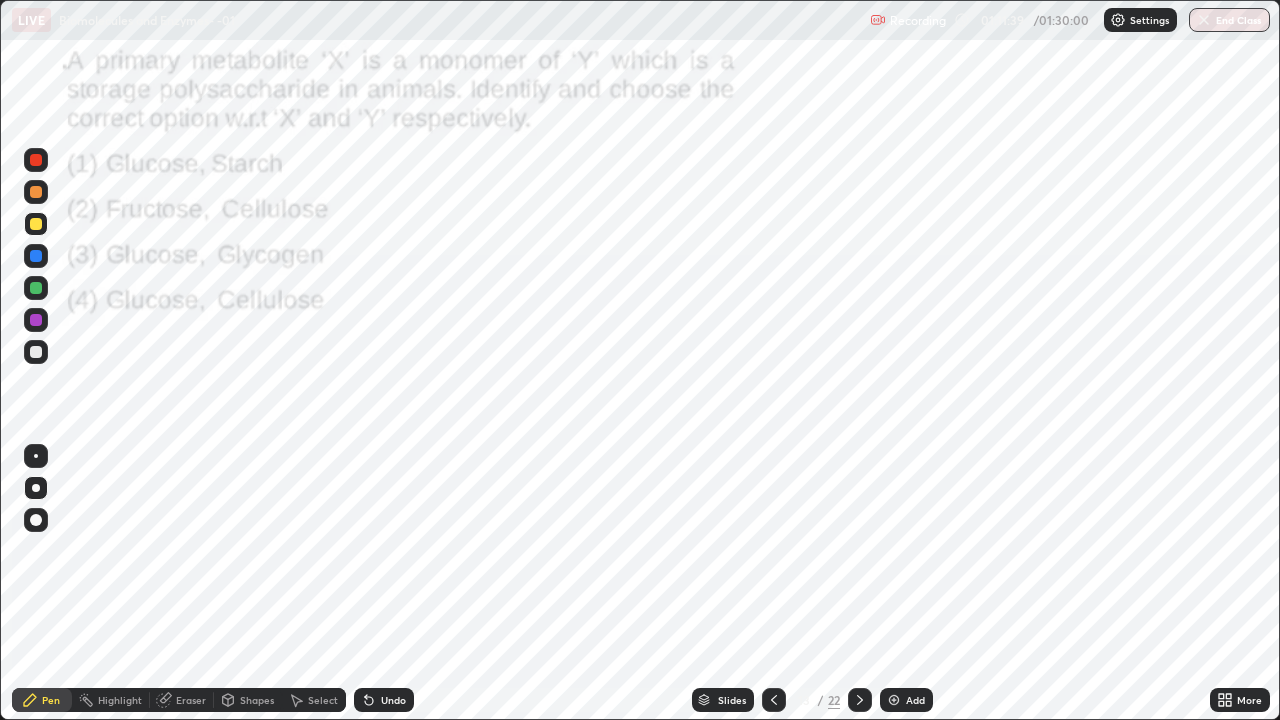 click 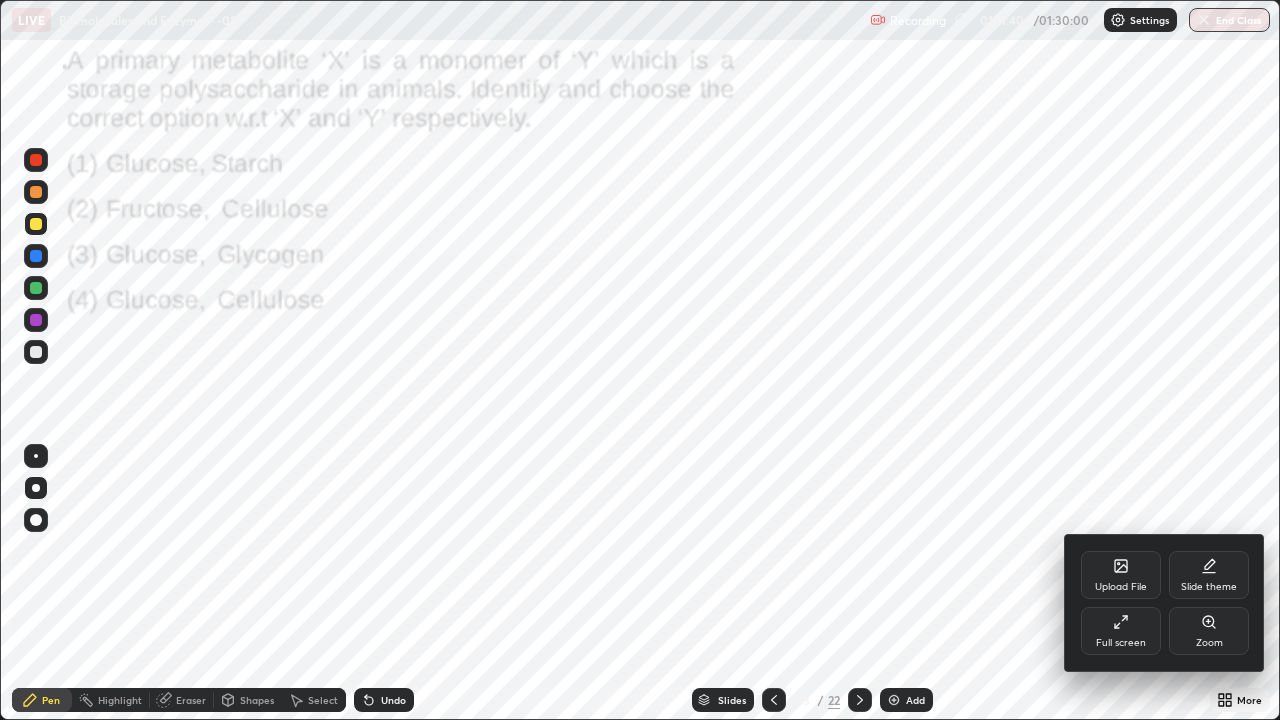 click 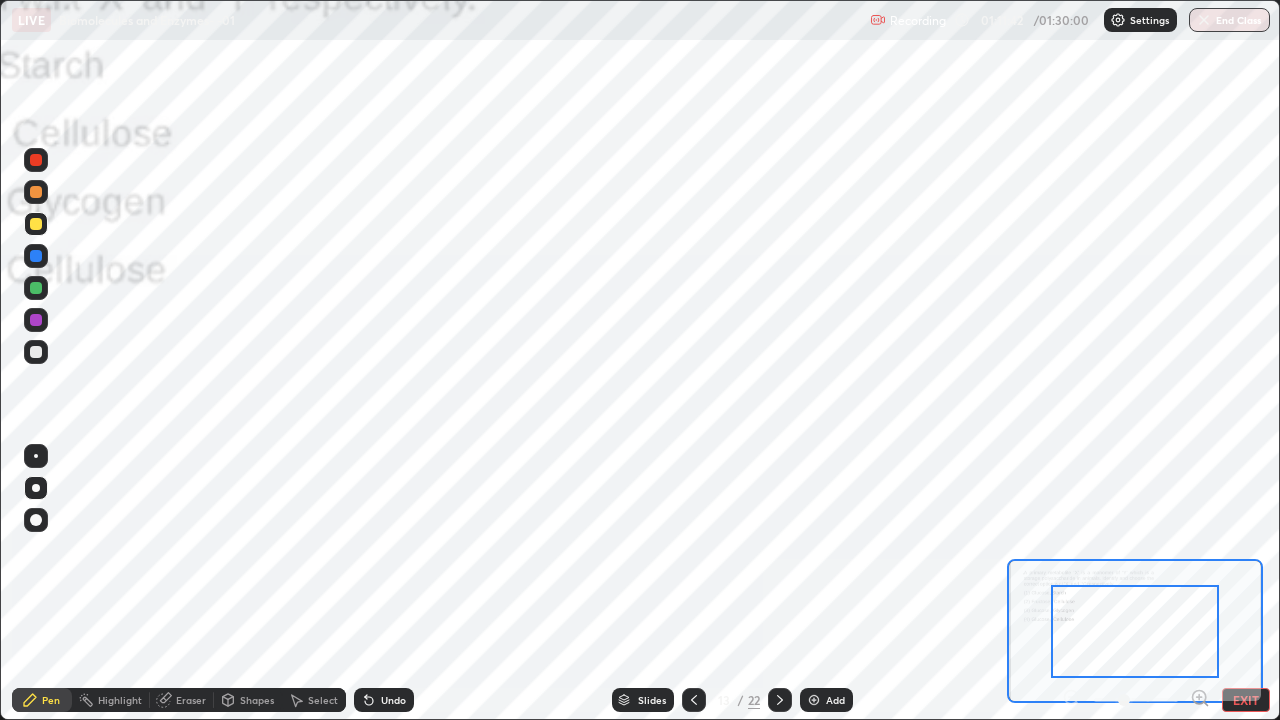 click 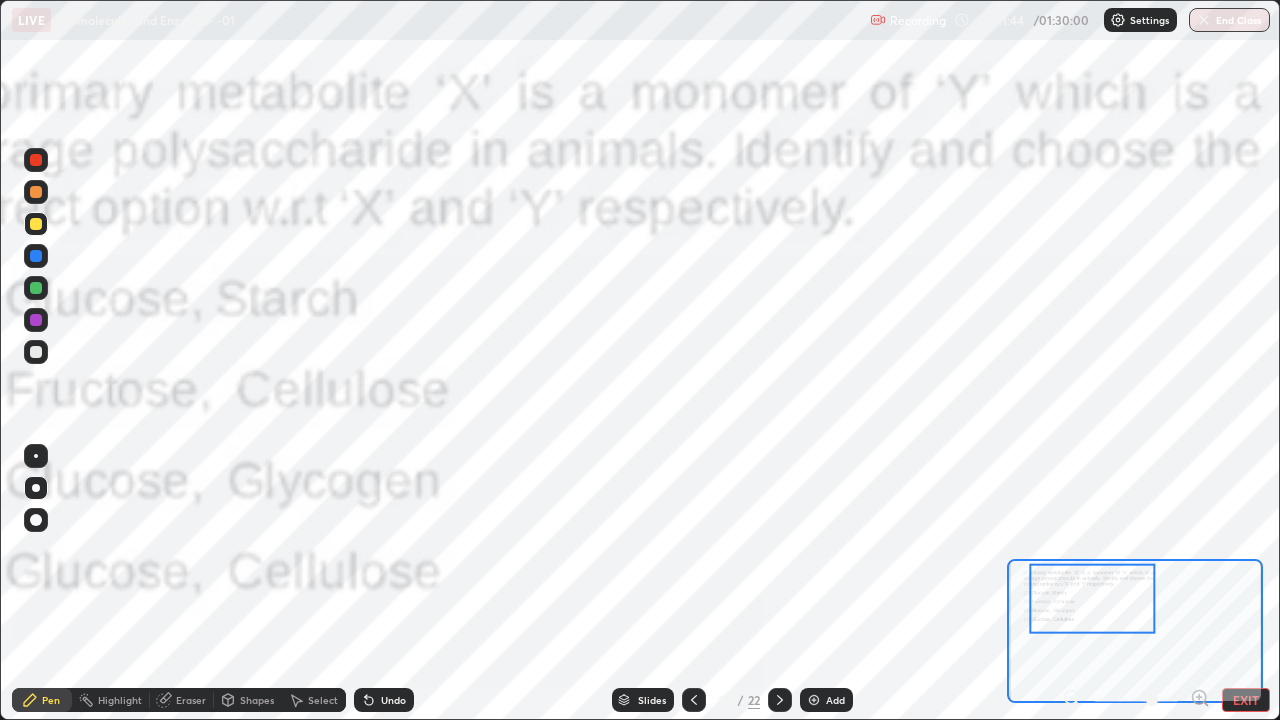click 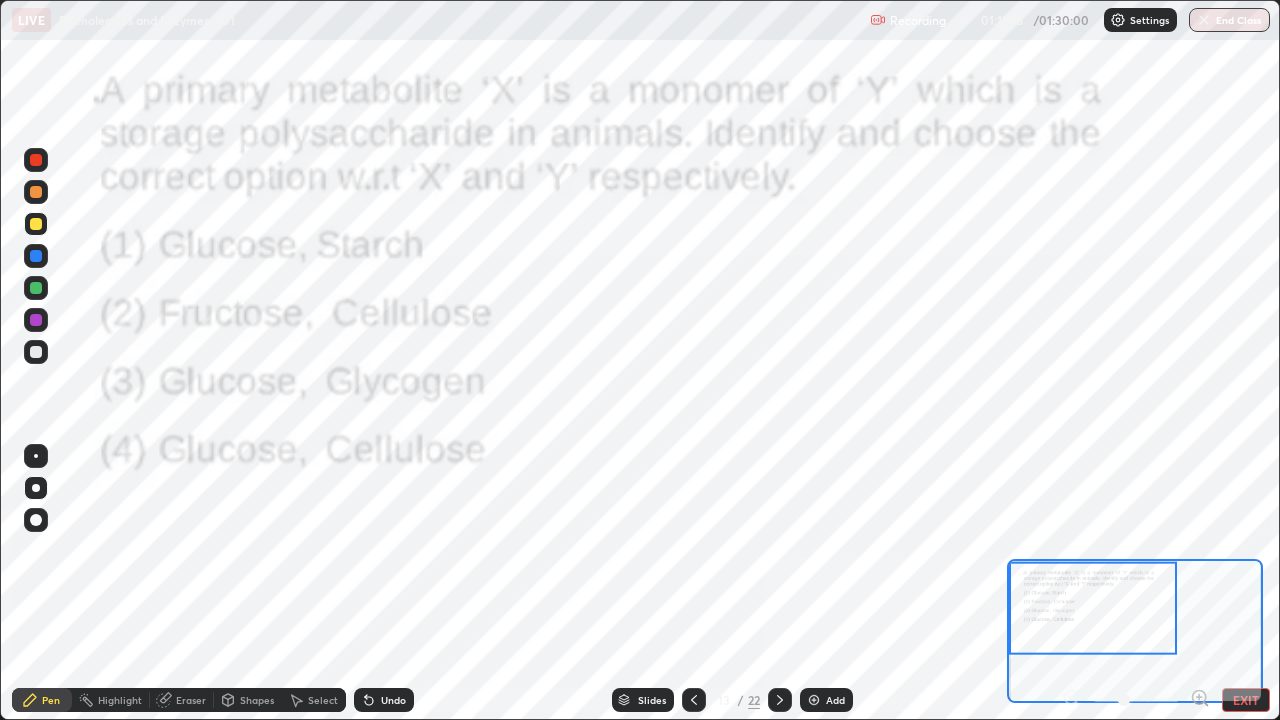 click 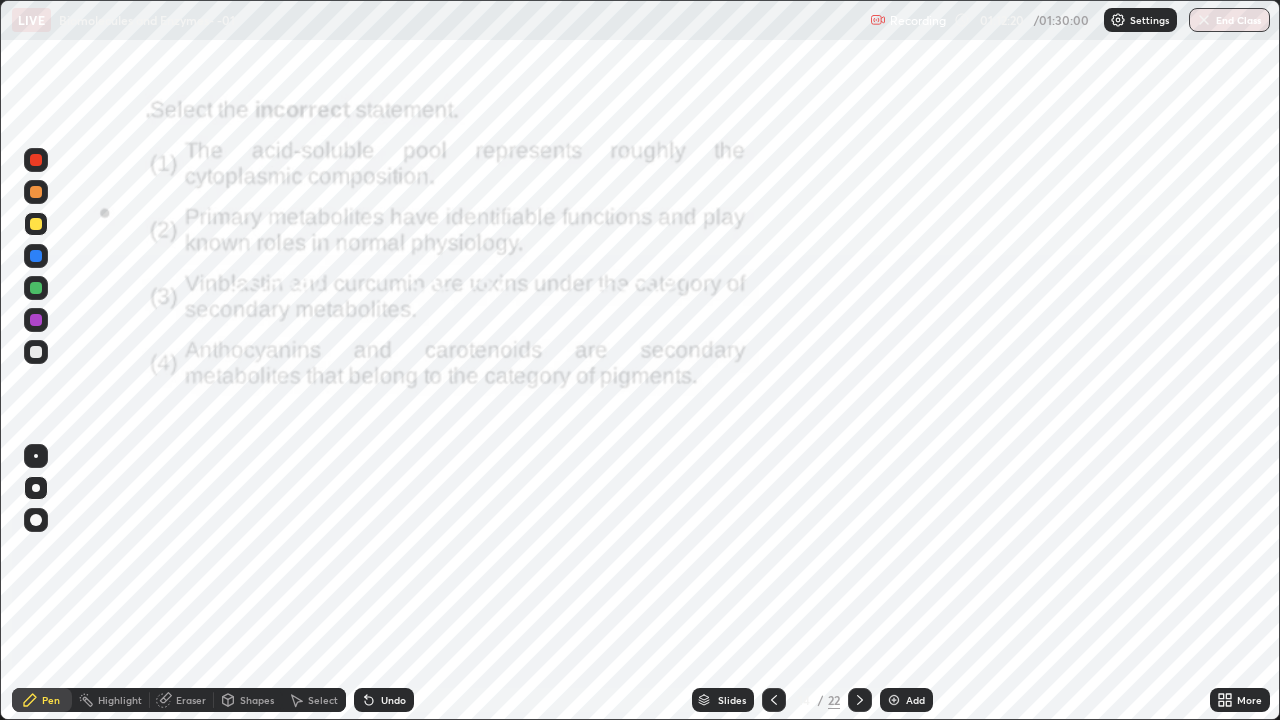 click 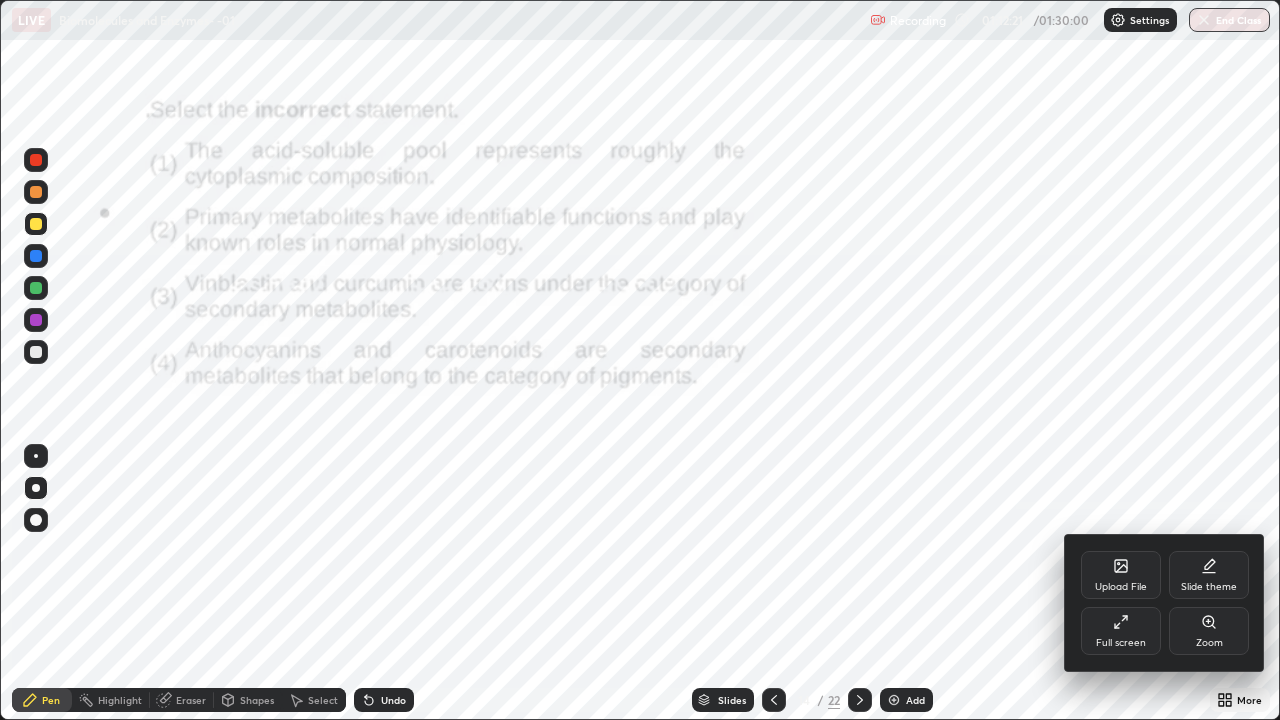 click 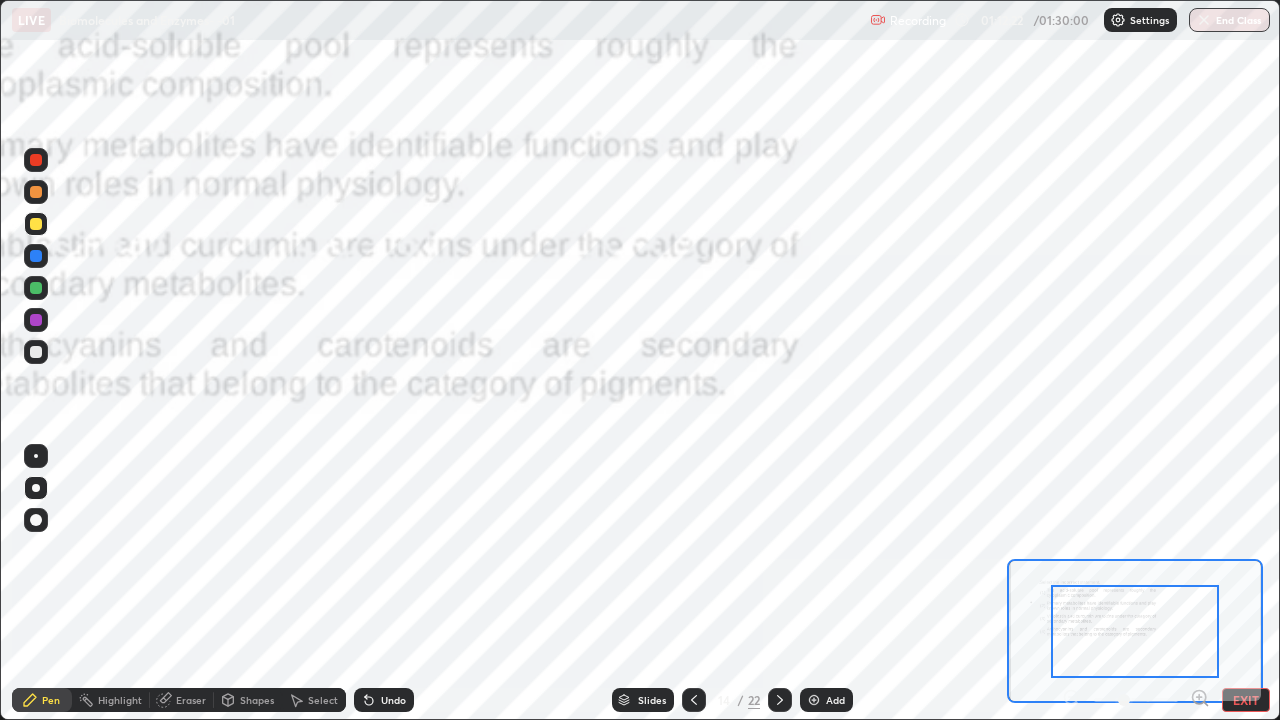 click 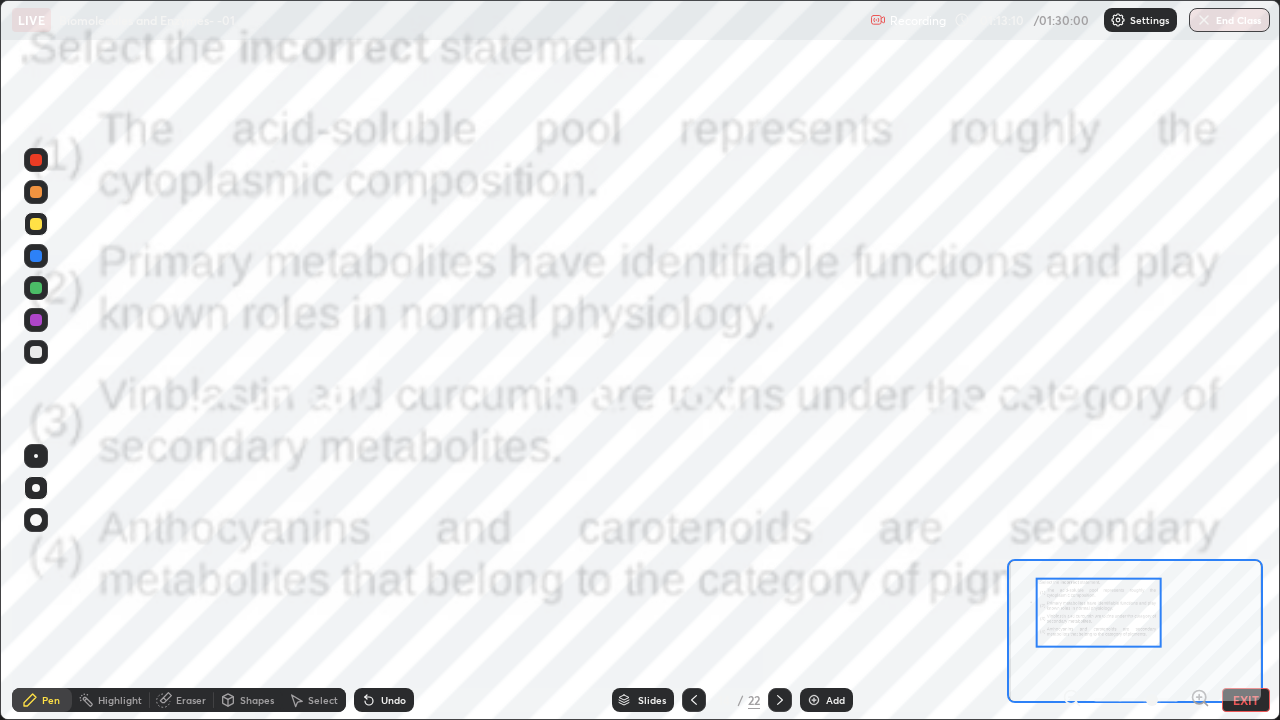 click 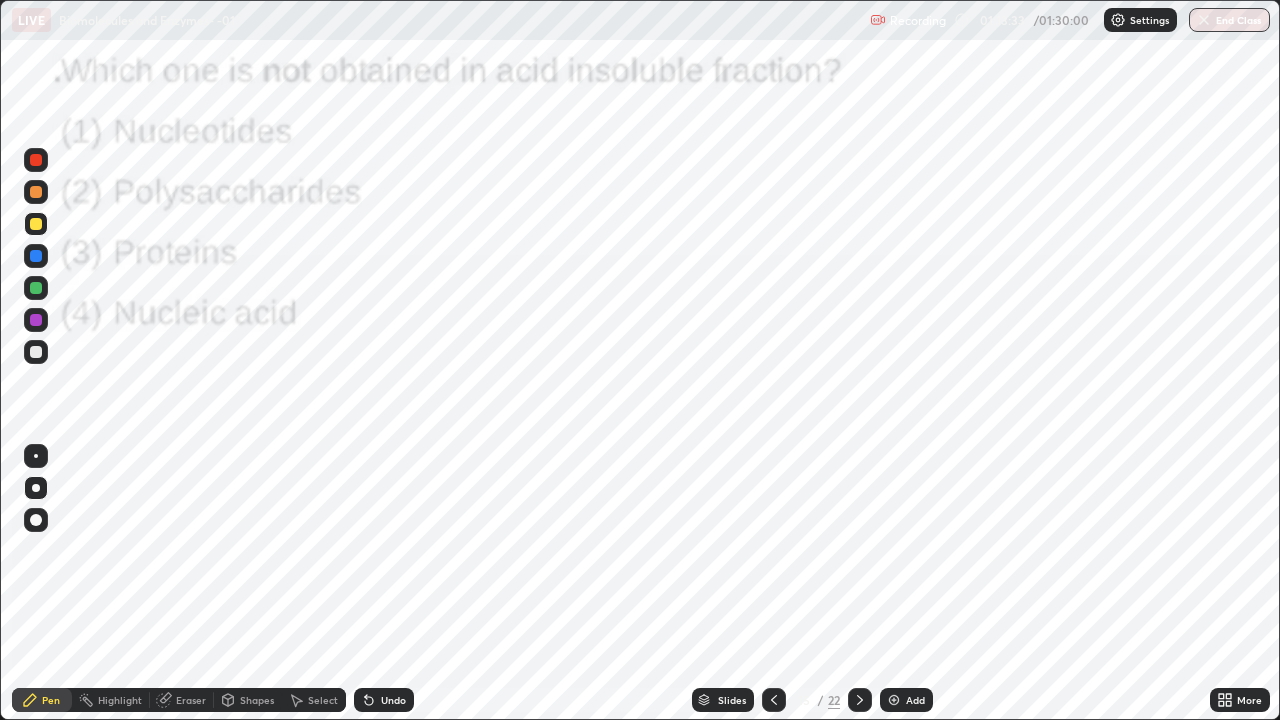 click 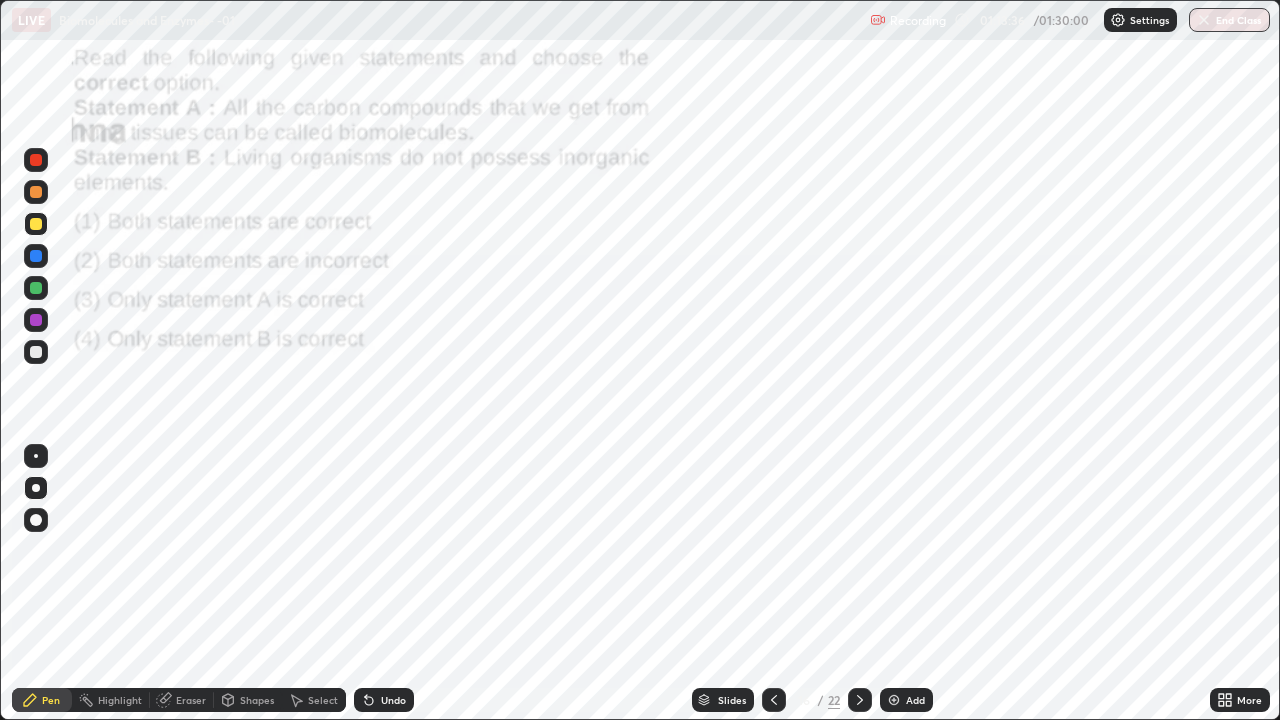 click 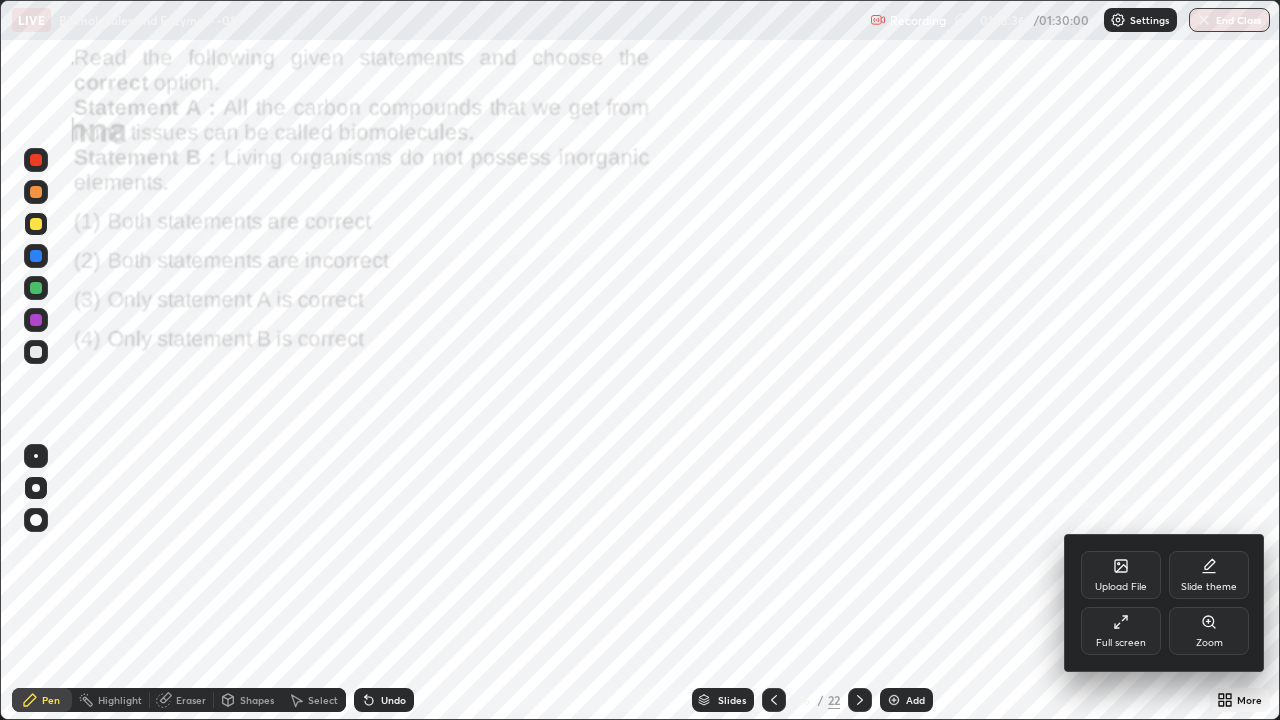 click on "Zoom" at bounding box center [1209, 631] 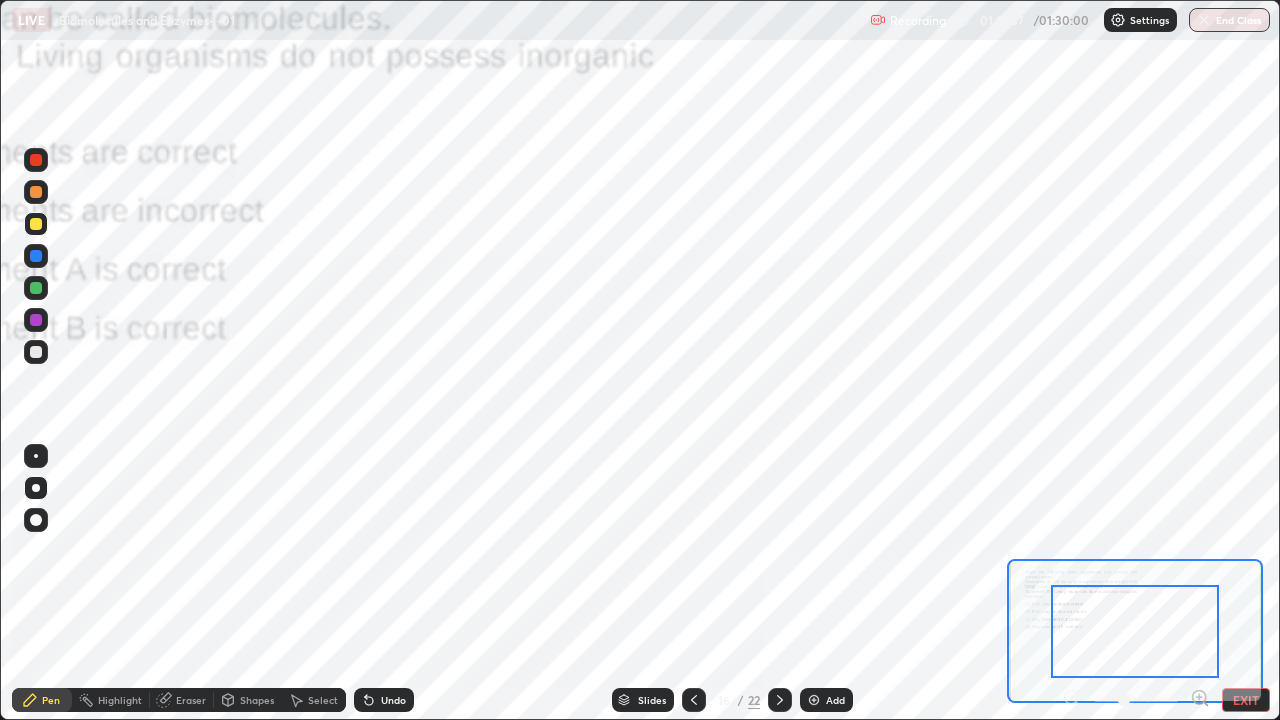 click 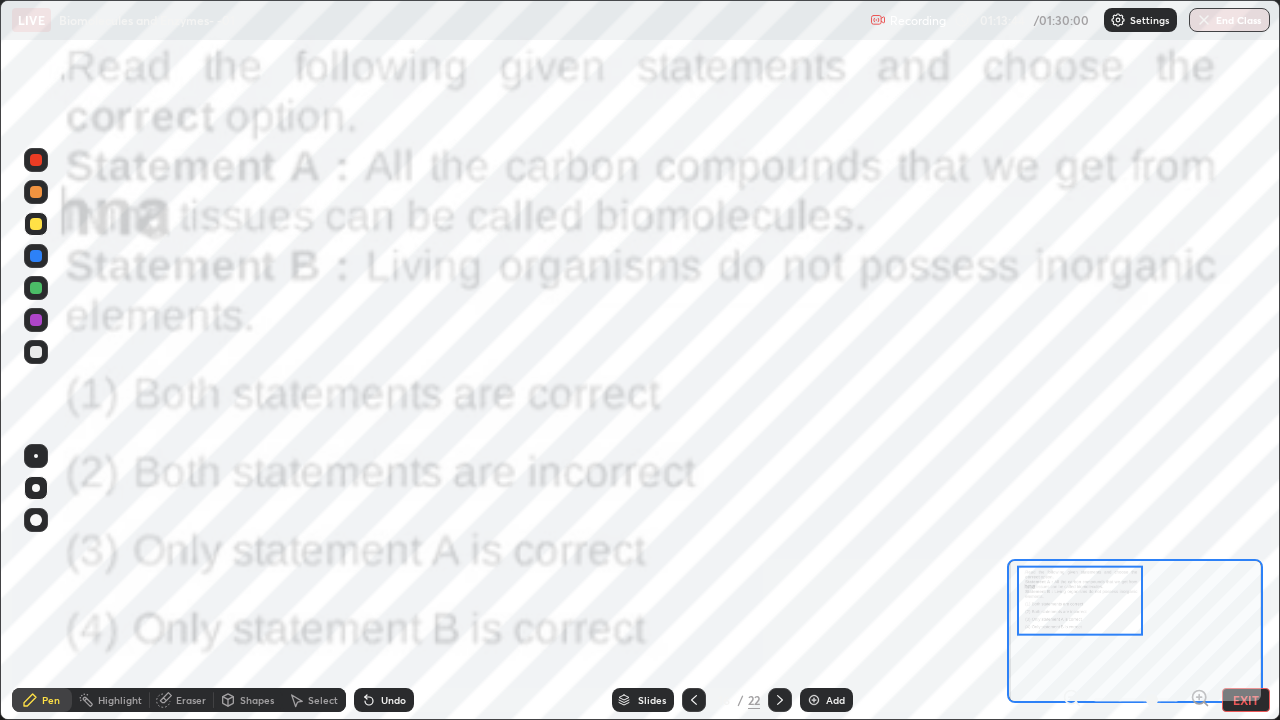 click at bounding box center [36, 520] 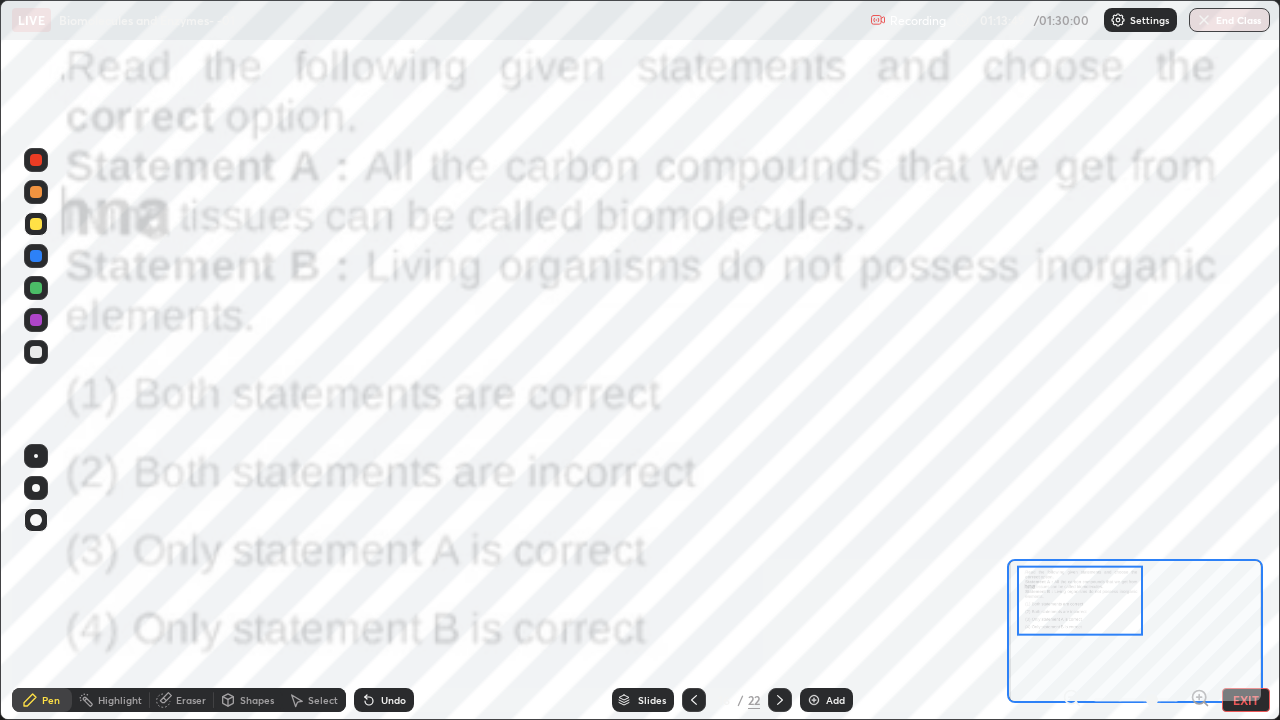 click at bounding box center [36, 352] 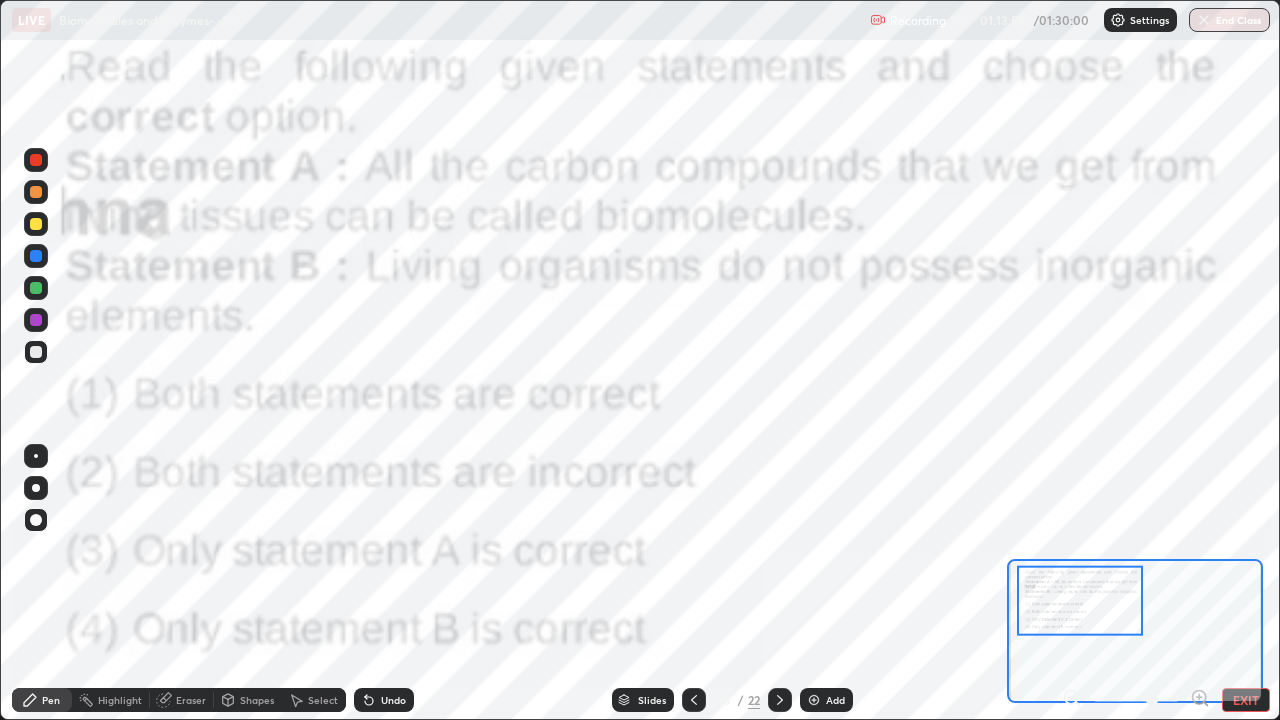 click at bounding box center [36, 488] 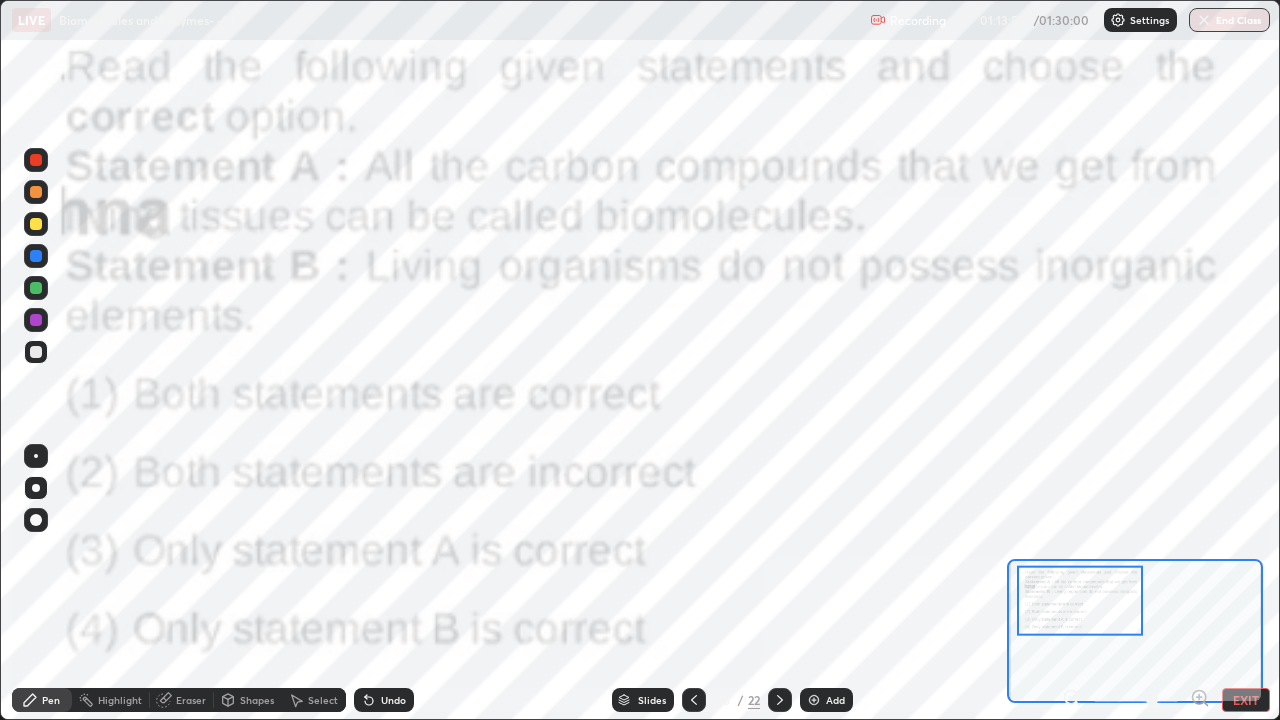 click at bounding box center (36, 320) 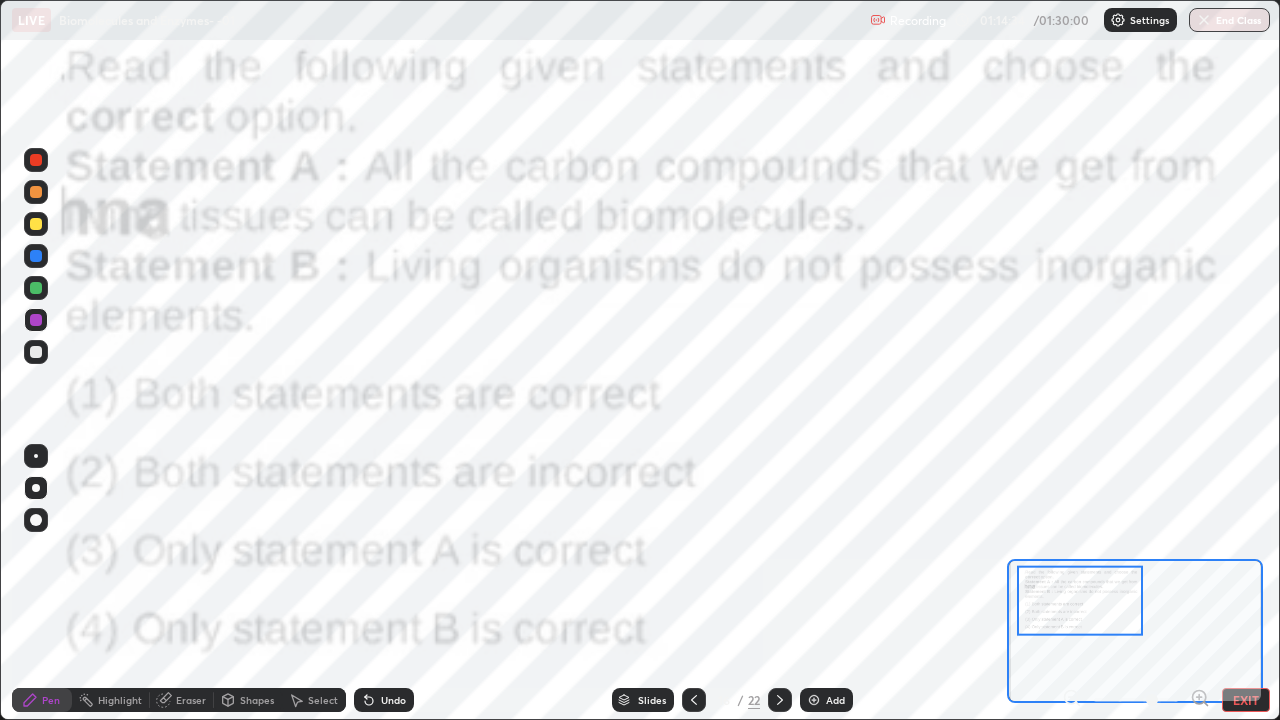 click 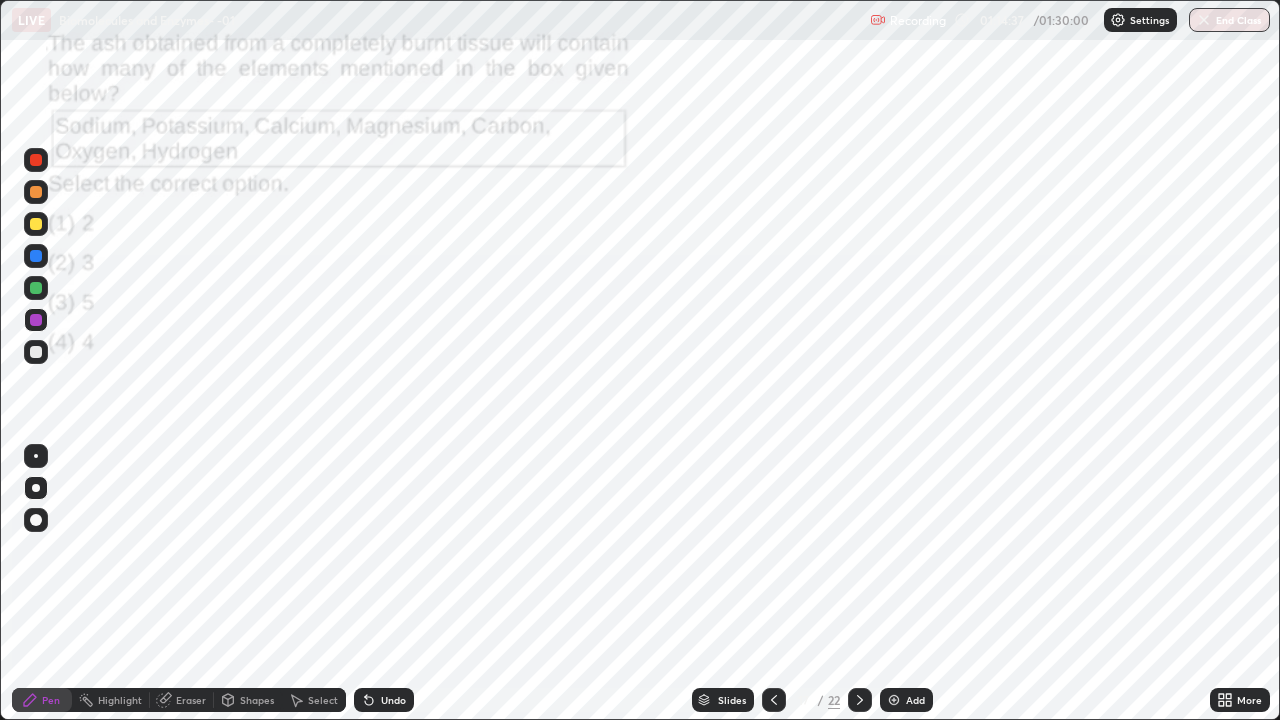 click 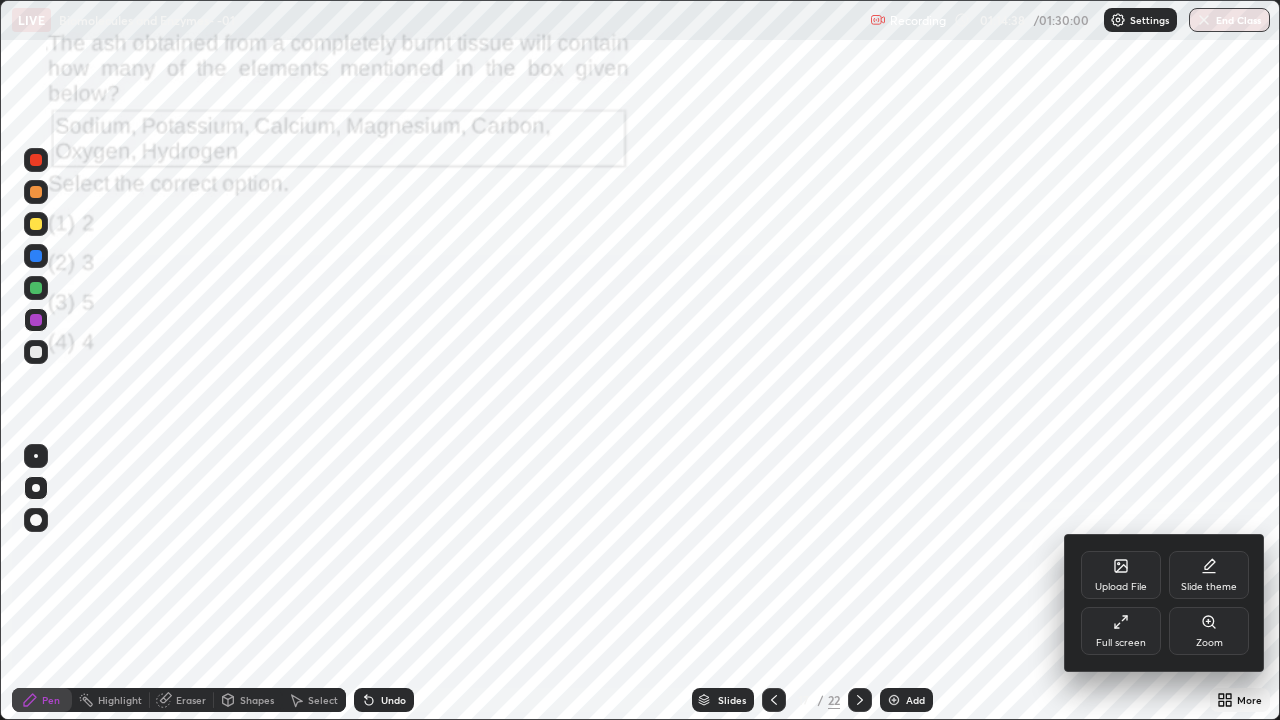 click 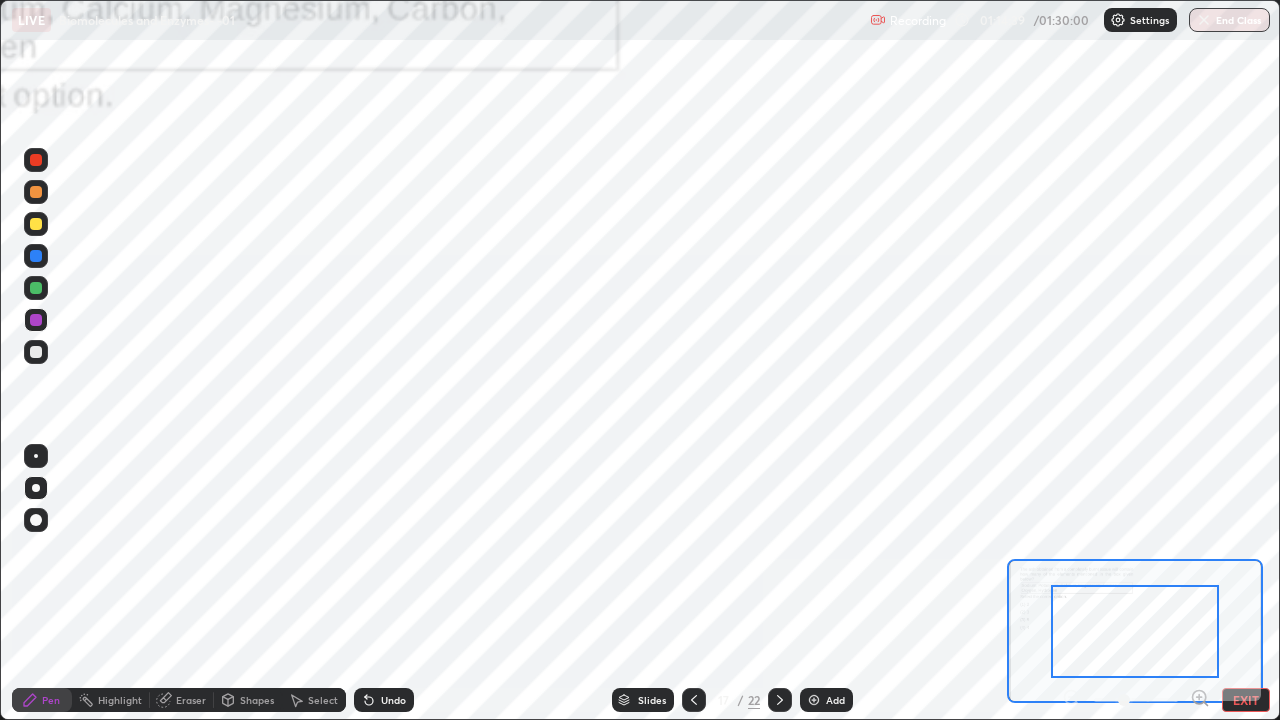 click on "Pen Highlight Eraser Shapes Select Undo Slides 17 / 22 Add EXIT" at bounding box center (640, 700) 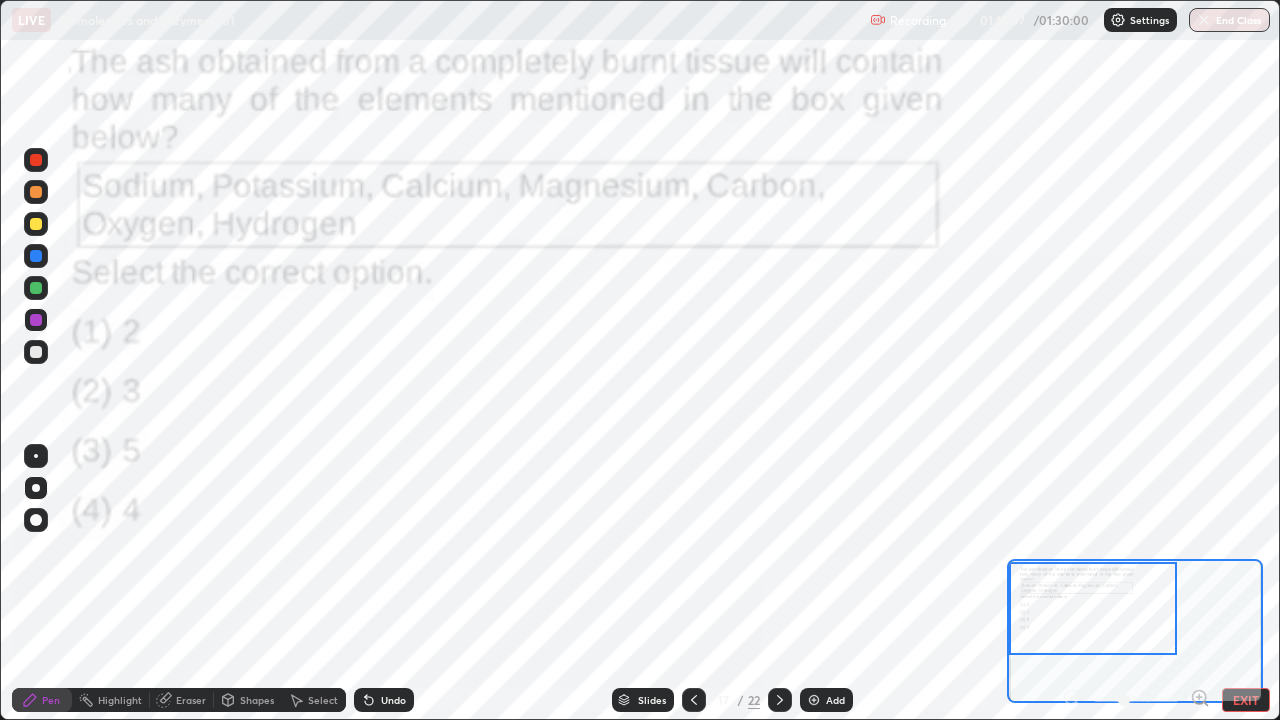 click 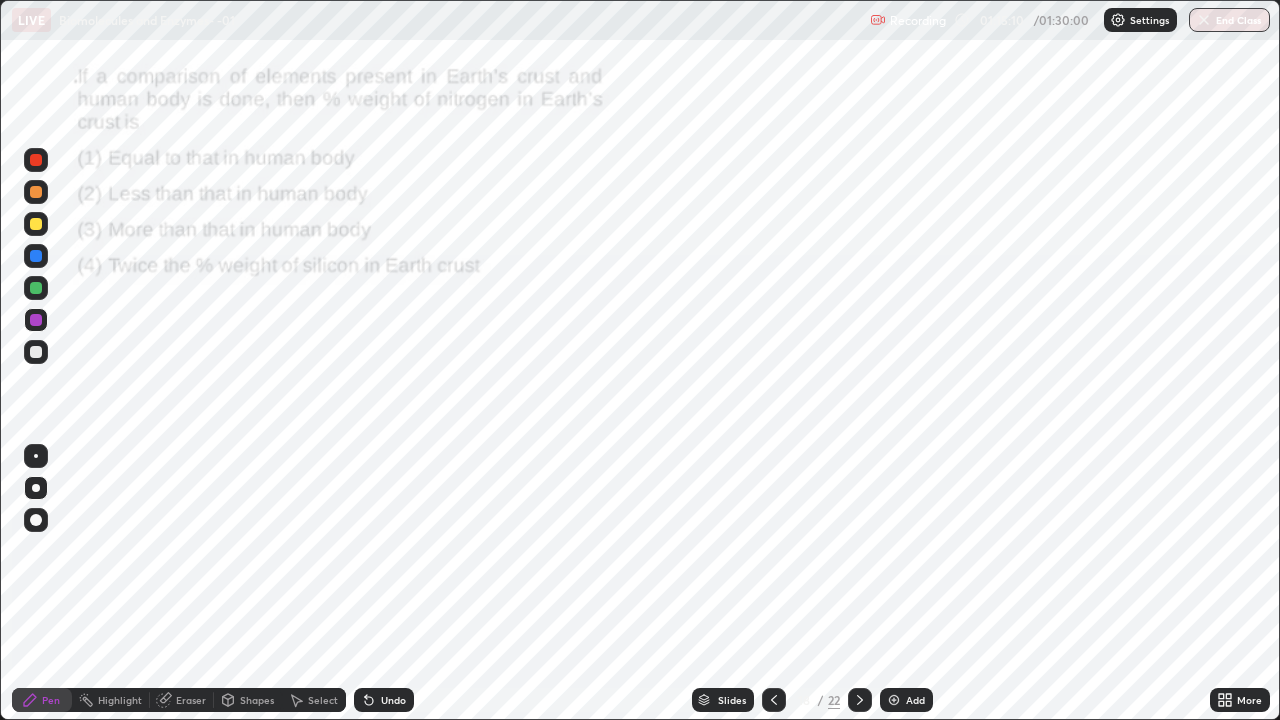 click 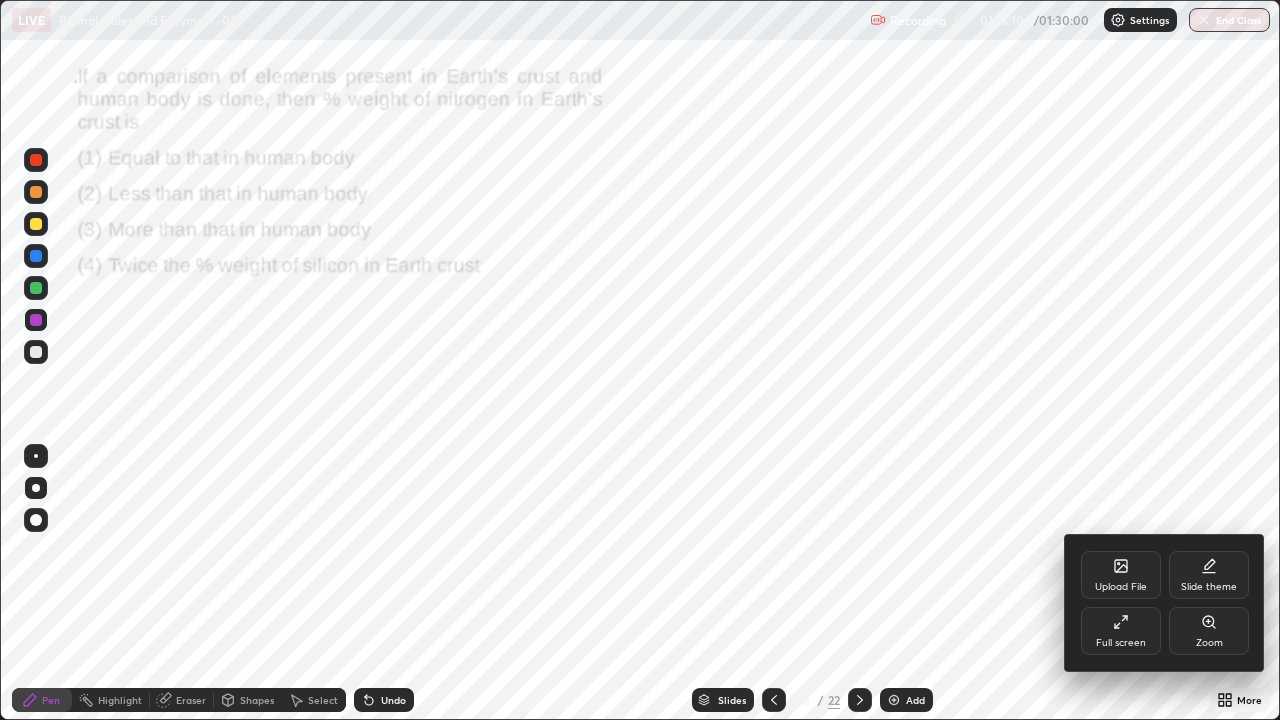 click 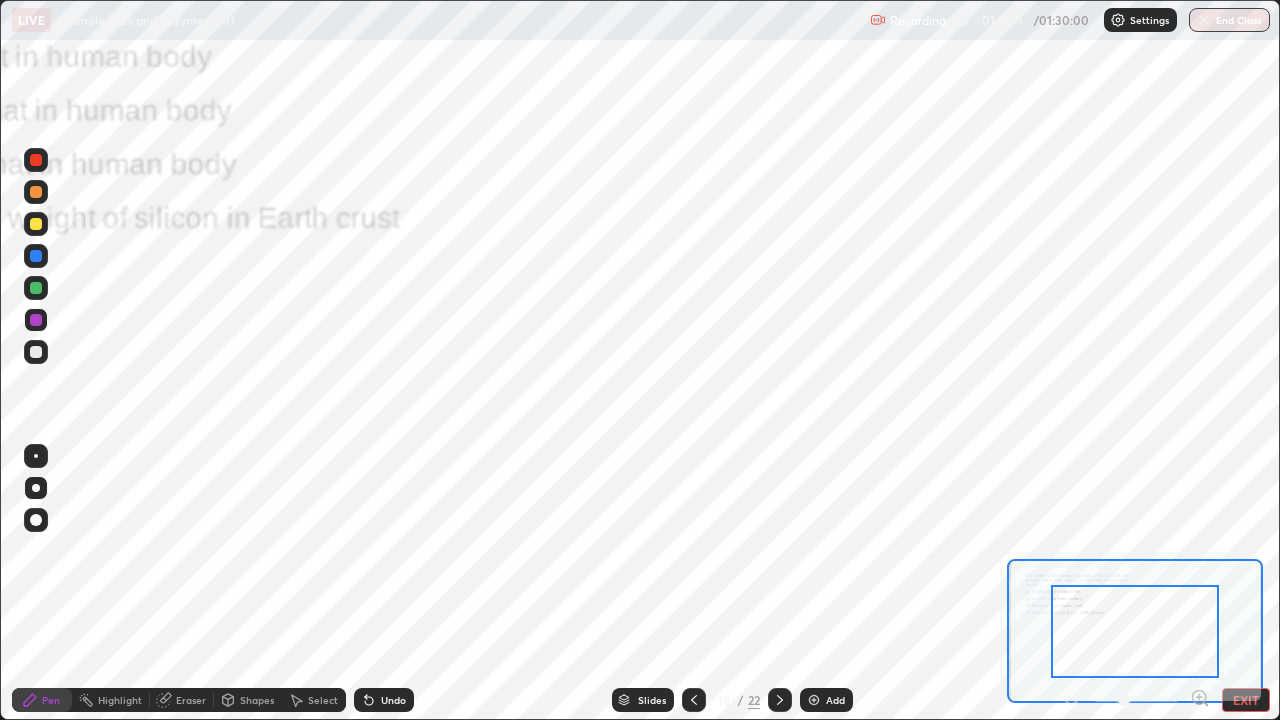 click 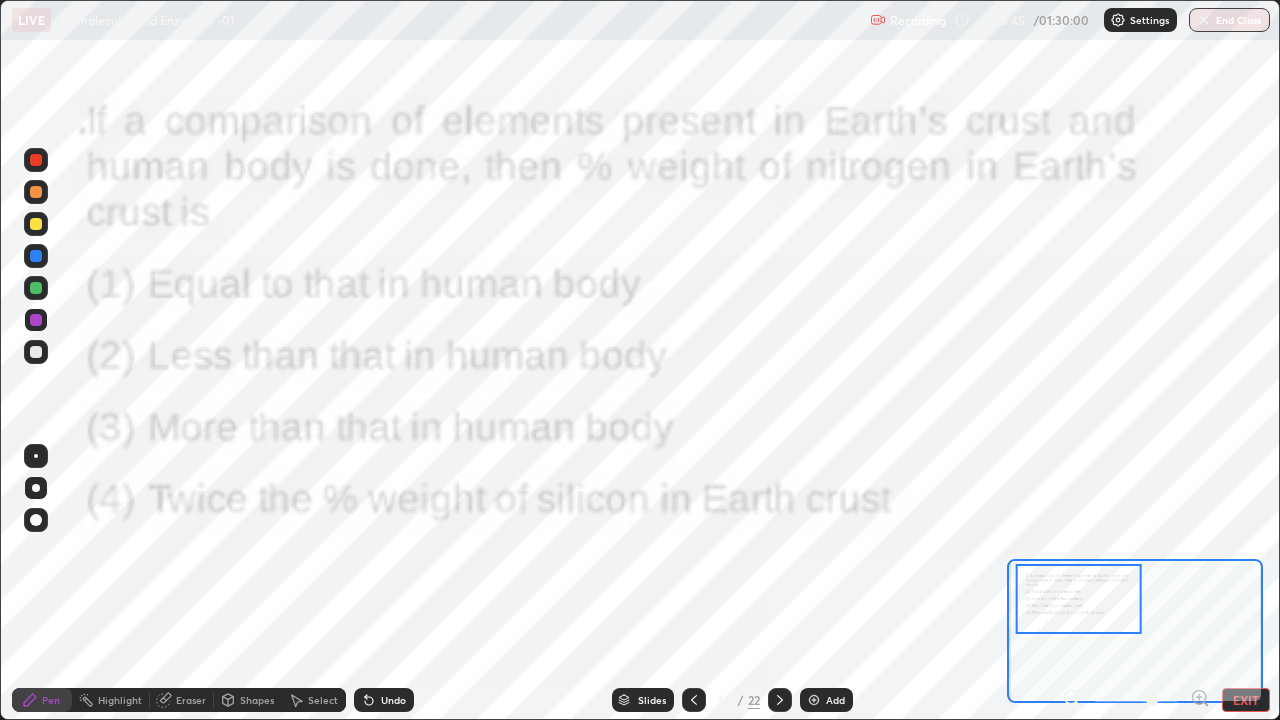 click 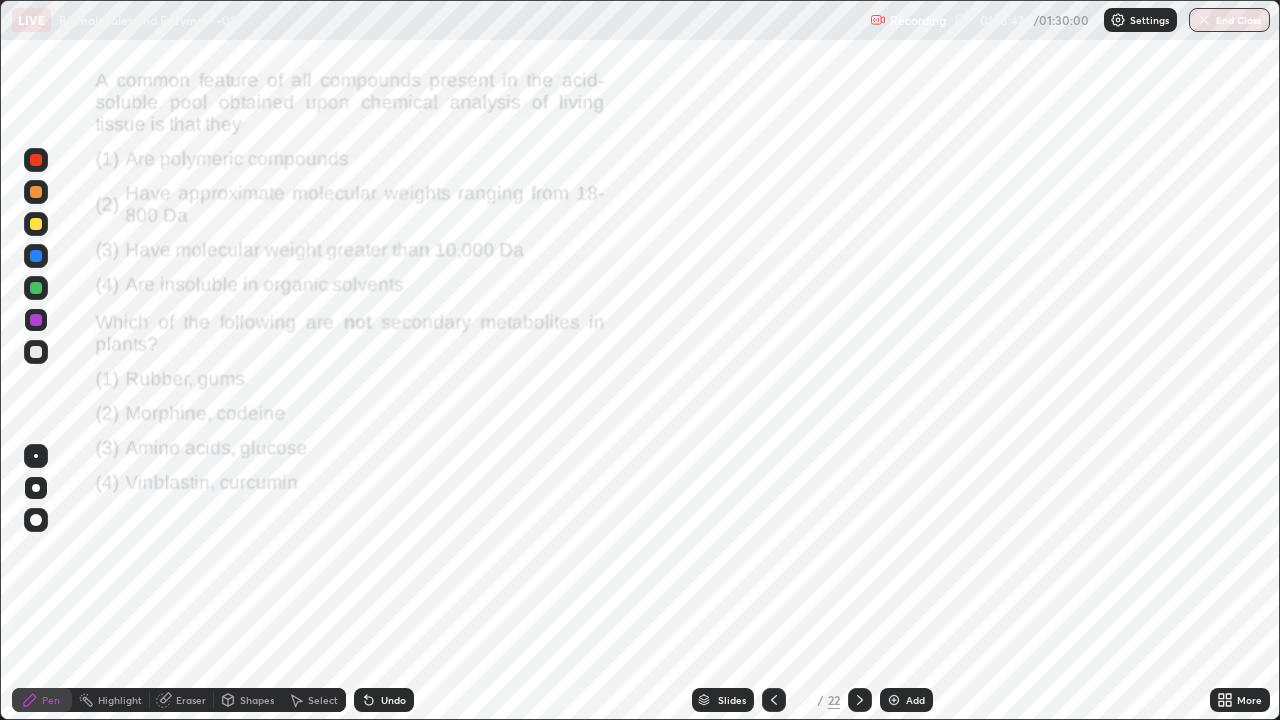 click 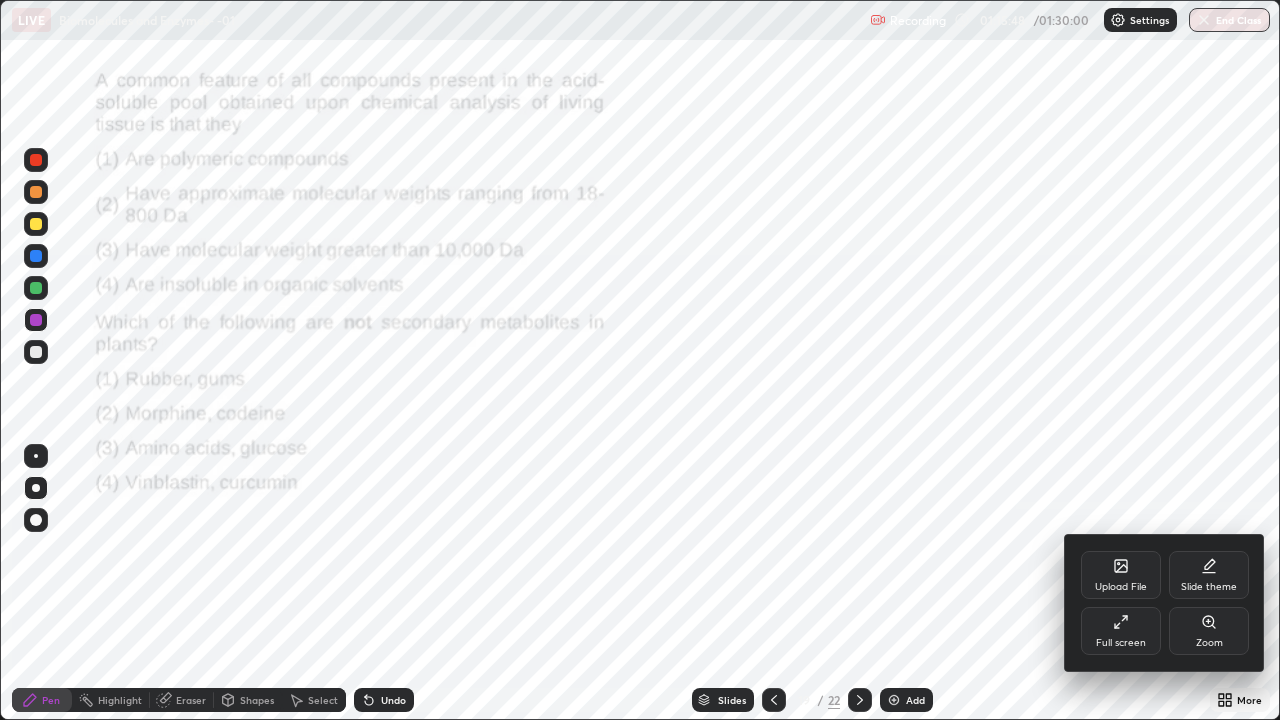 click on "Zoom" at bounding box center (1209, 631) 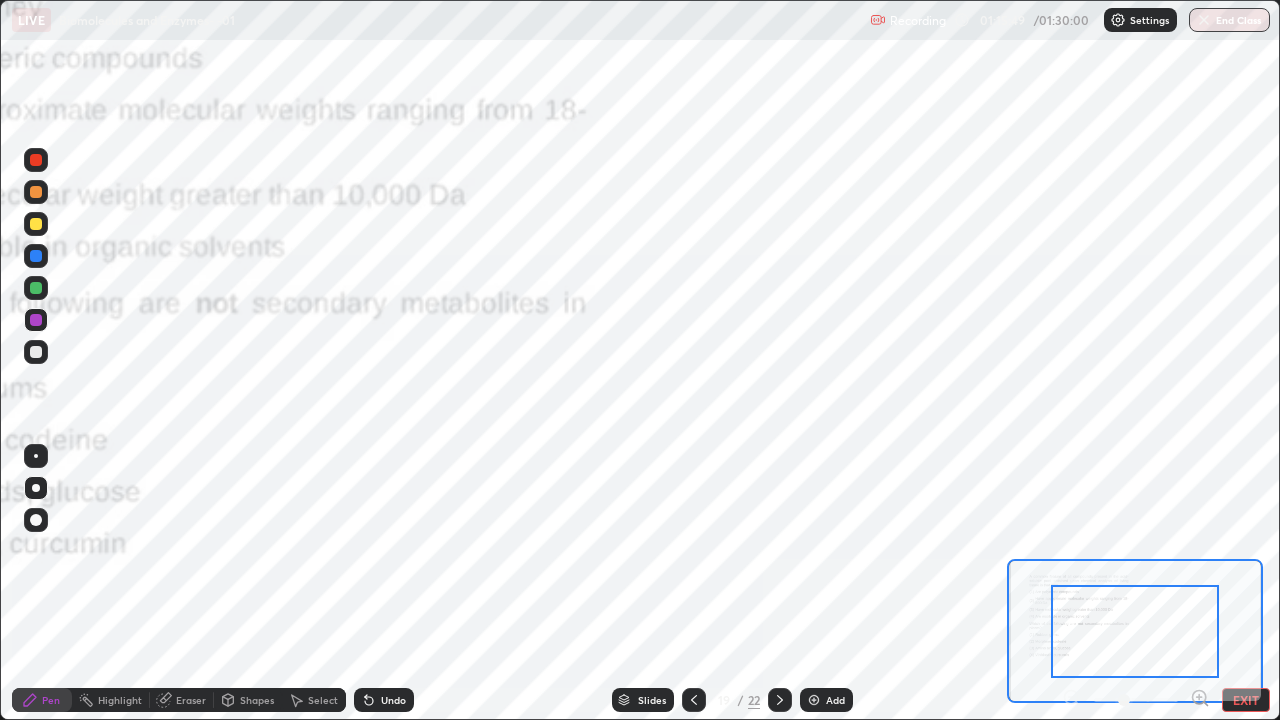 click 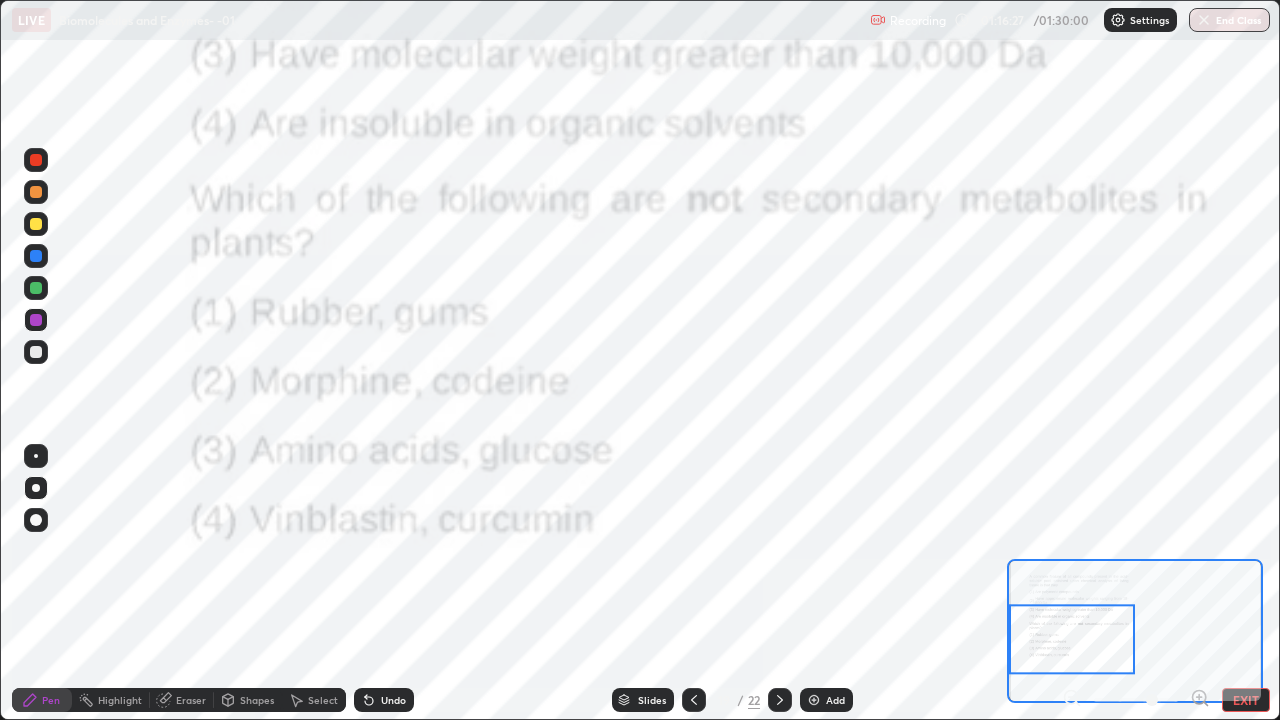 click 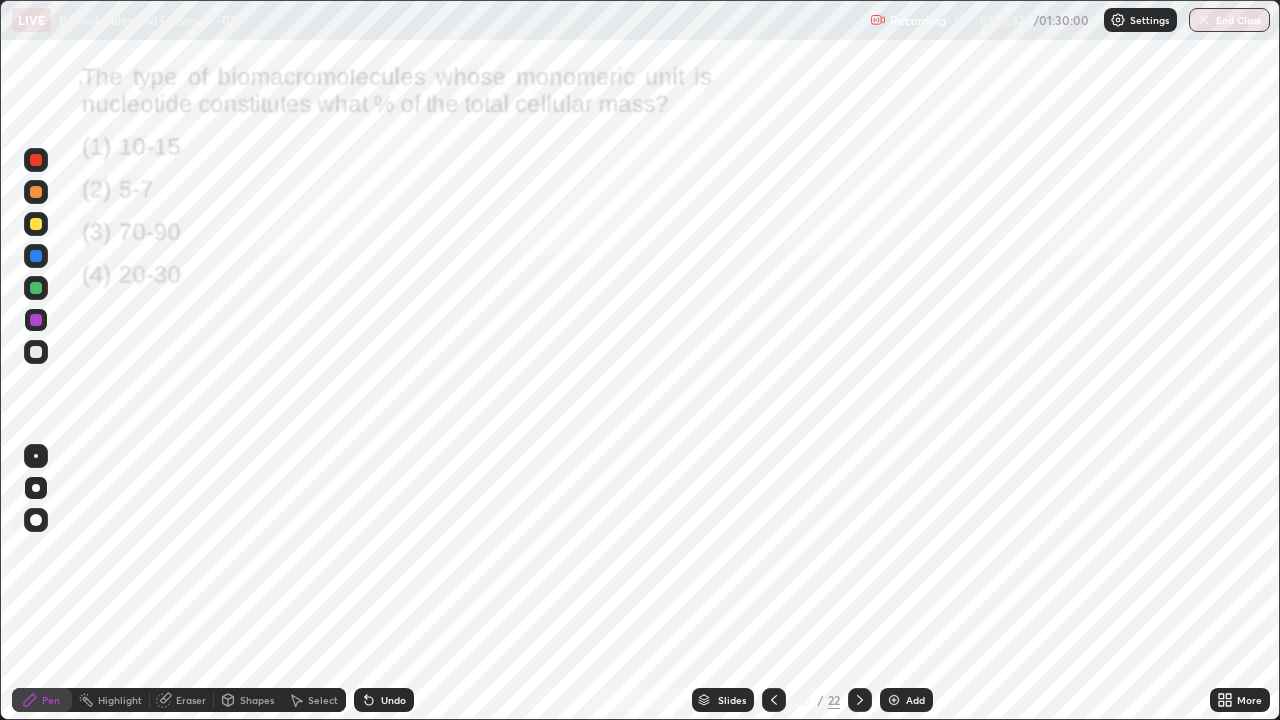 click 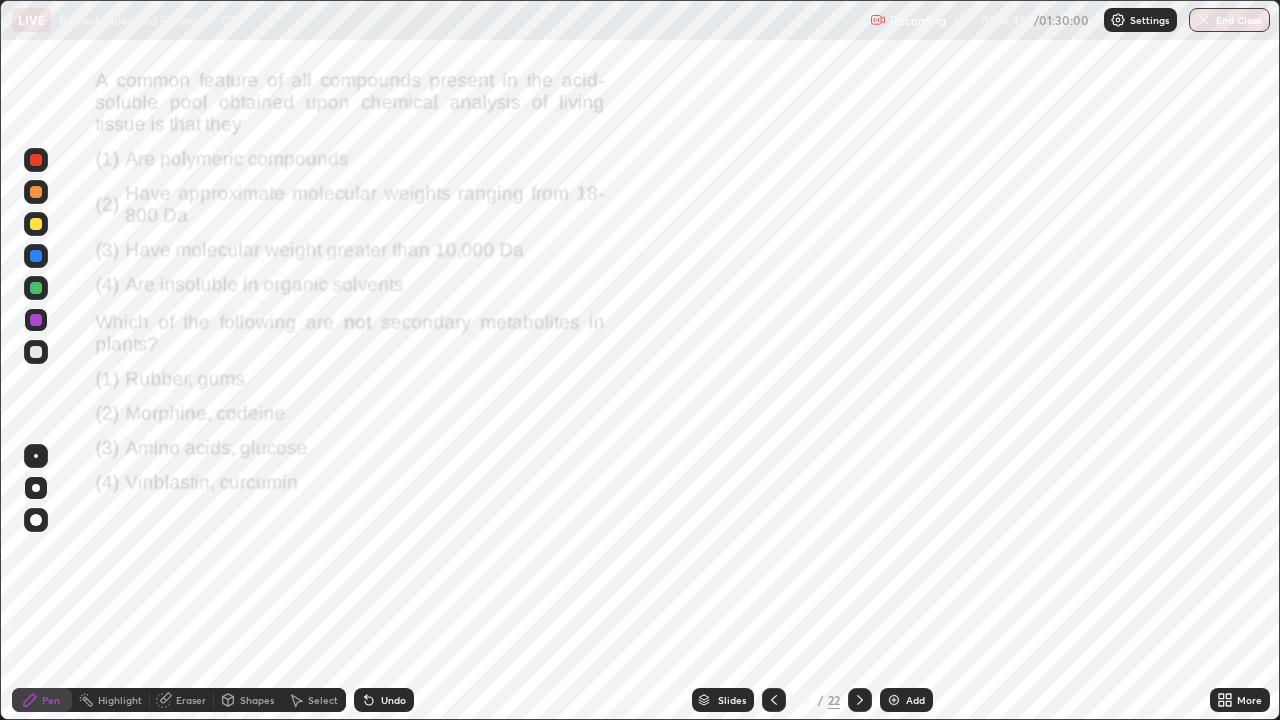click 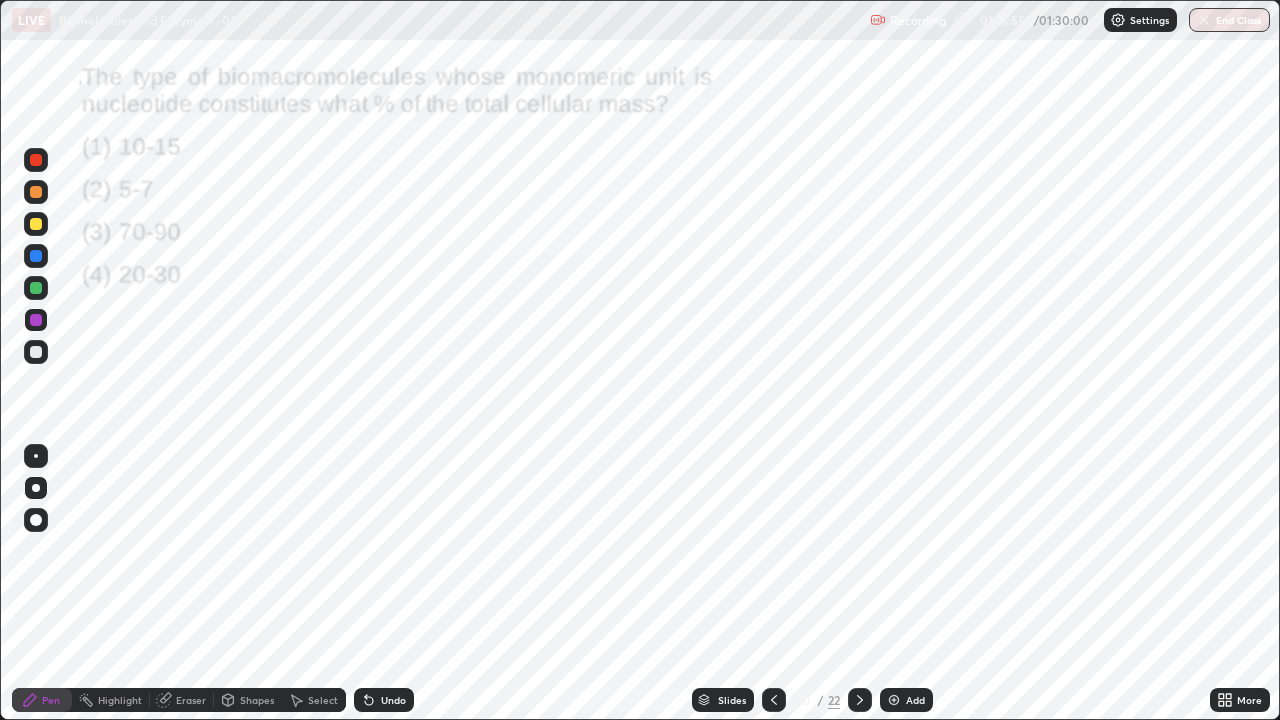 click at bounding box center (860, 700) 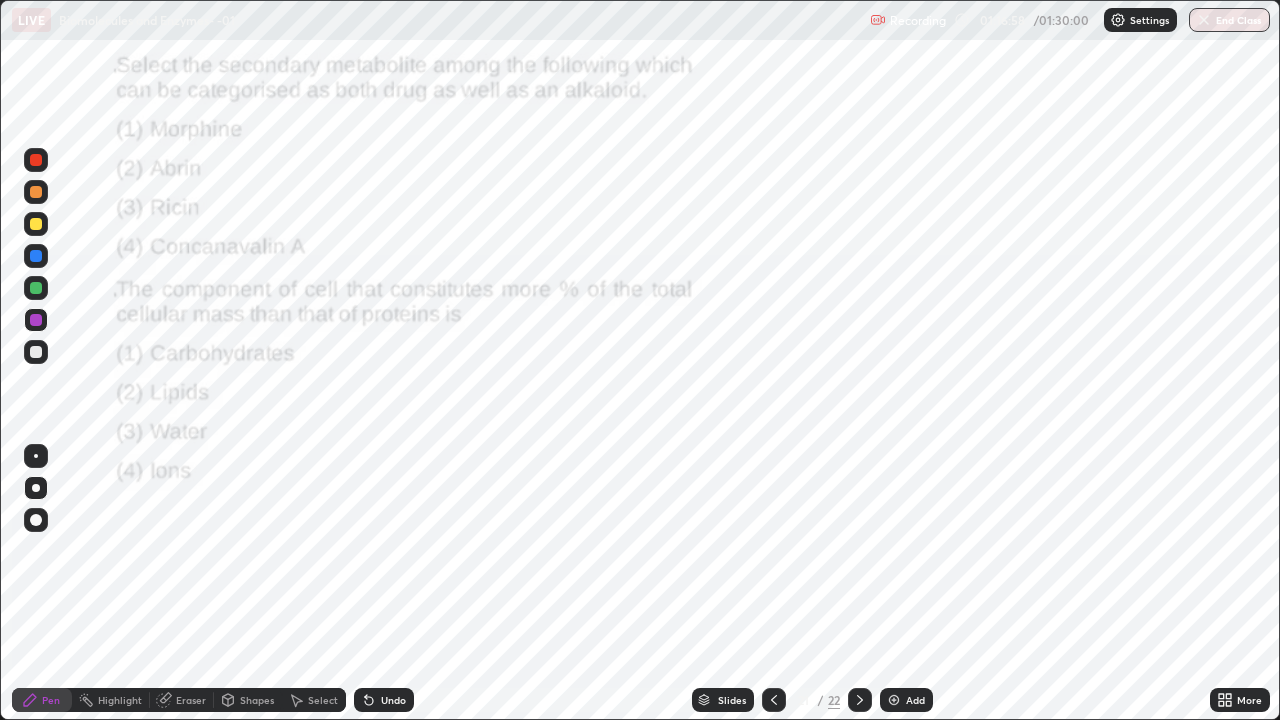 click 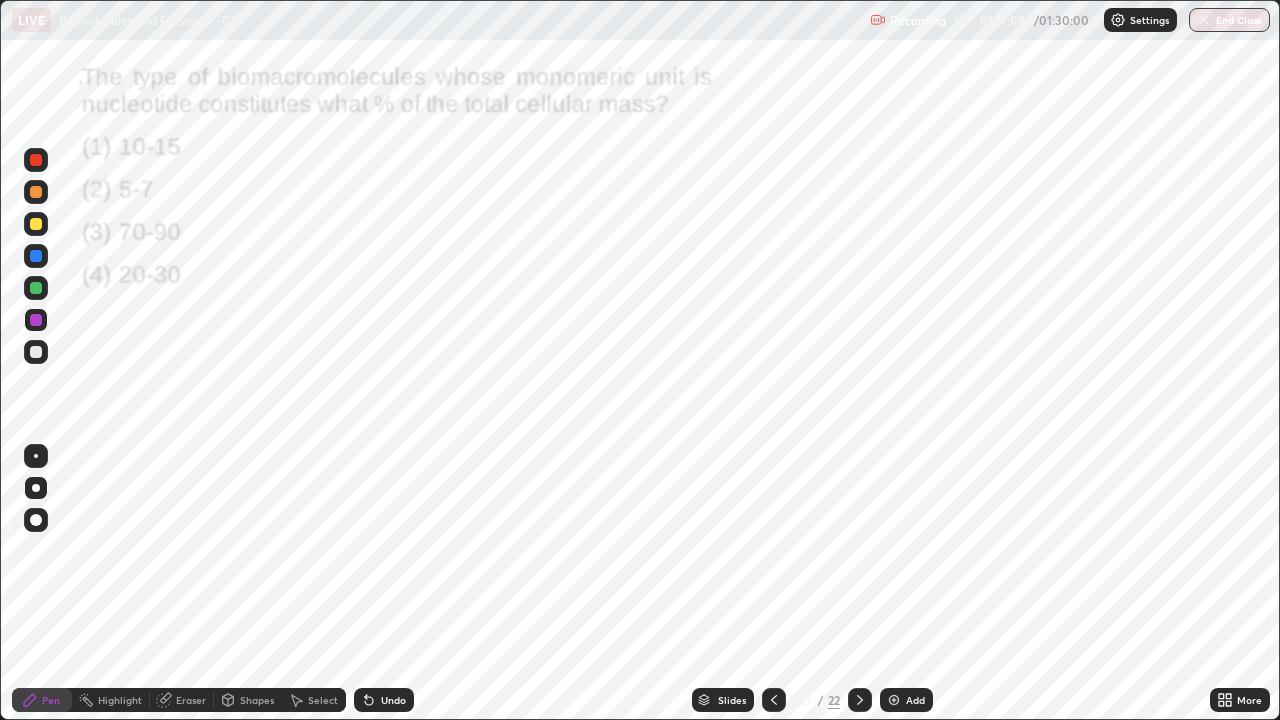 click 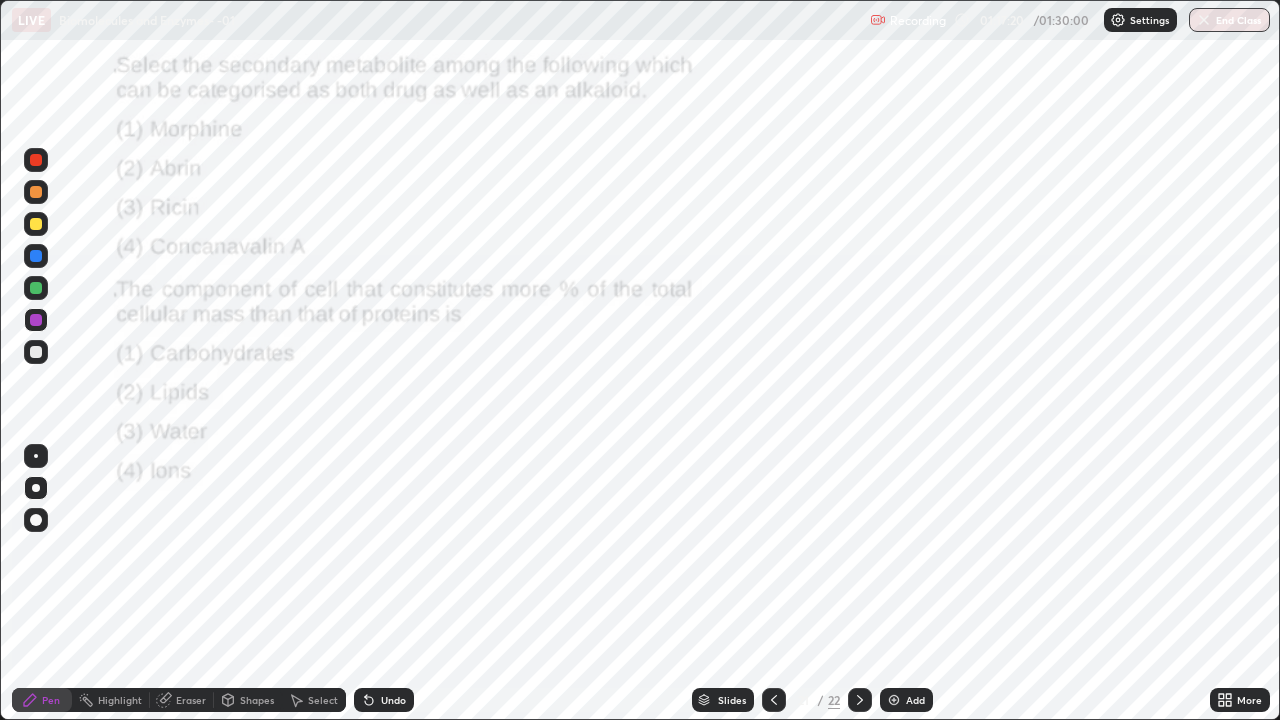 click 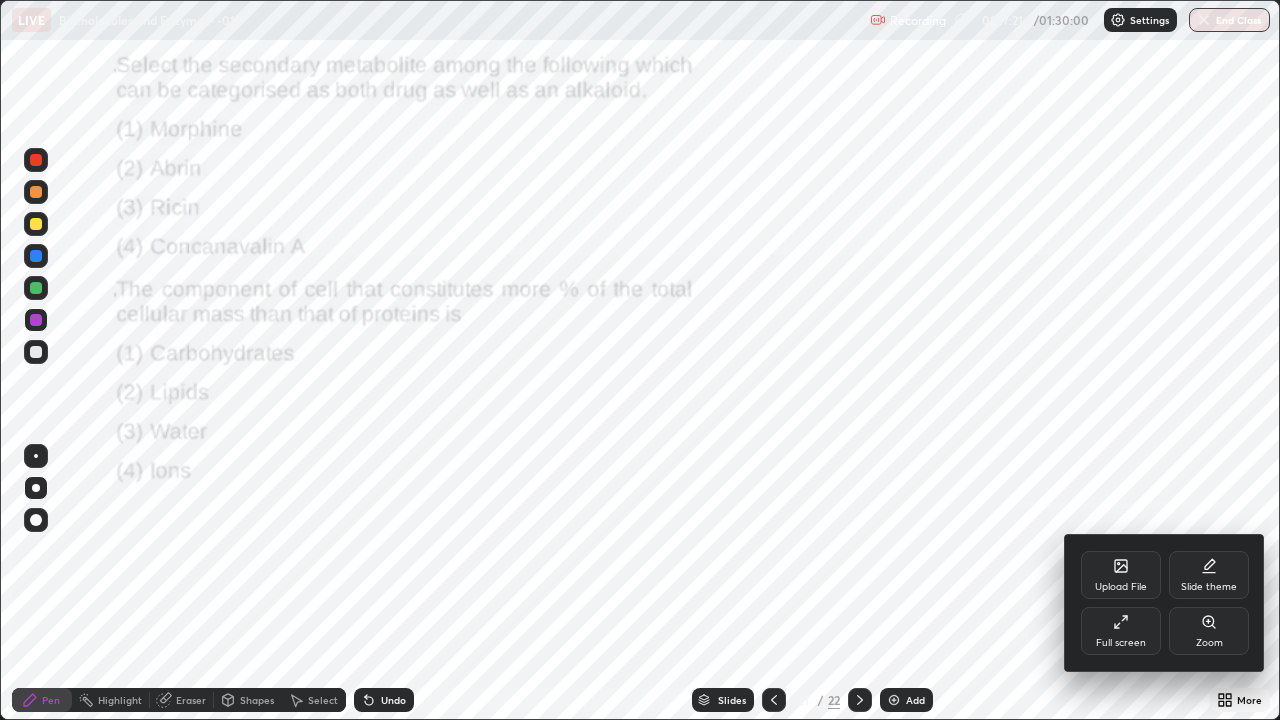 click 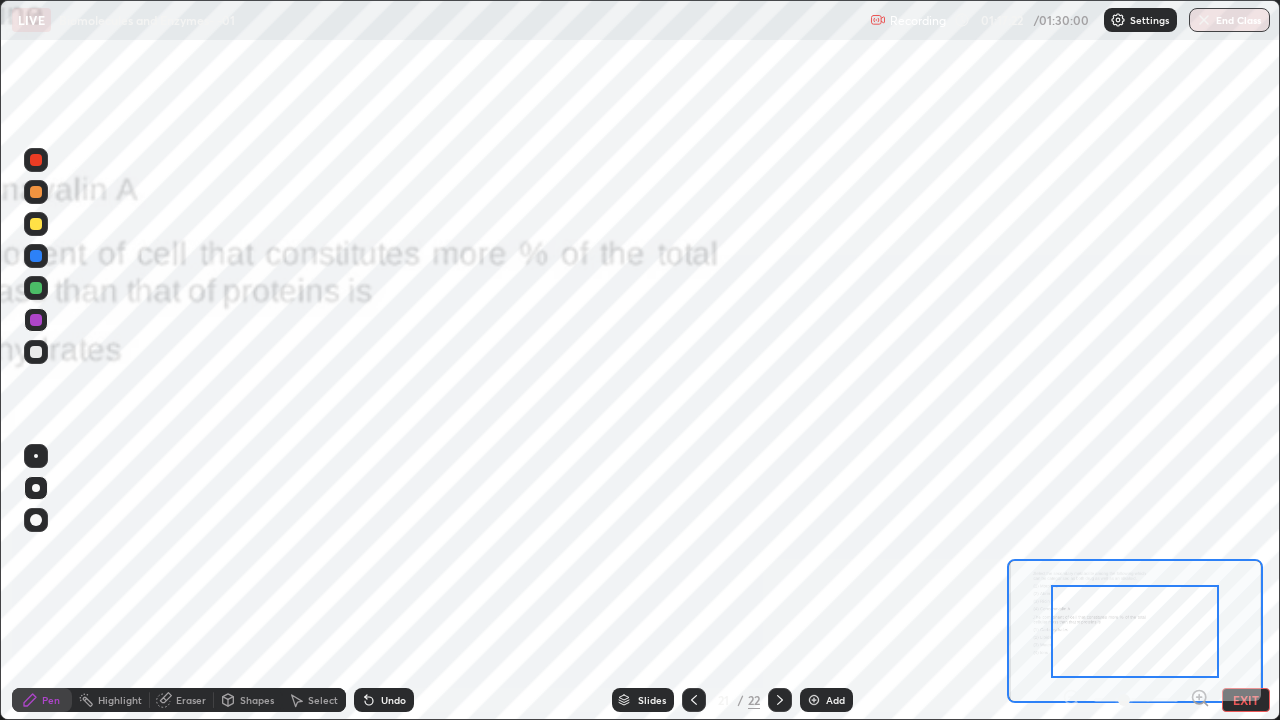 click 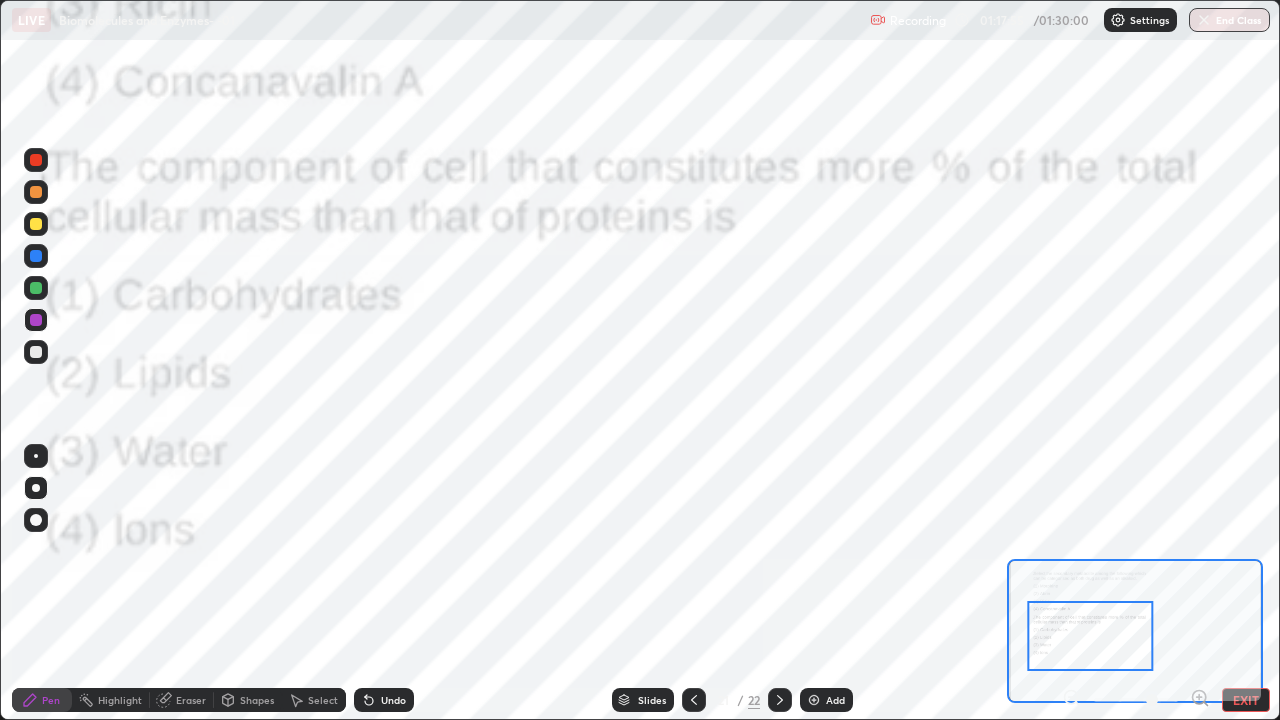 click 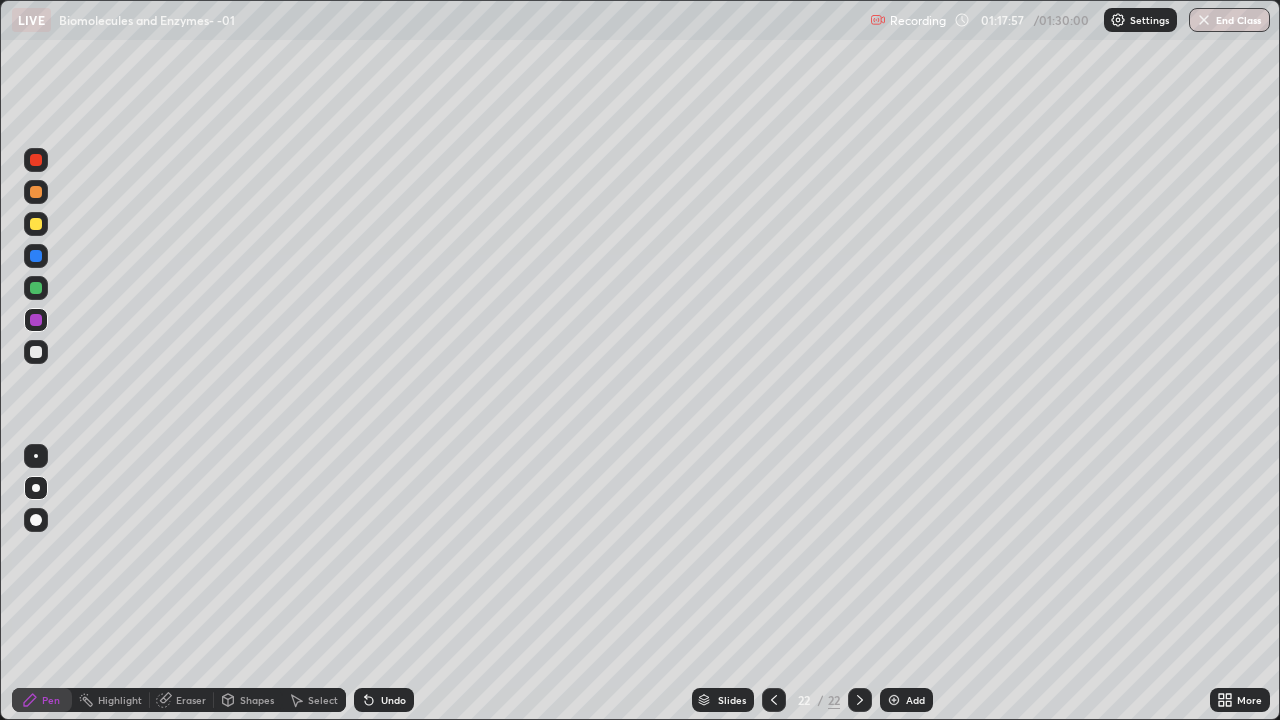click 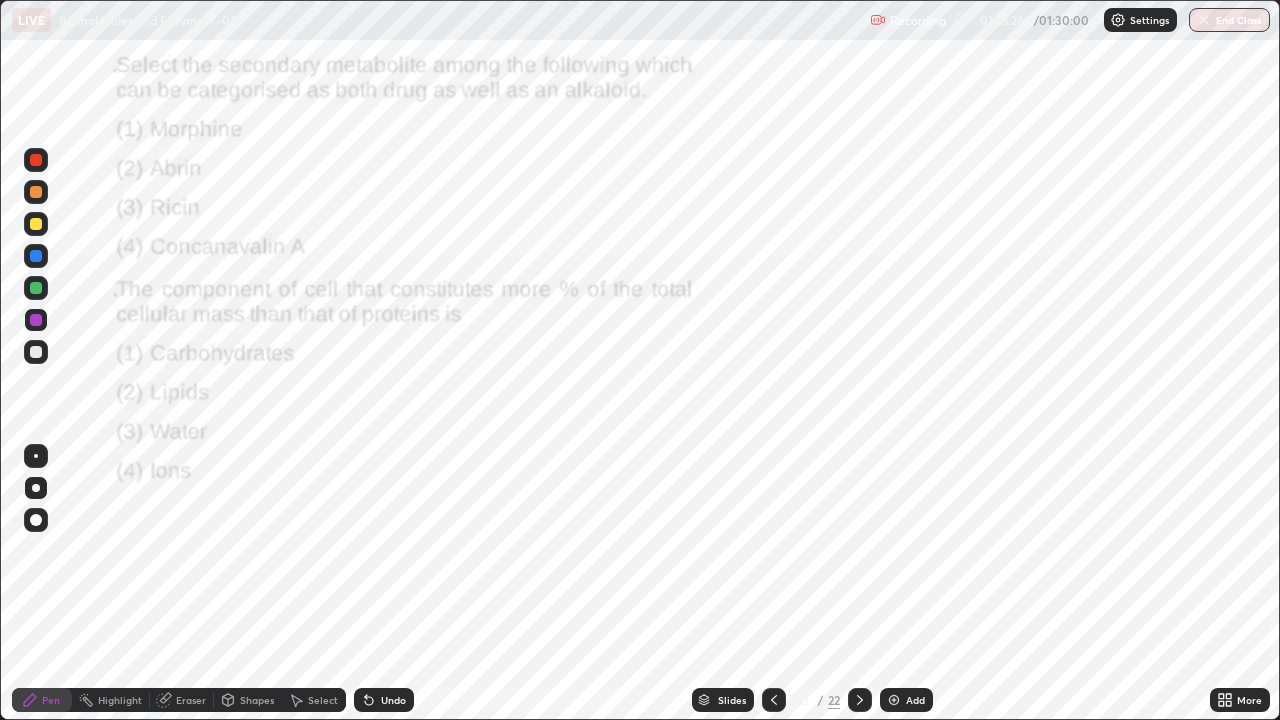 click 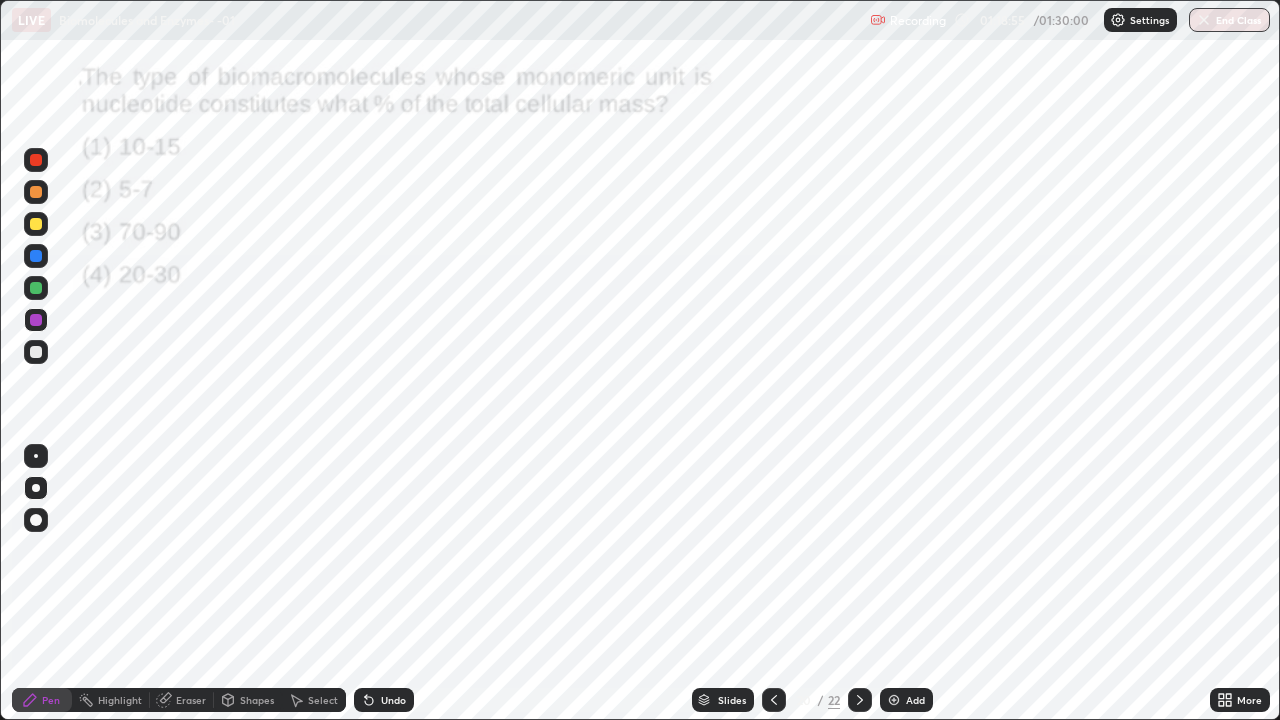 click 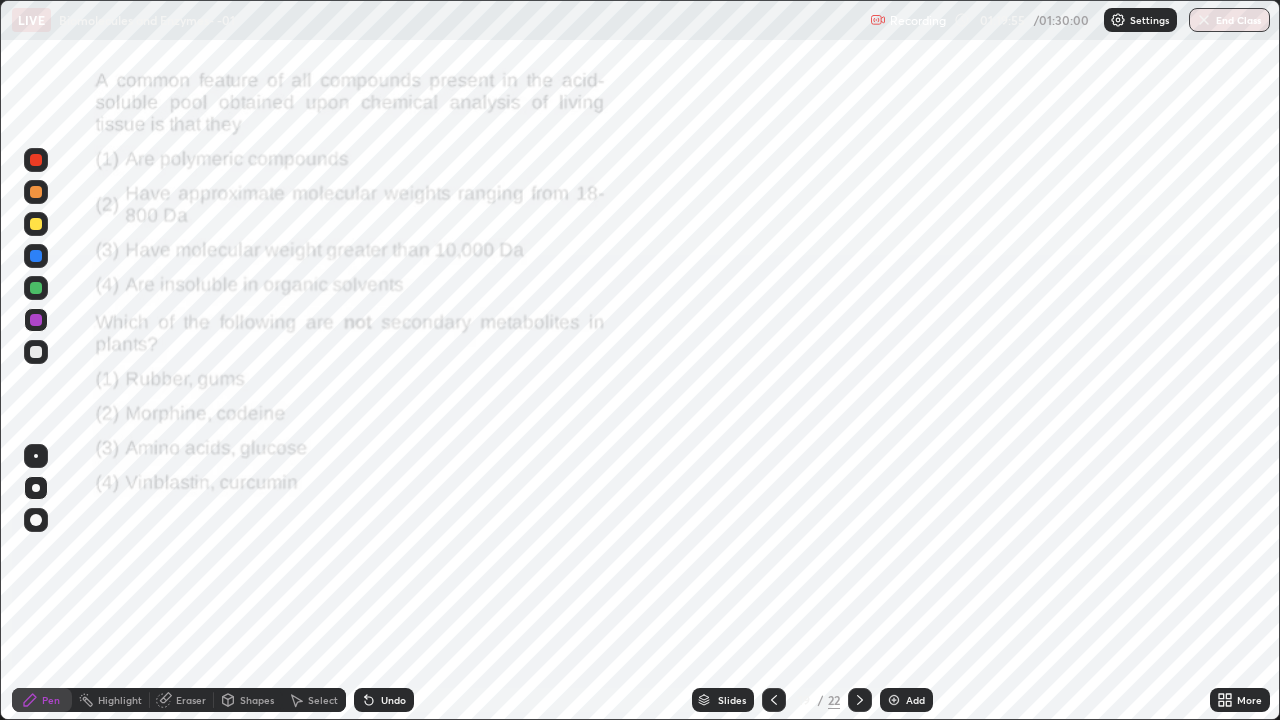 click 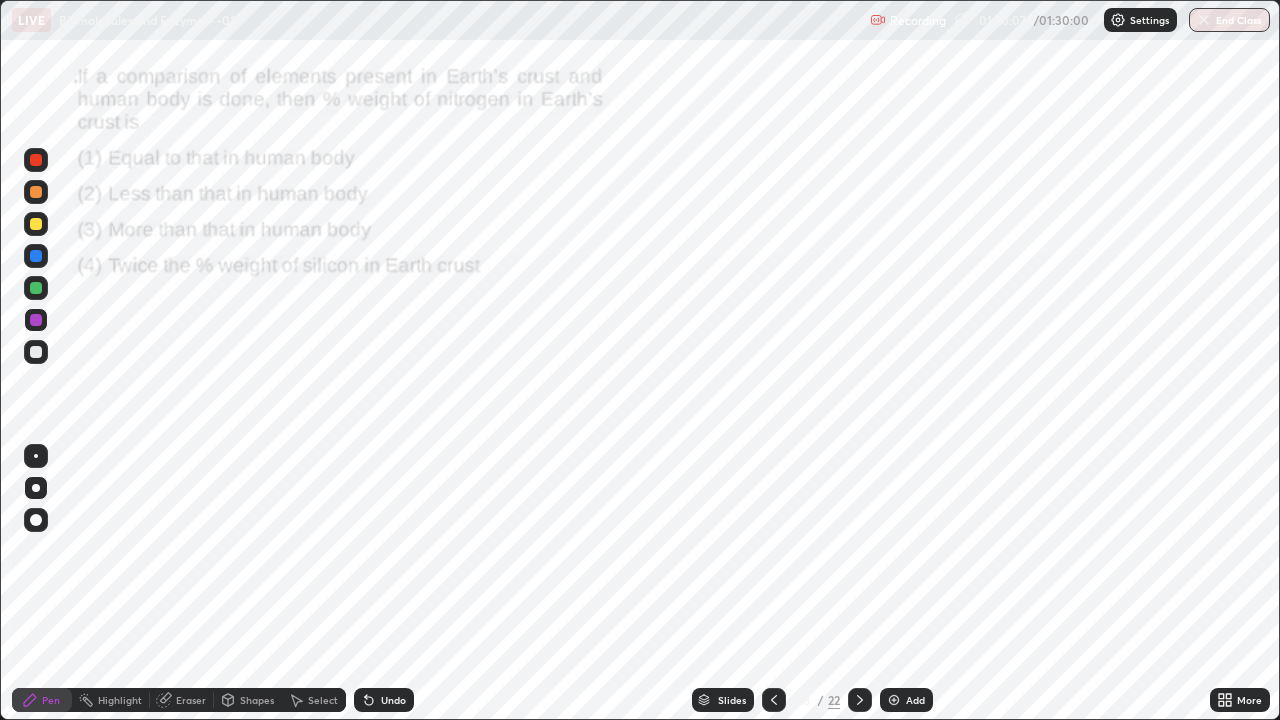 click at bounding box center (774, 700) 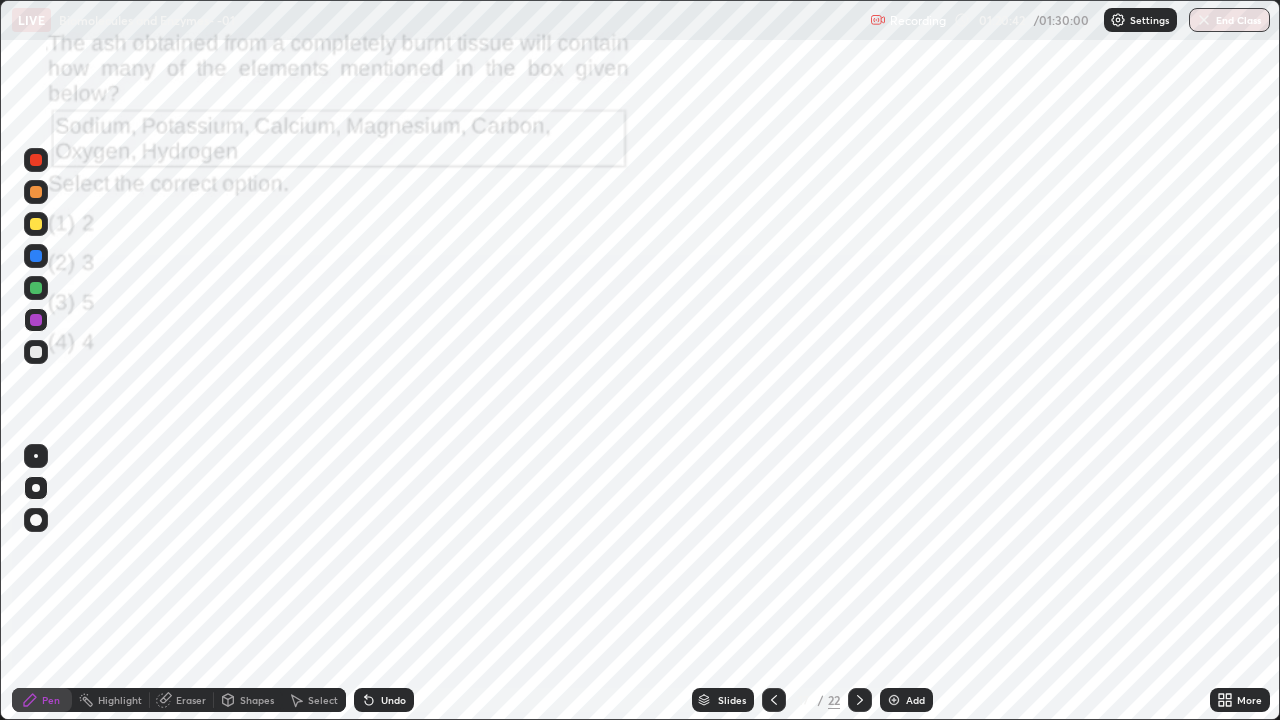 click at bounding box center (36, 352) 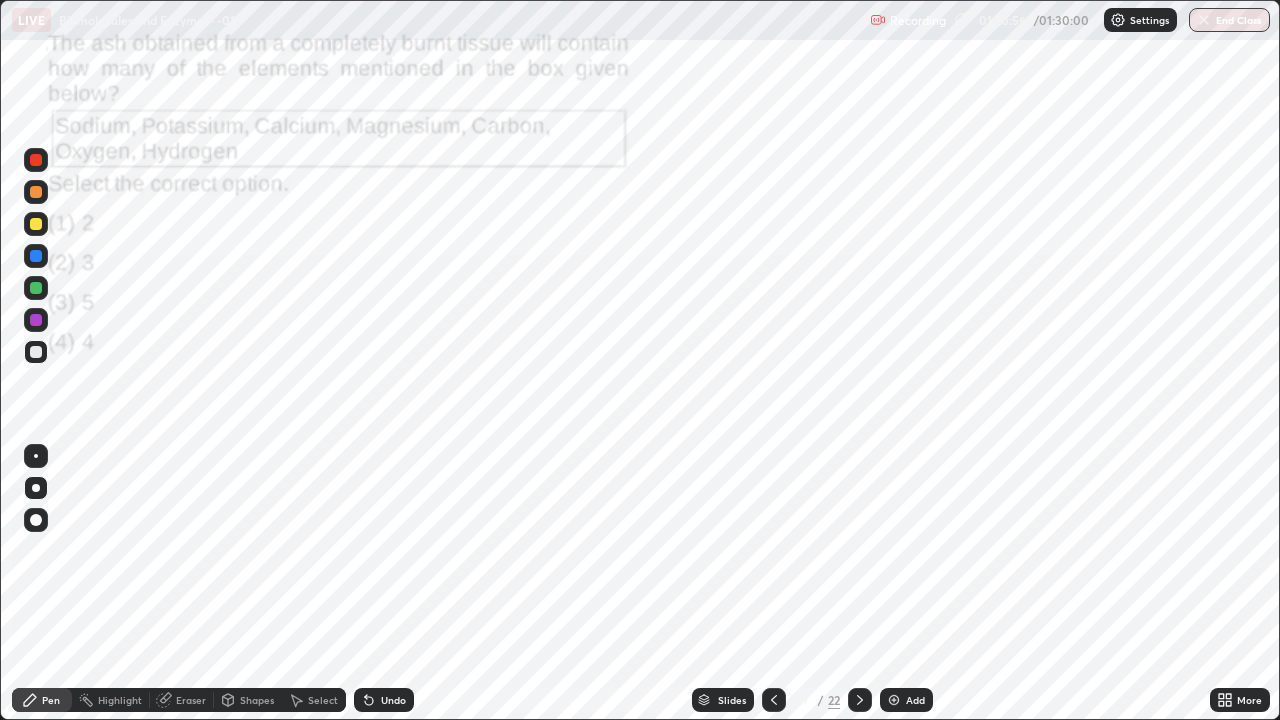 click at bounding box center (36, 224) 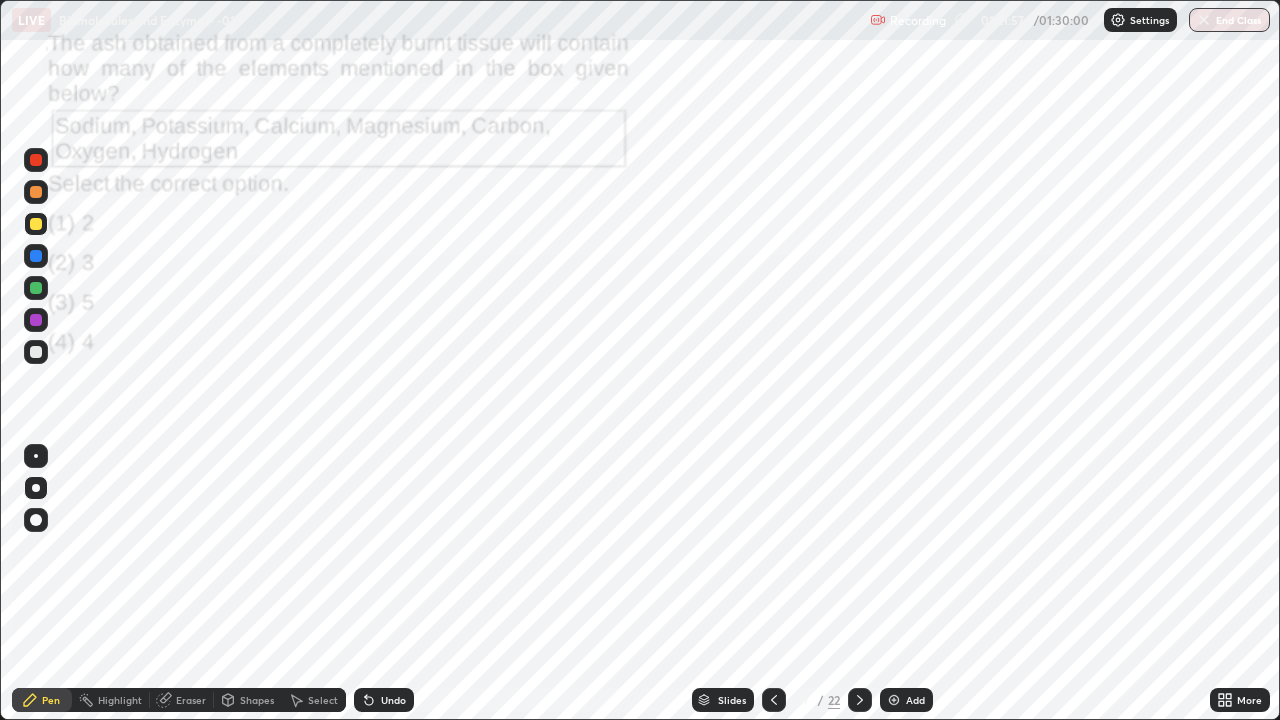 click at bounding box center [774, 700] 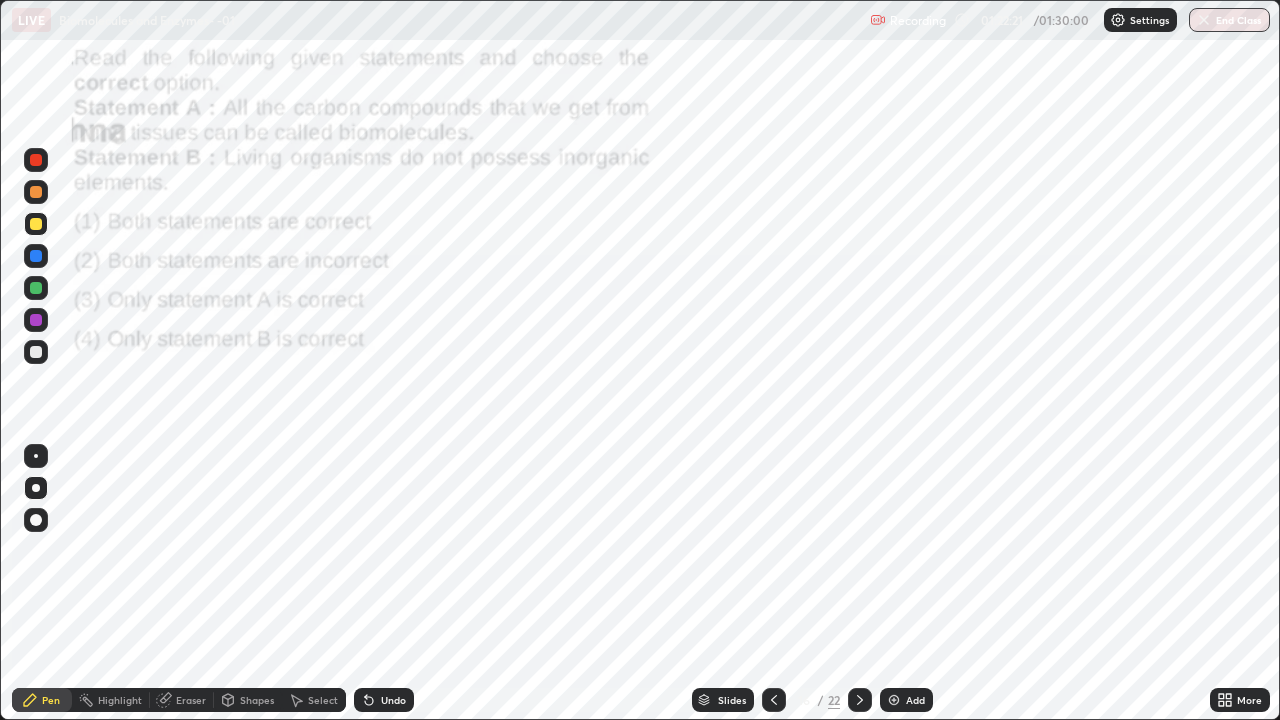 click 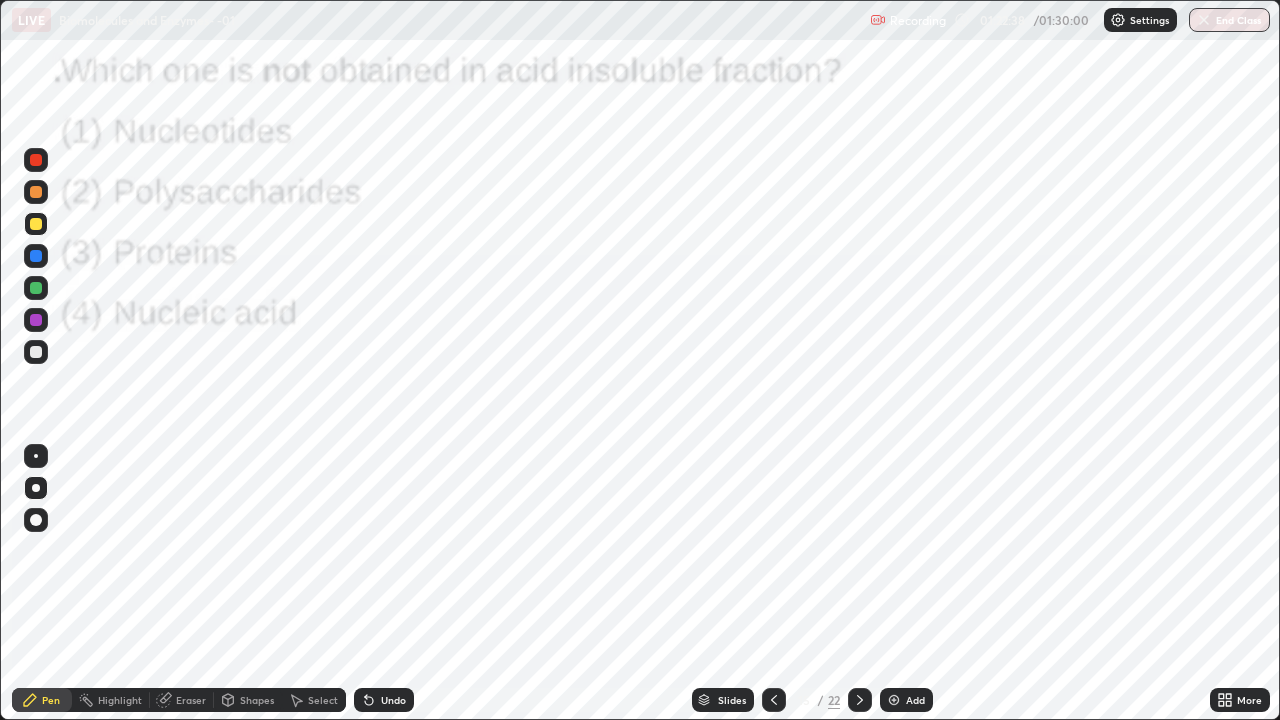click 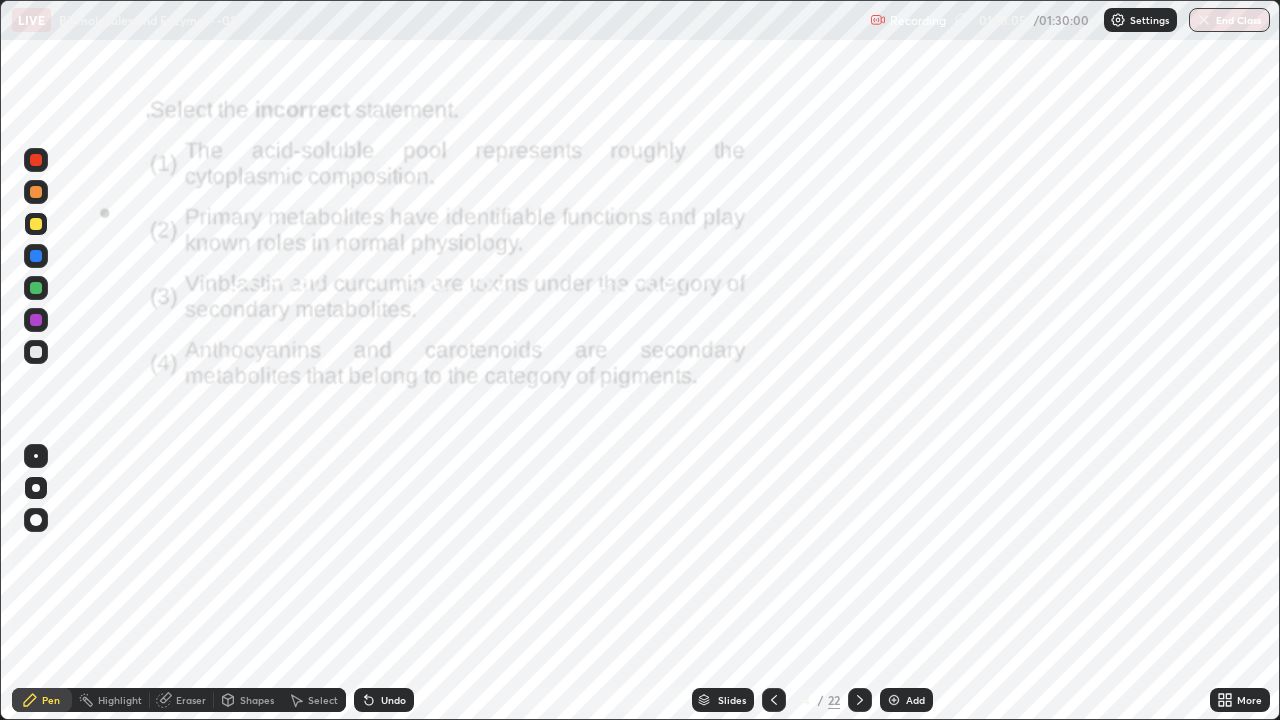 click 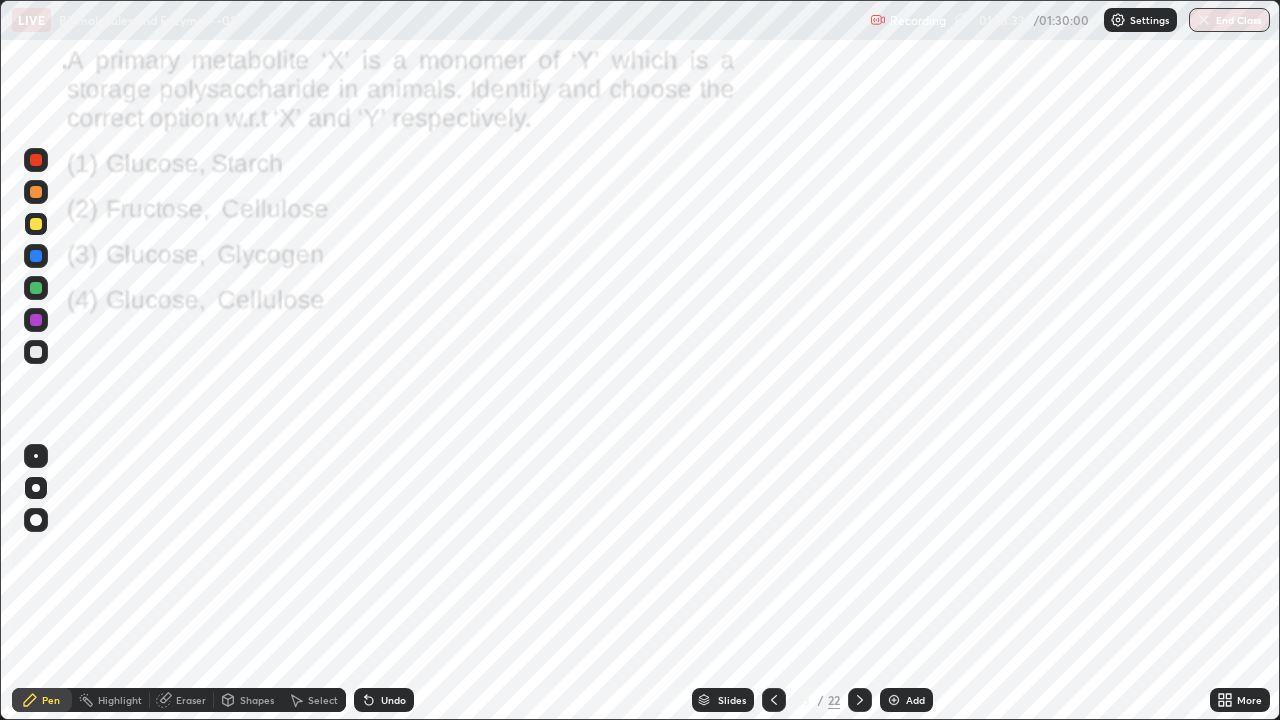 click 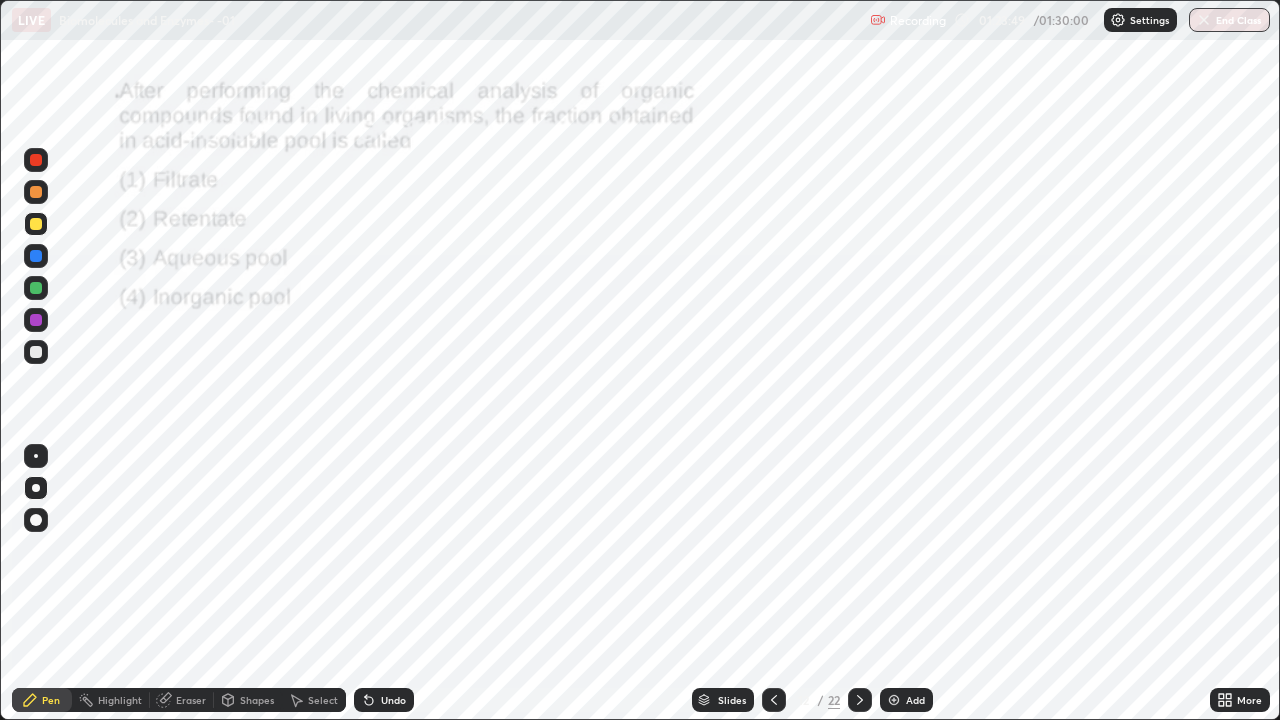 click 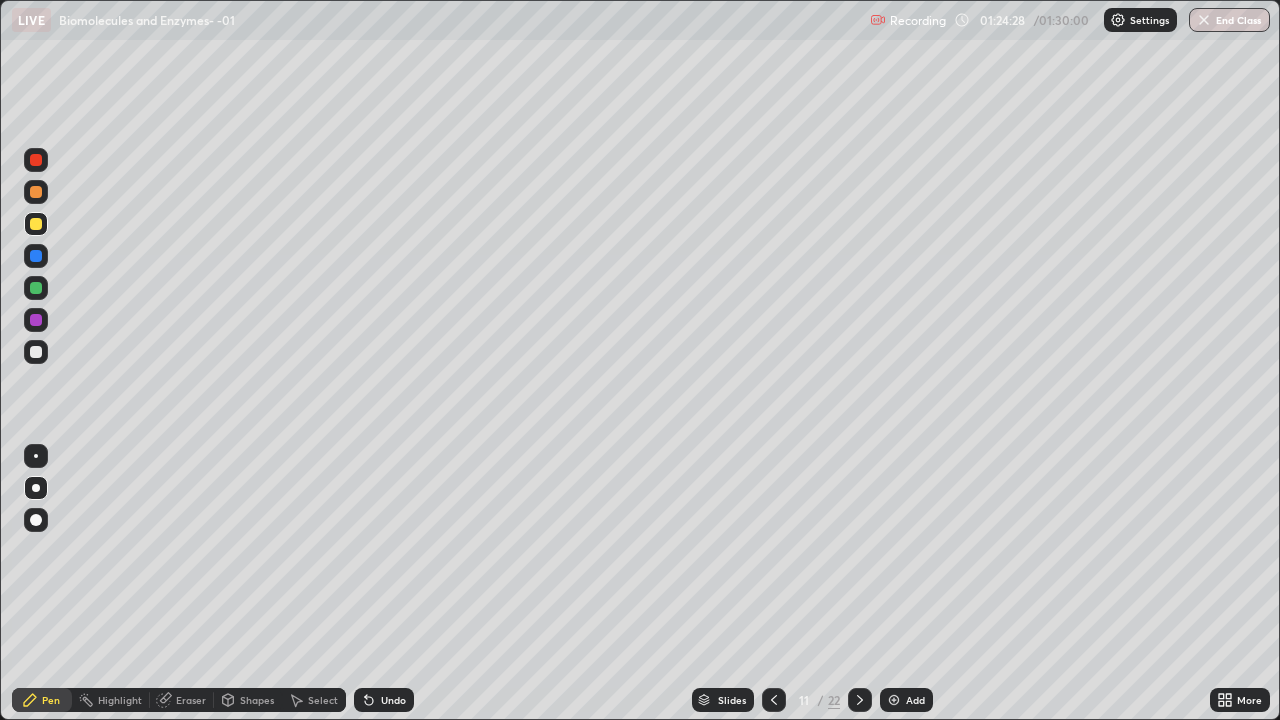 click on "End Class" at bounding box center (1229, 20) 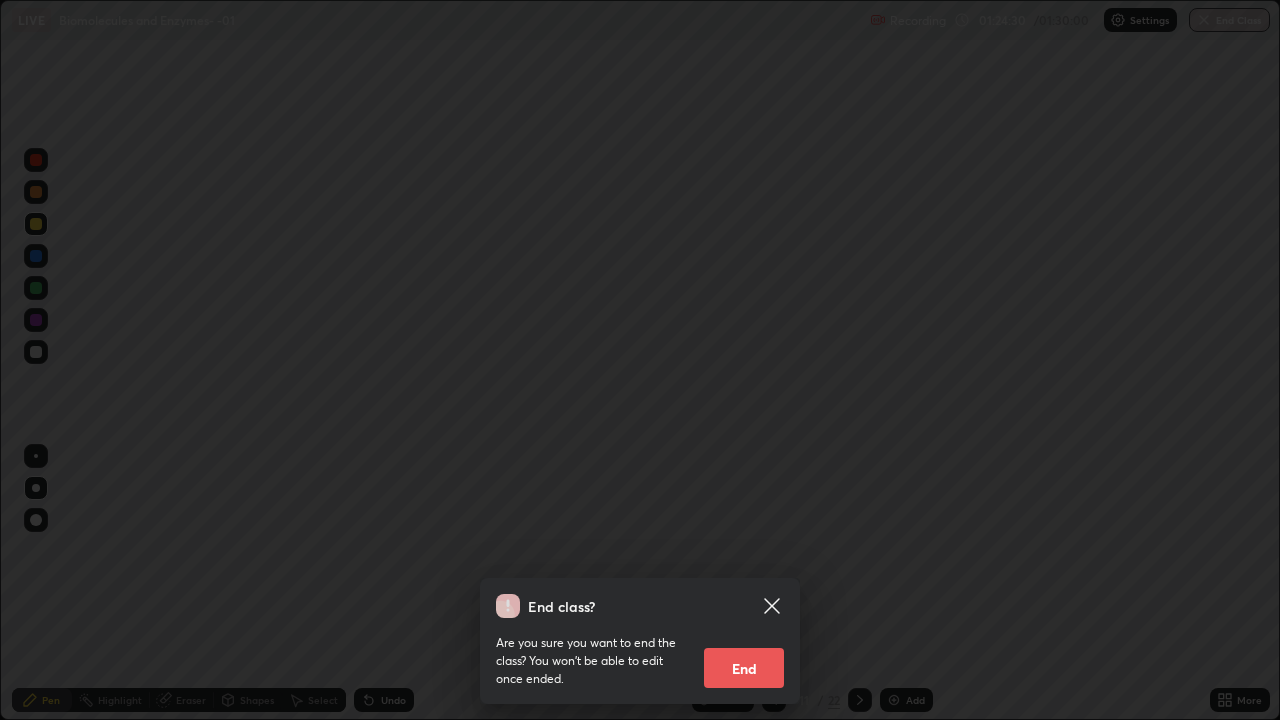 click on "End" at bounding box center (744, 668) 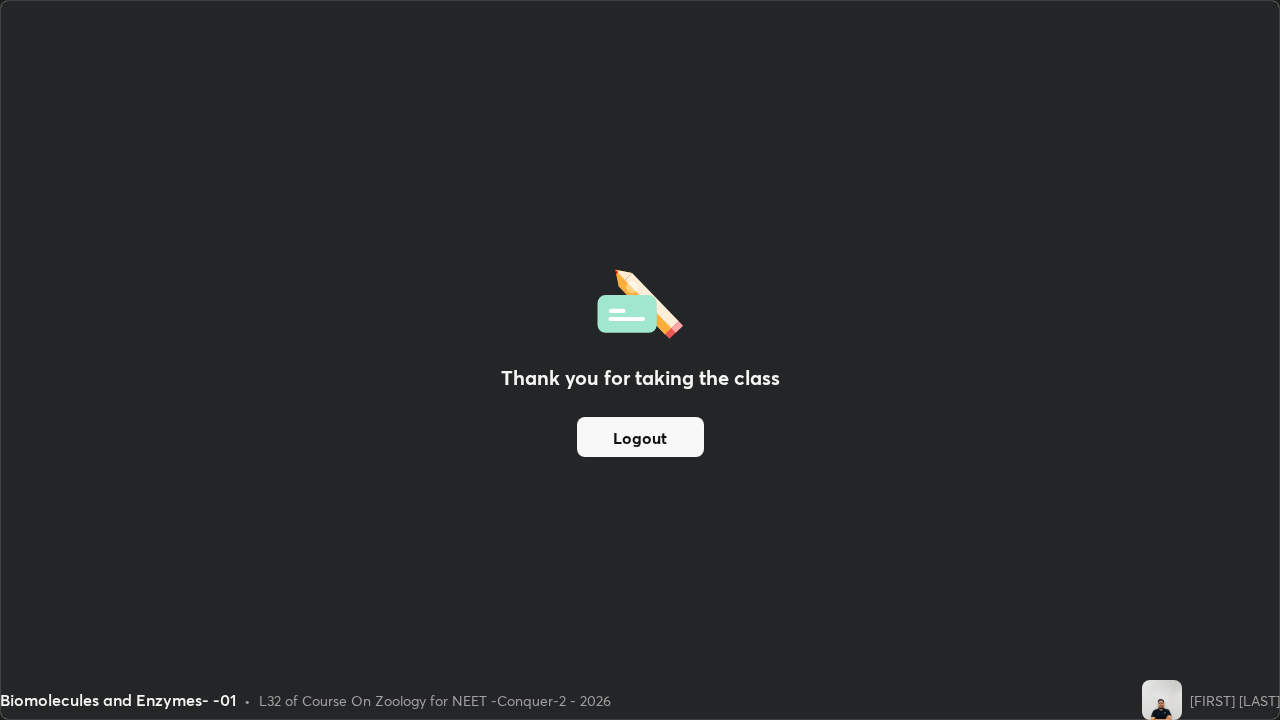 click on "Logout" at bounding box center (640, 437) 